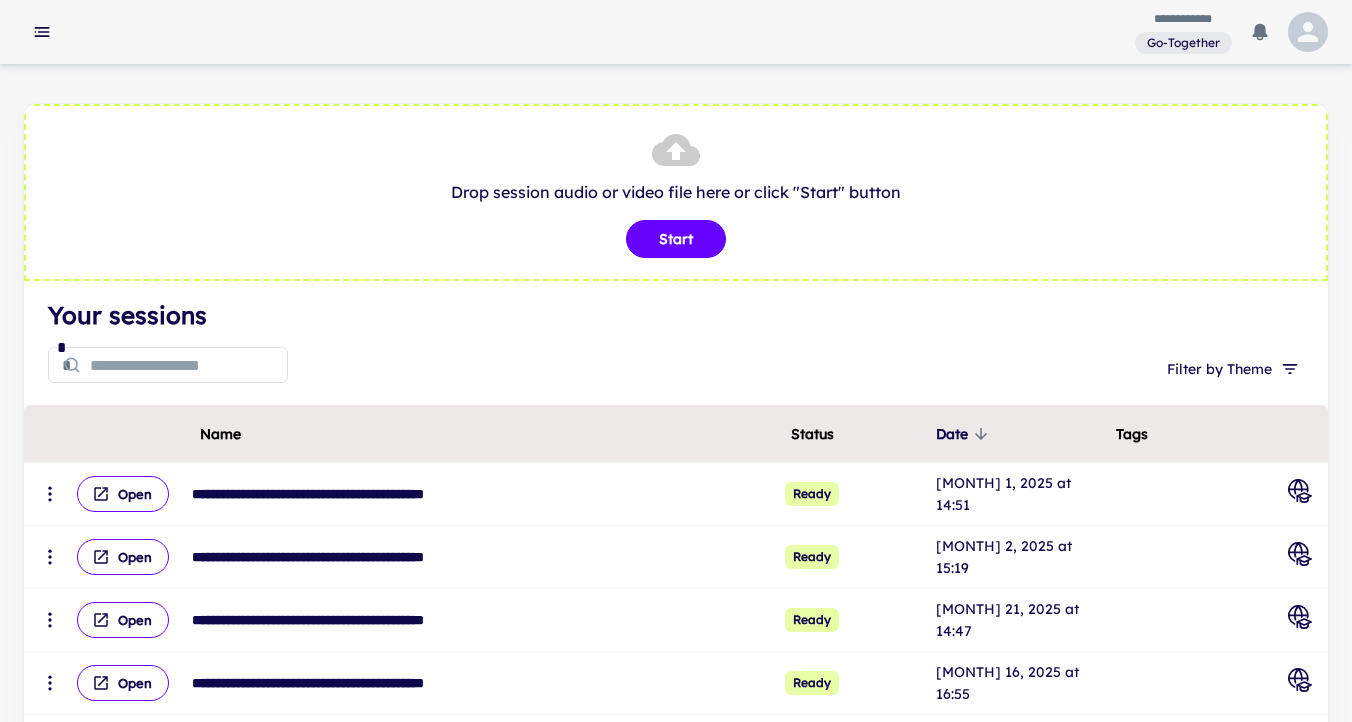 scroll, scrollTop: 0, scrollLeft: 0, axis: both 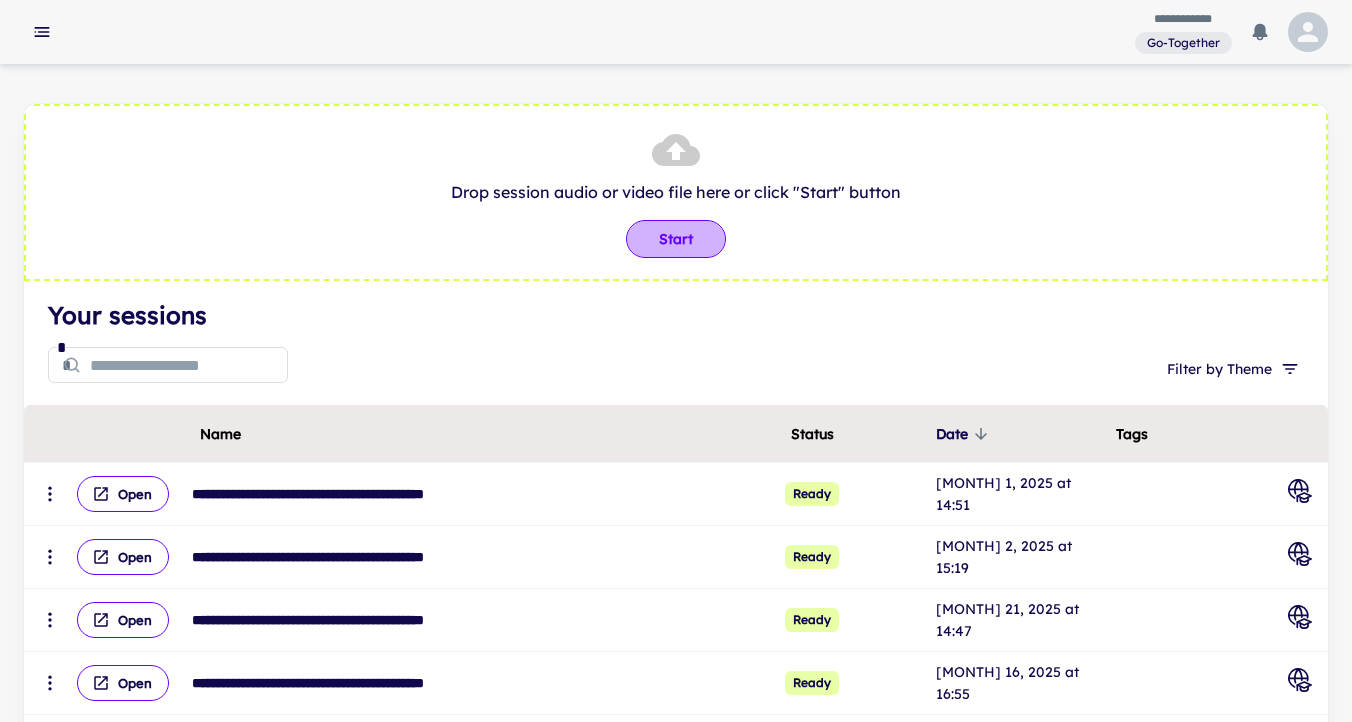 click on "Start" at bounding box center (676, 239) 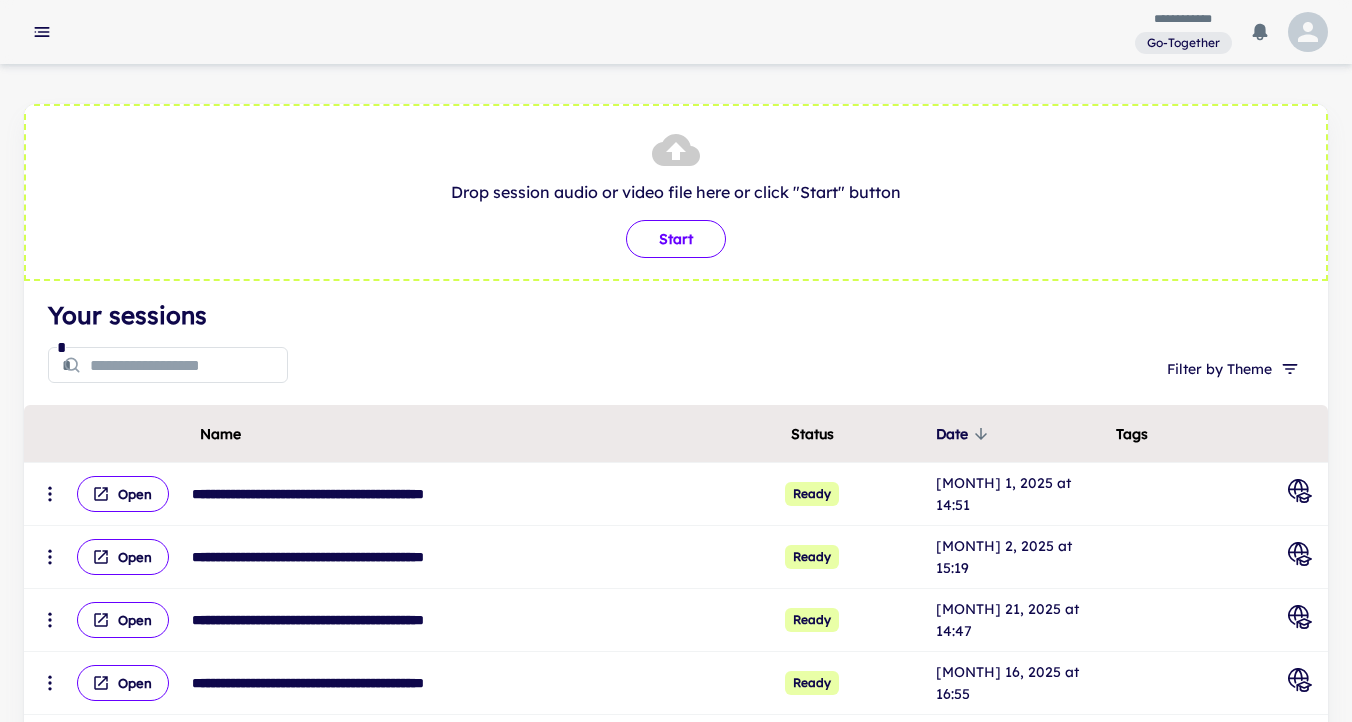 type on "**********" 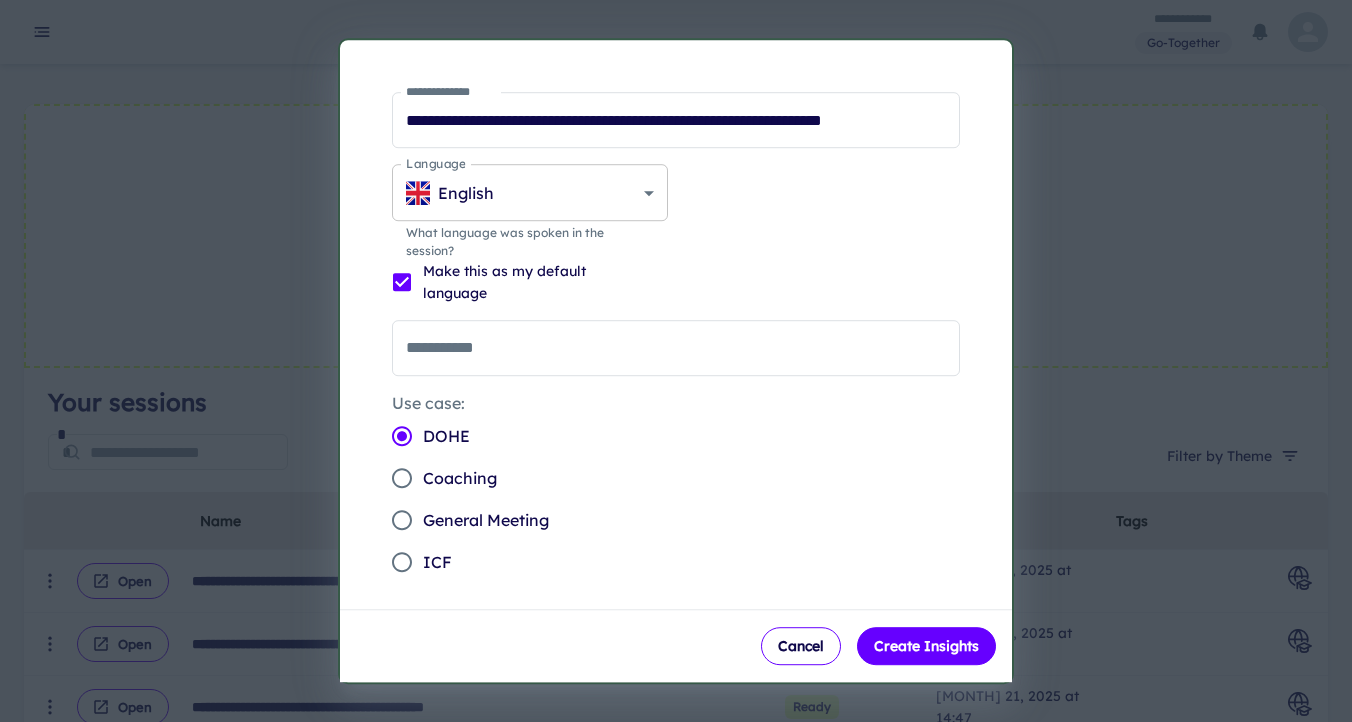click on "**********" at bounding box center (676, 361) 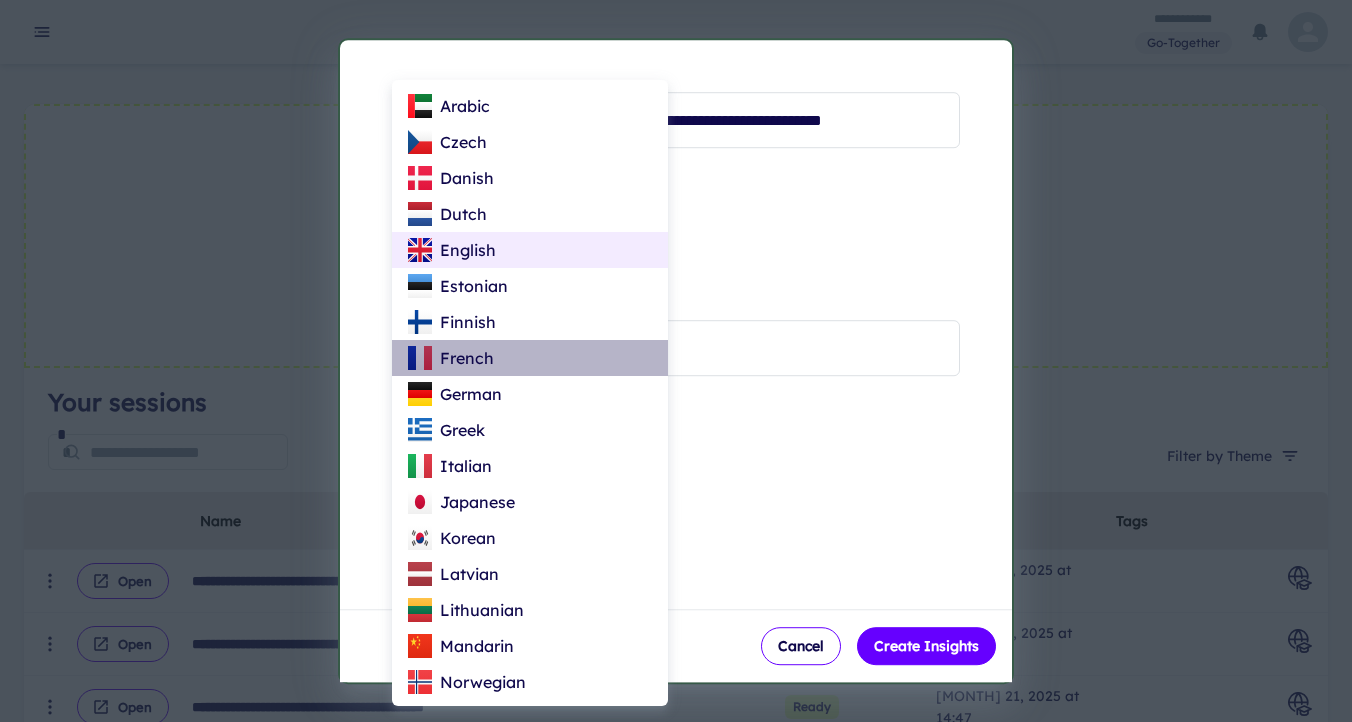 click on "French" at bounding box center [467, 358] 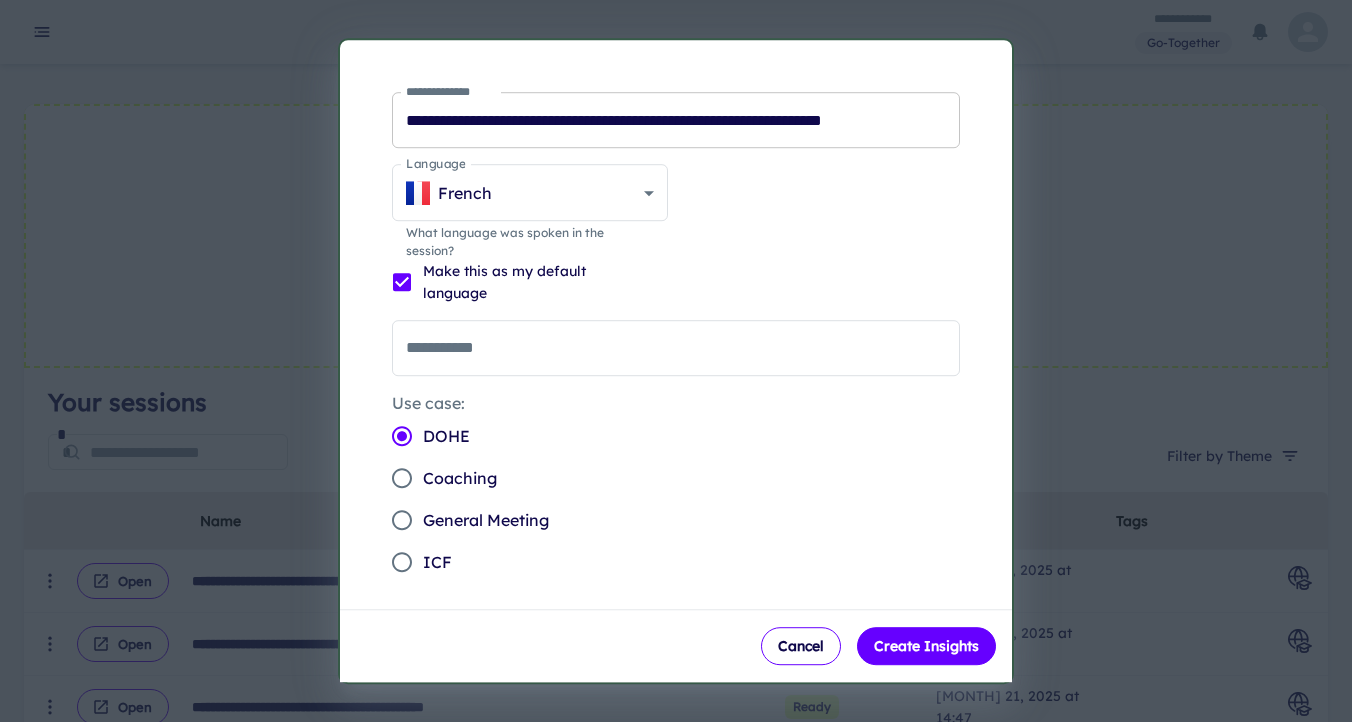 click on "**********" at bounding box center [676, 120] 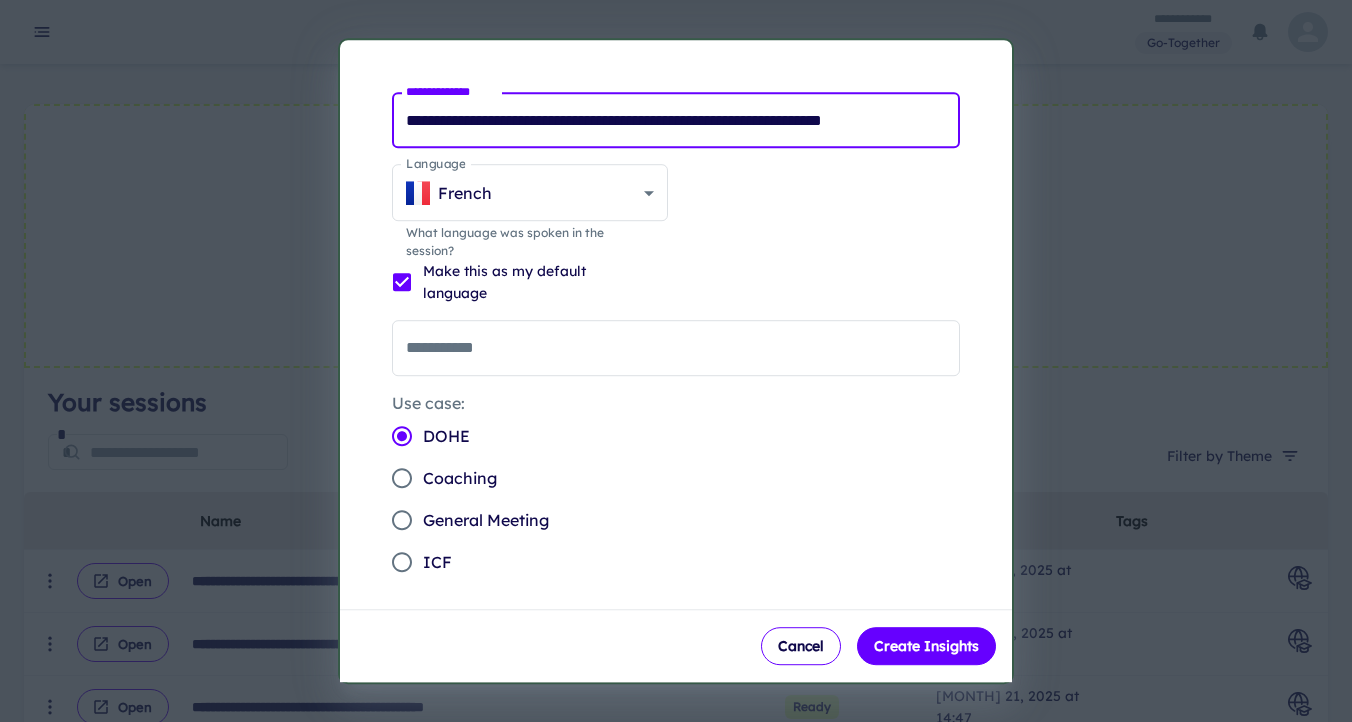 click on "**********" at bounding box center (676, 120) 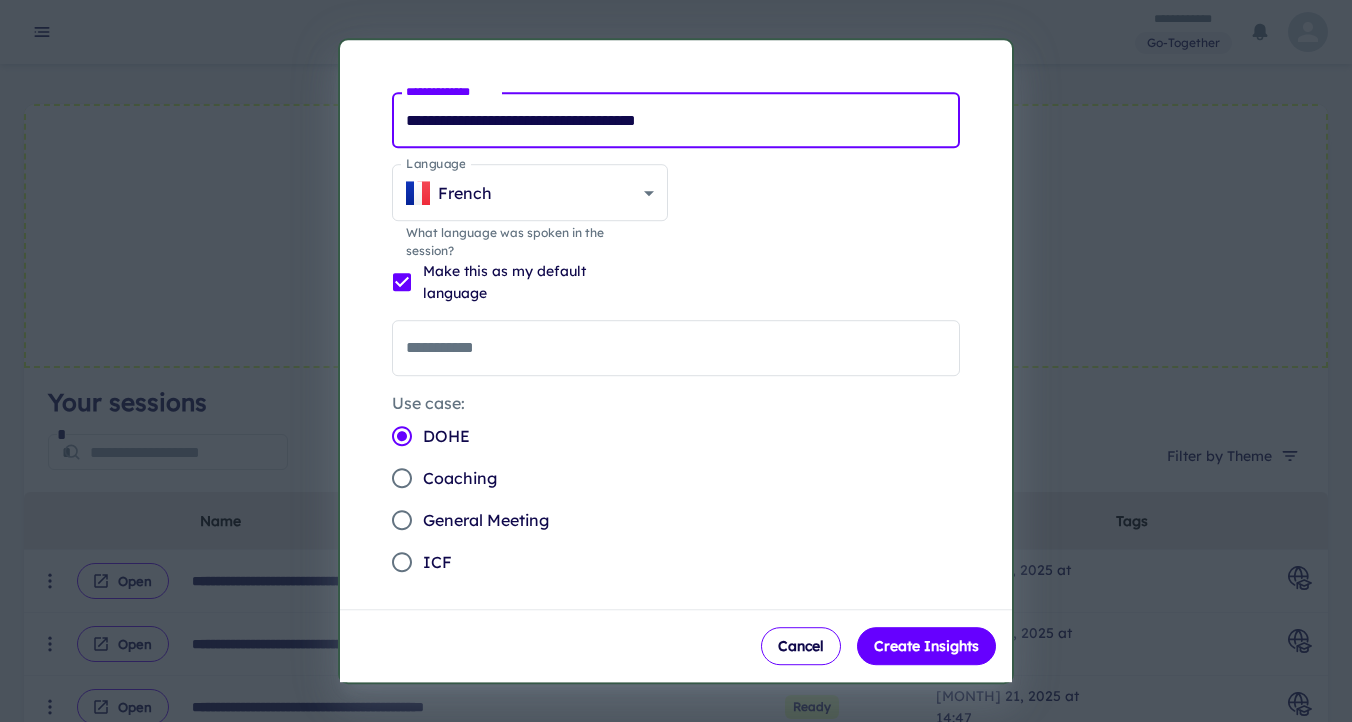 click on "**********" at bounding box center (676, 120) 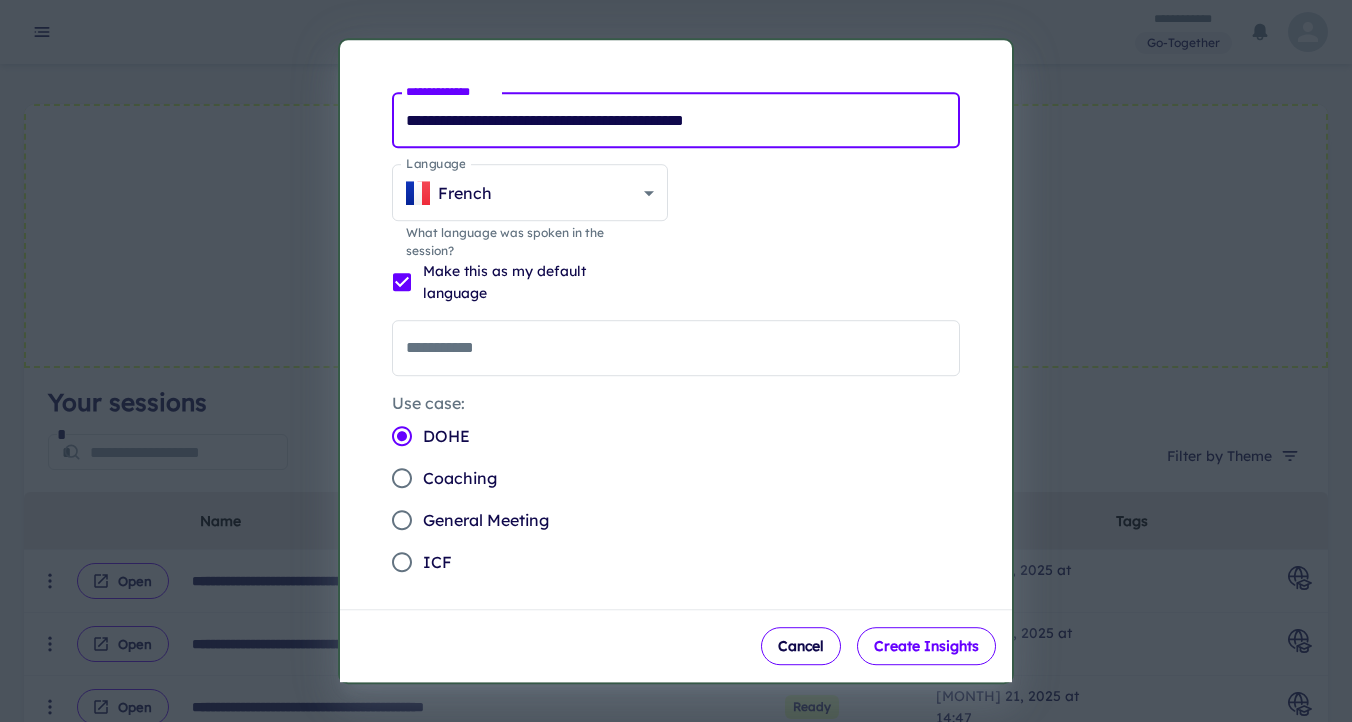 type on "**********" 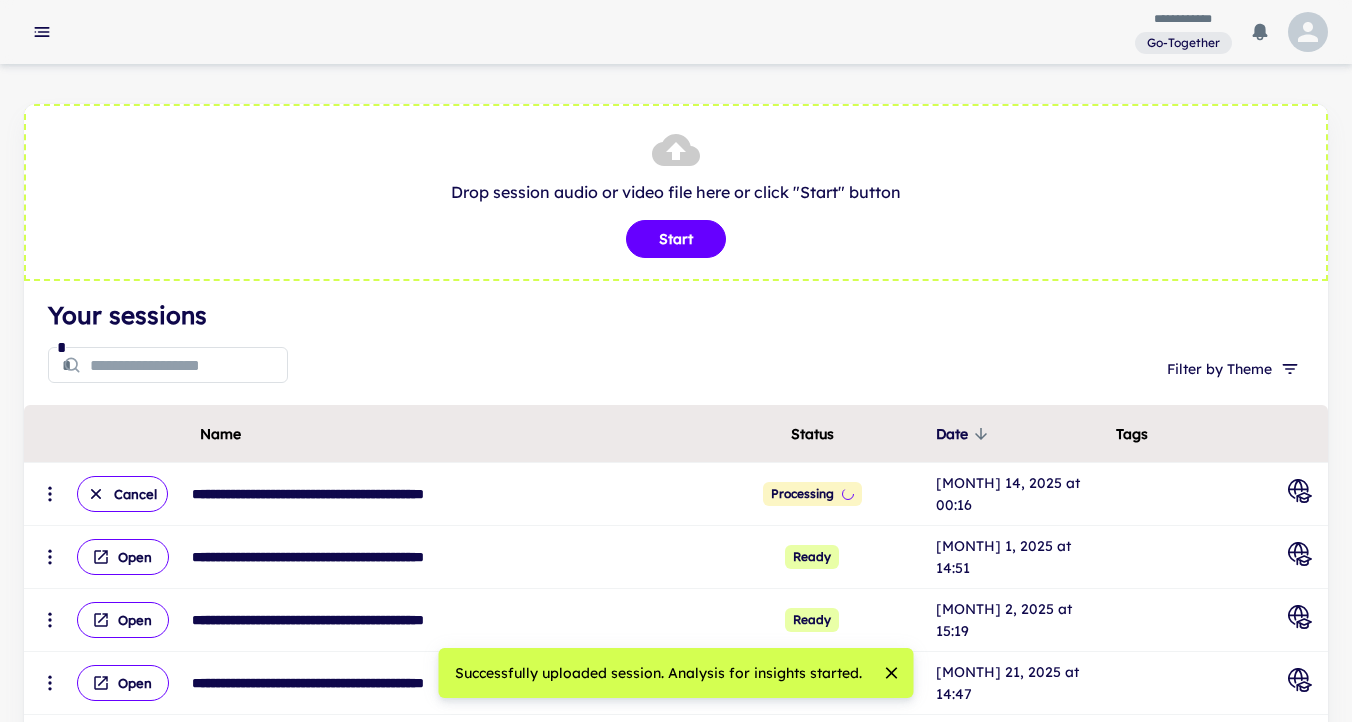 type 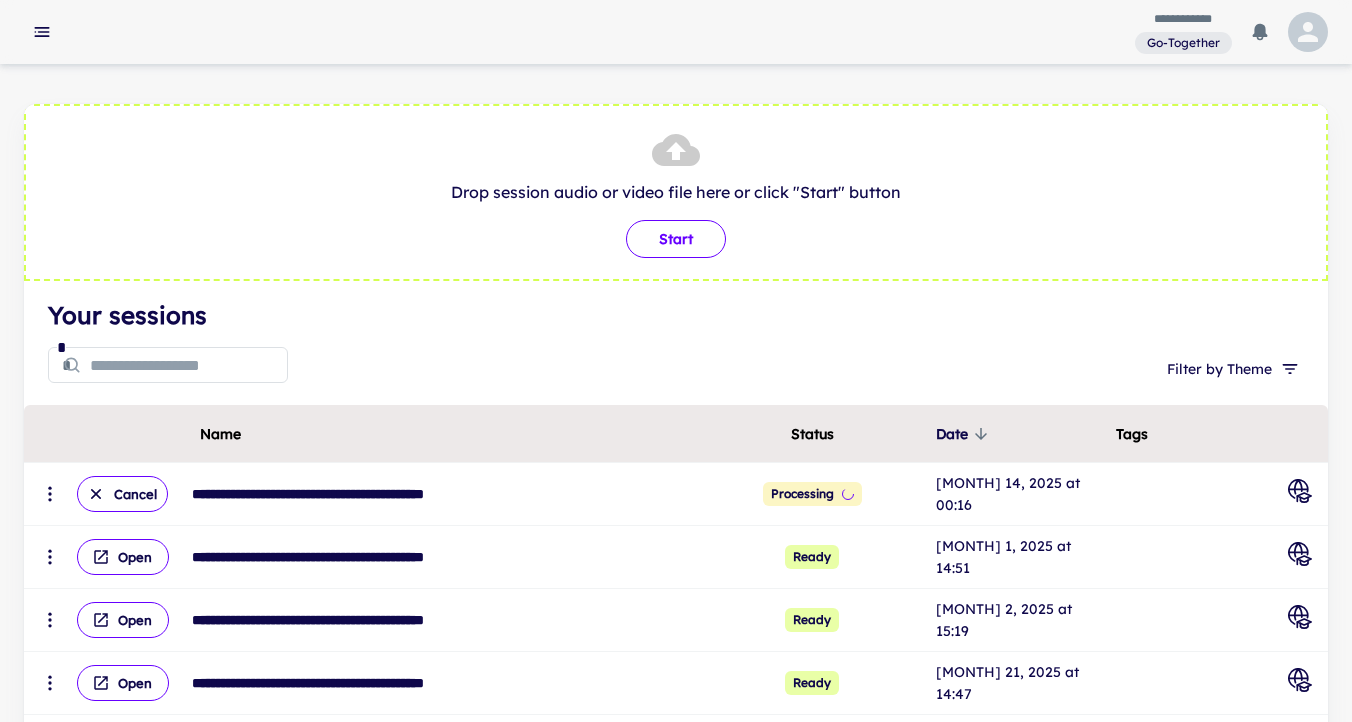 click on "Start" at bounding box center (676, 239) 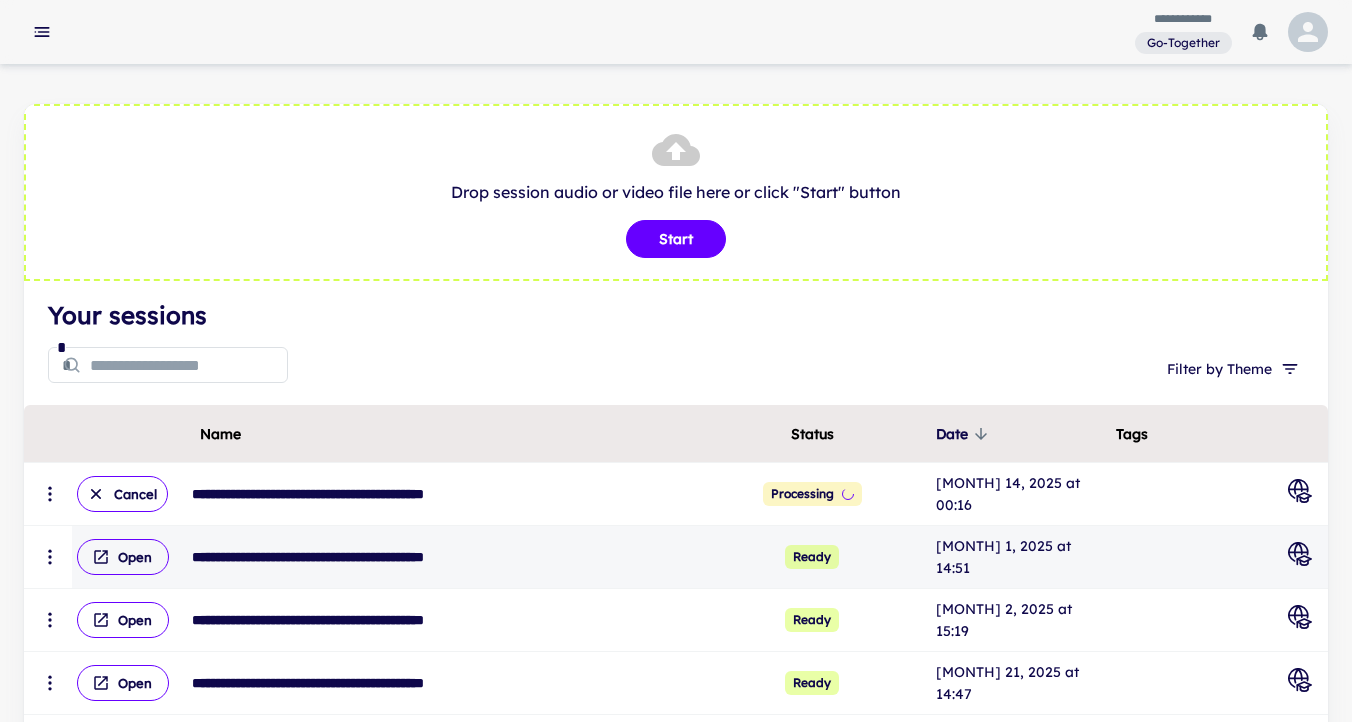 type on "**********" 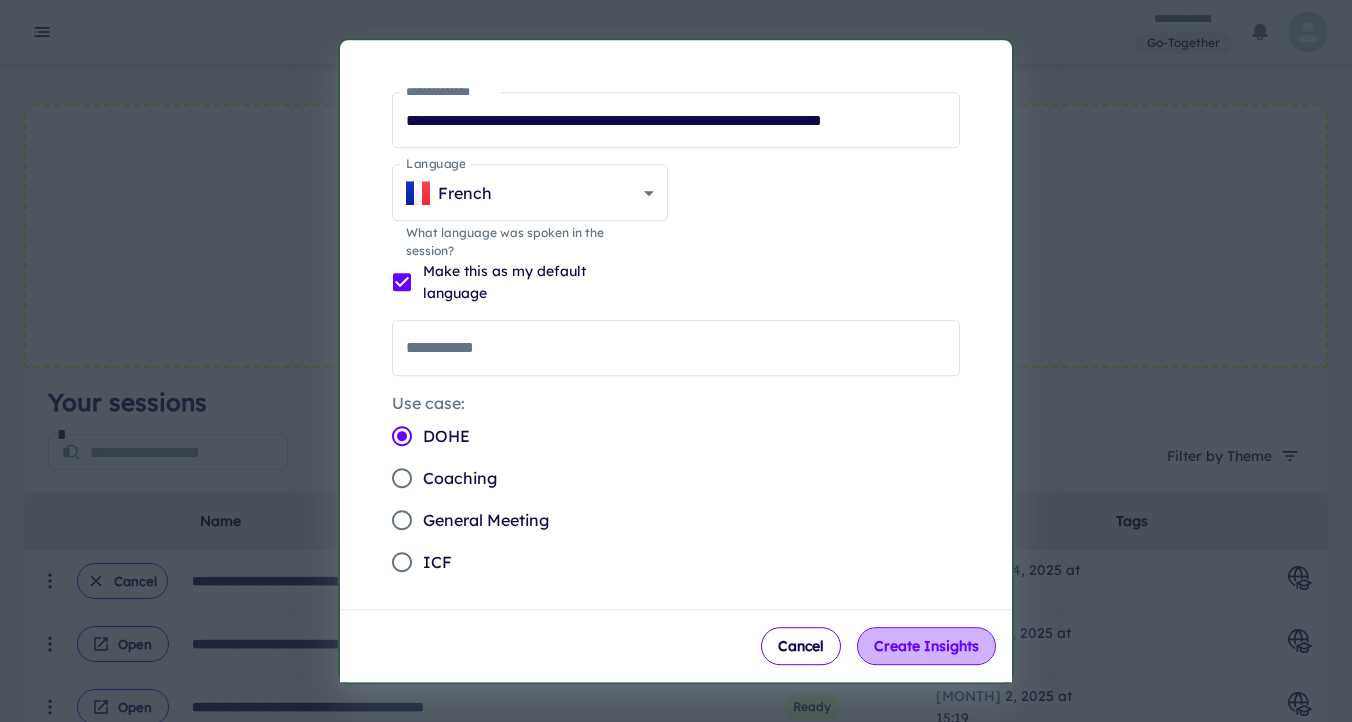 click on "Create Insights" at bounding box center (926, 646) 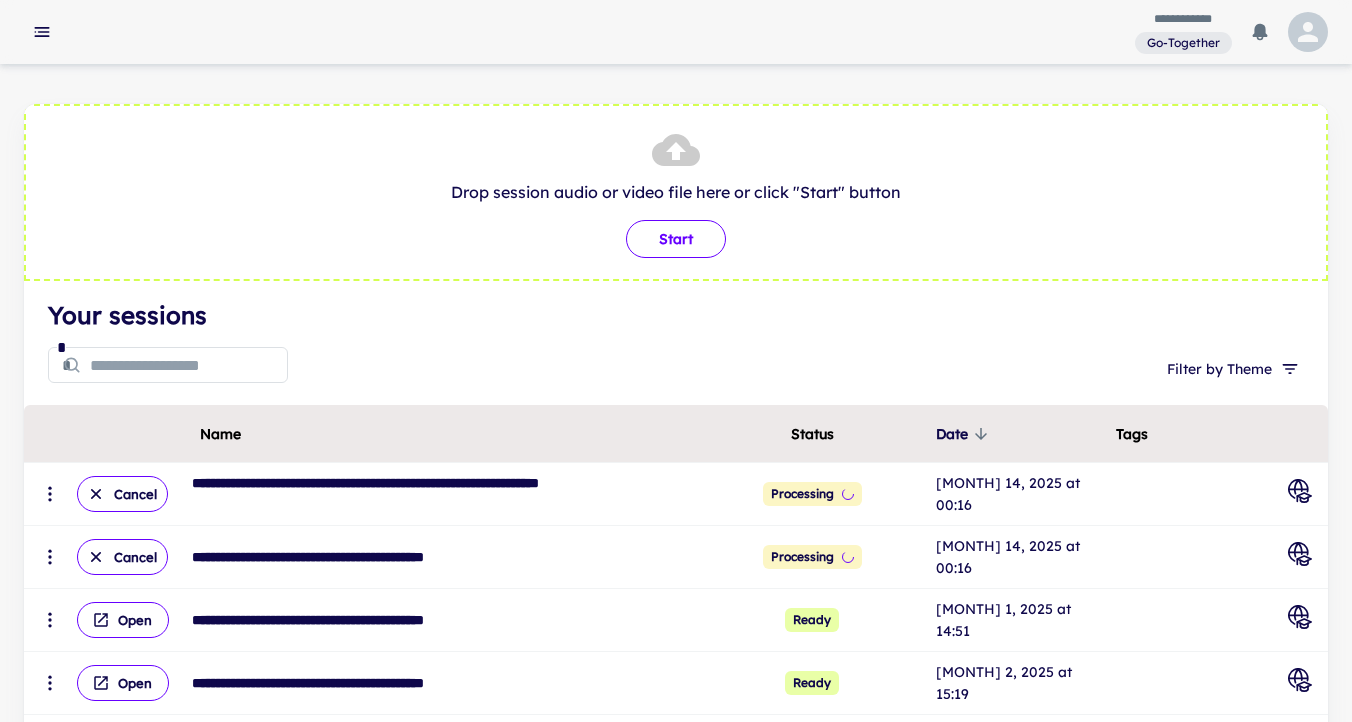 click on "Start" at bounding box center [676, 239] 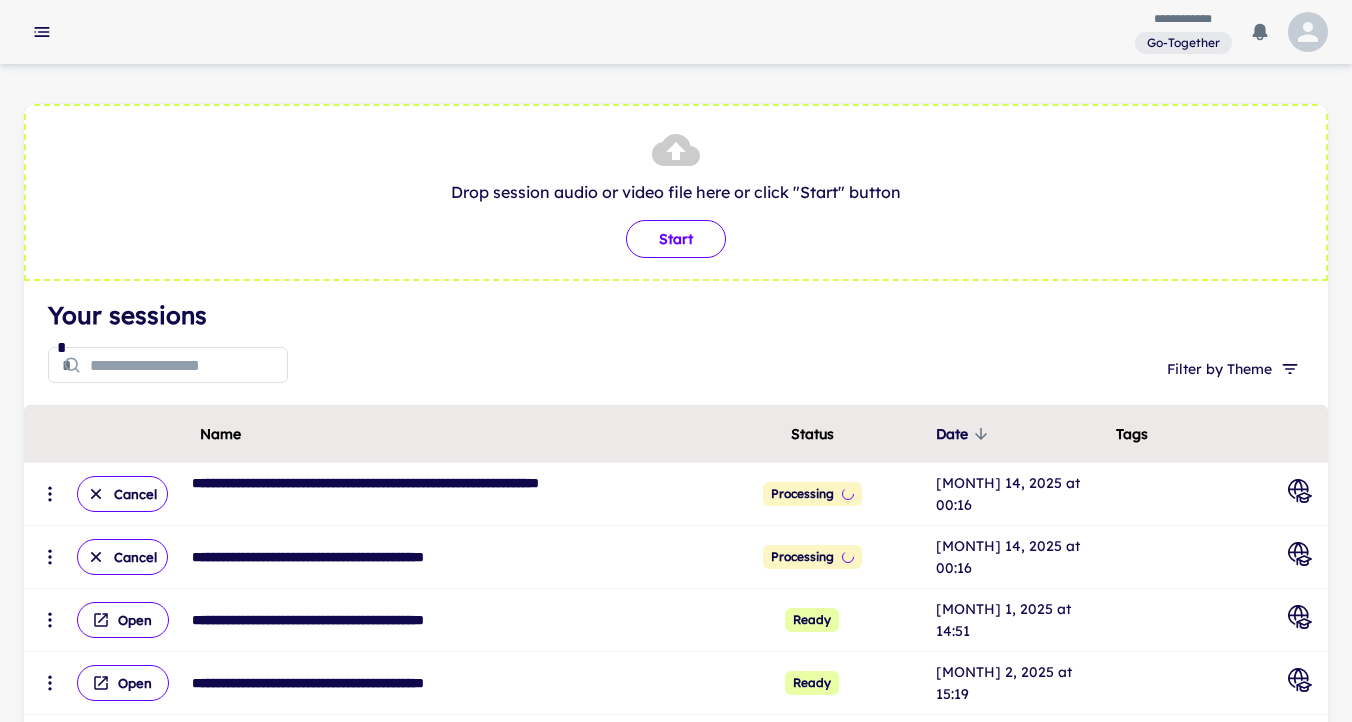 type on "**********" 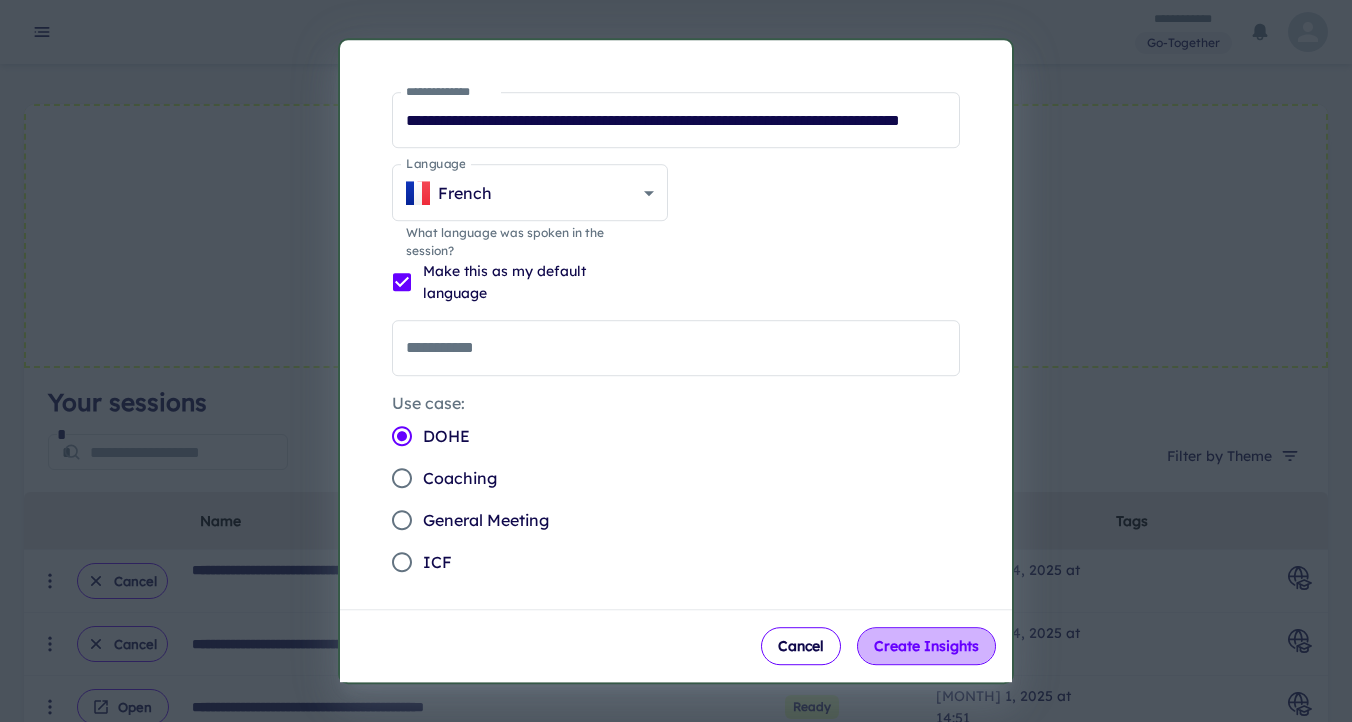 click on "Create Insights" at bounding box center (926, 646) 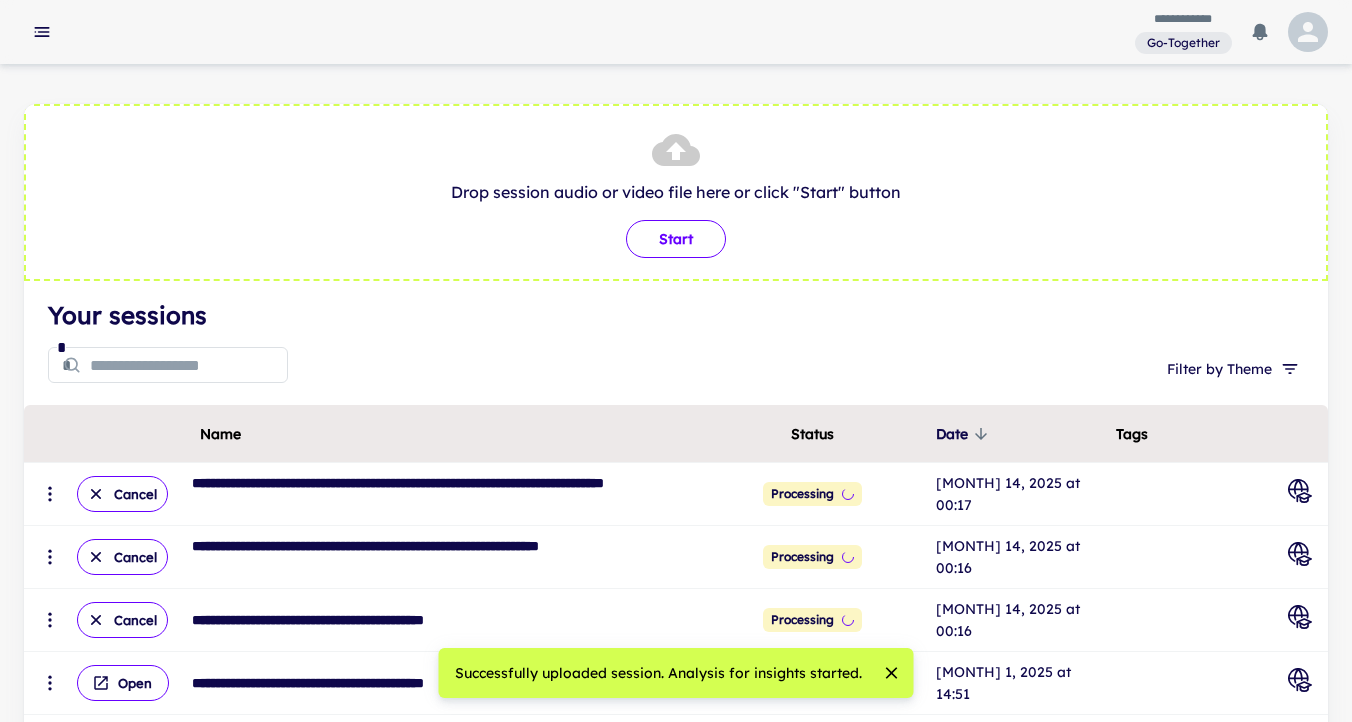 click on "Start" at bounding box center [676, 239] 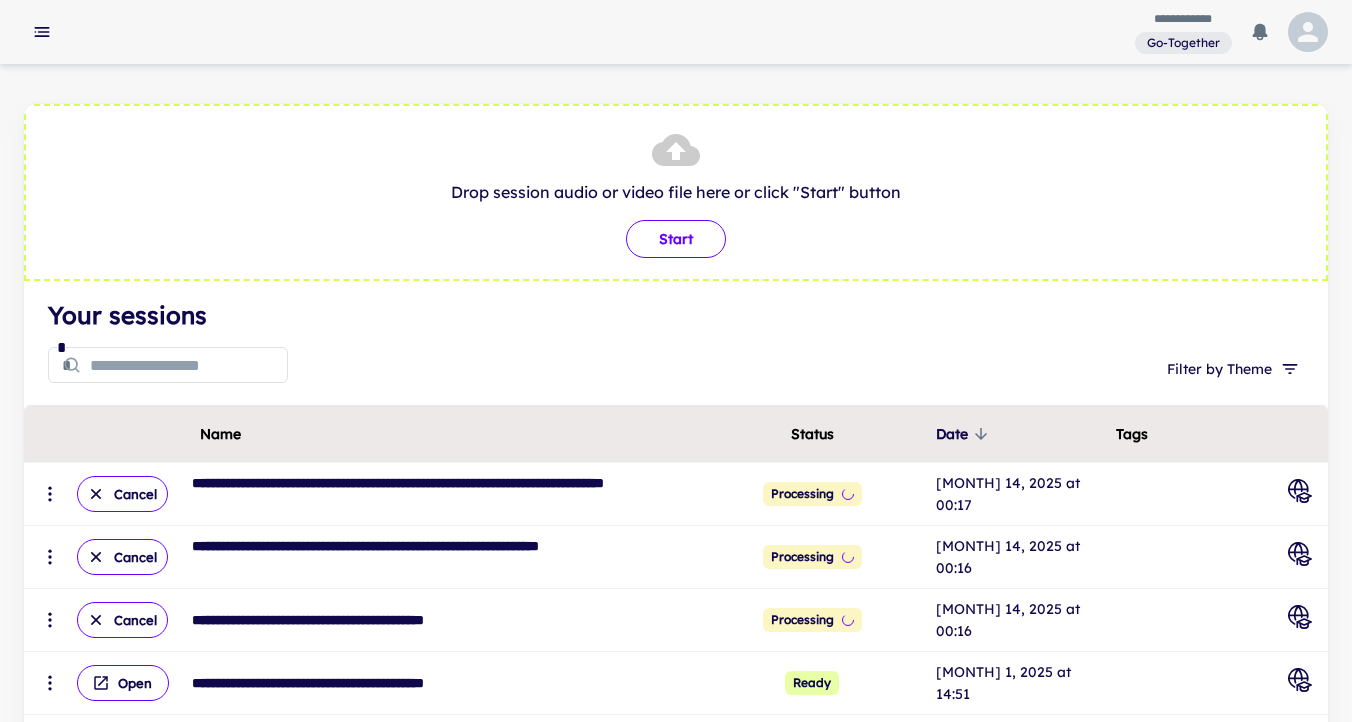 type on "**********" 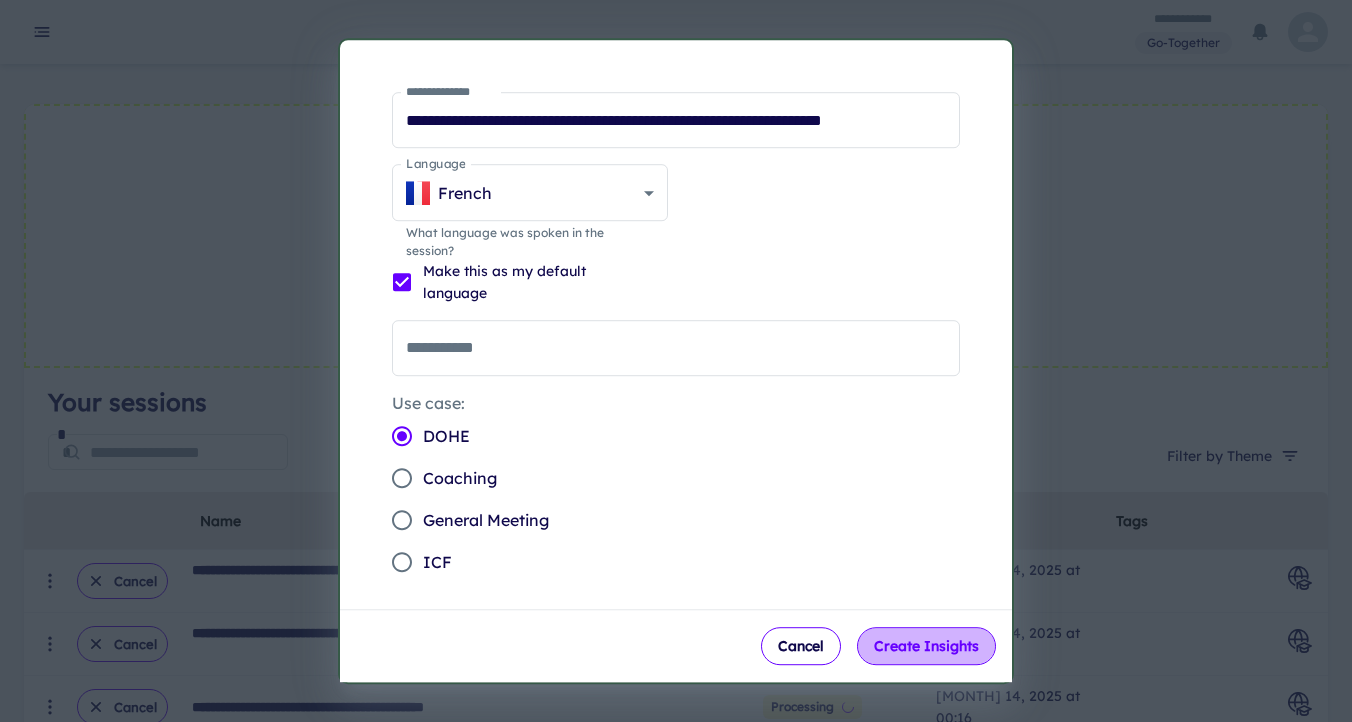 click on "Create Insights" at bounding box center [926, 646] 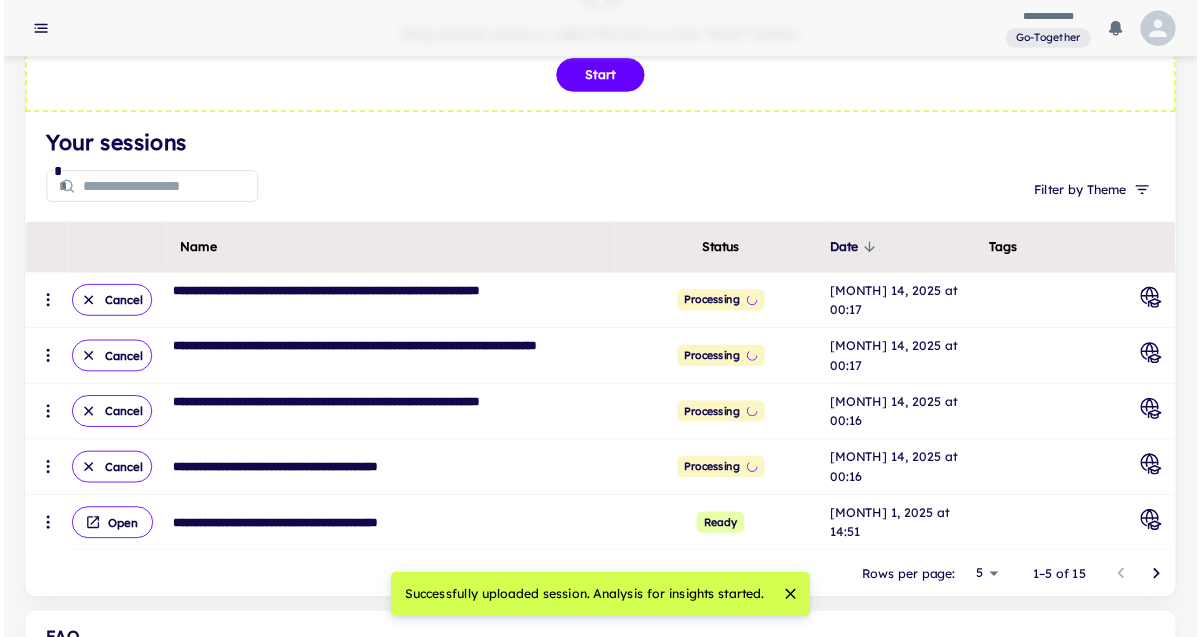 scroll, scrollTop: 159, scrollLeft: 0, axis: vertical 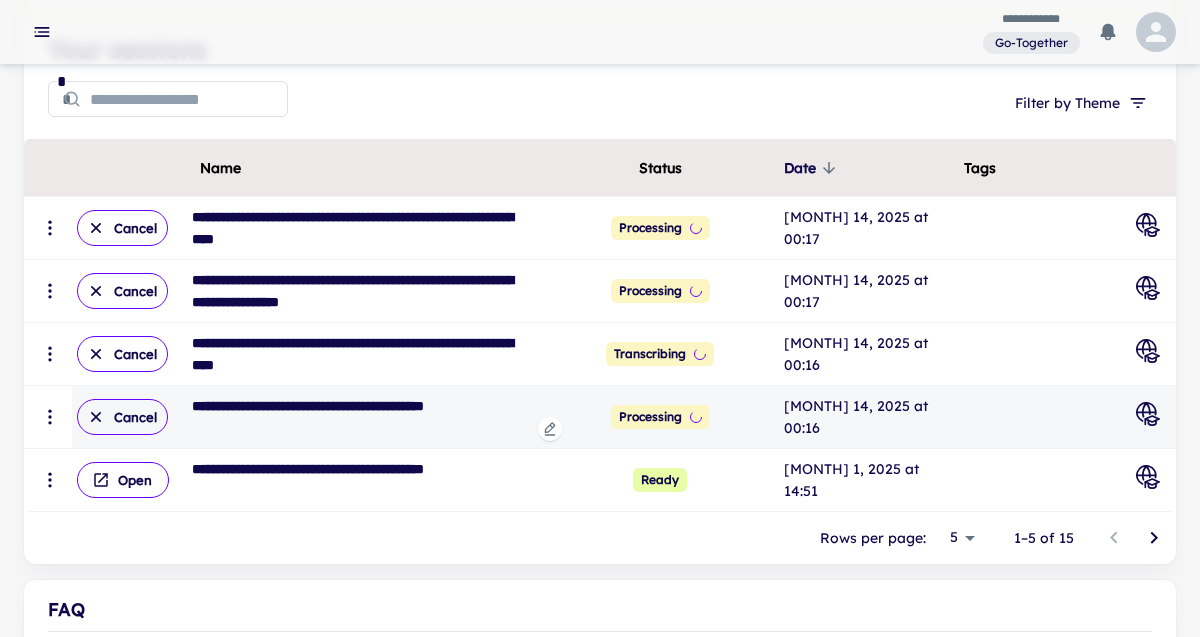 click 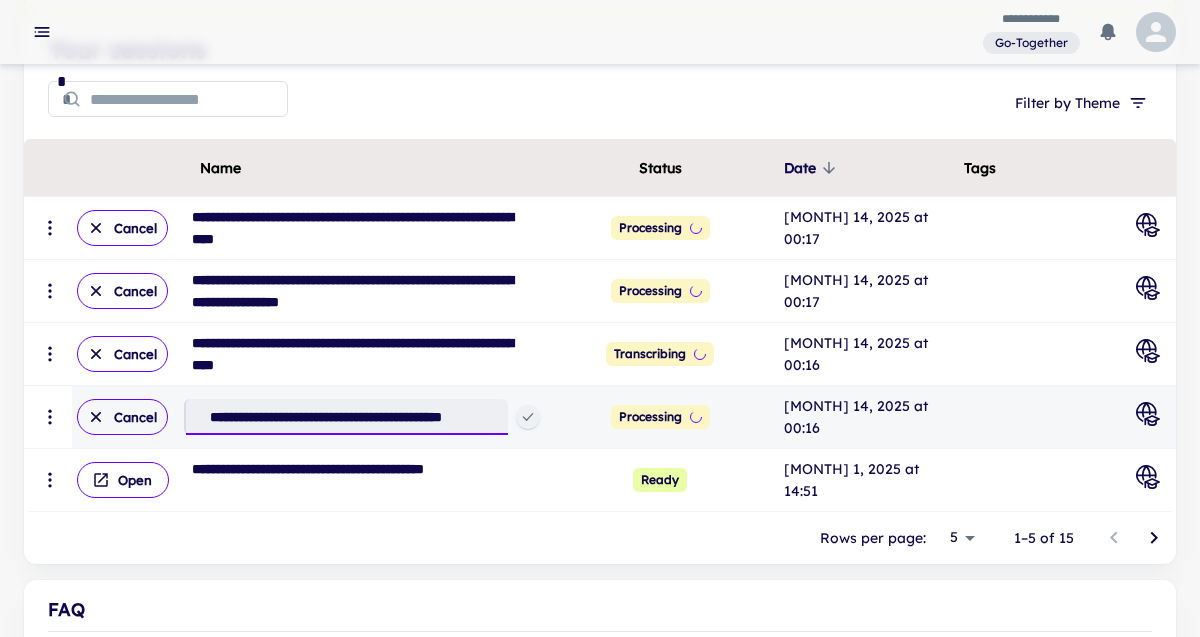 click on "**********" at bounding box center [355, 417] 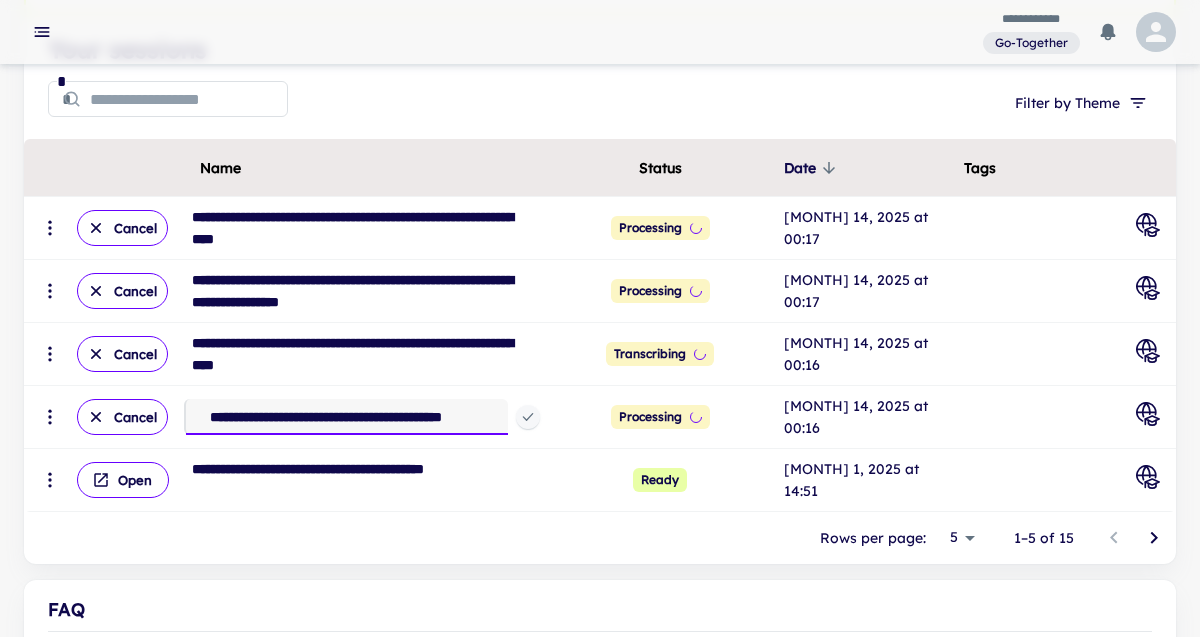 type on "**********" 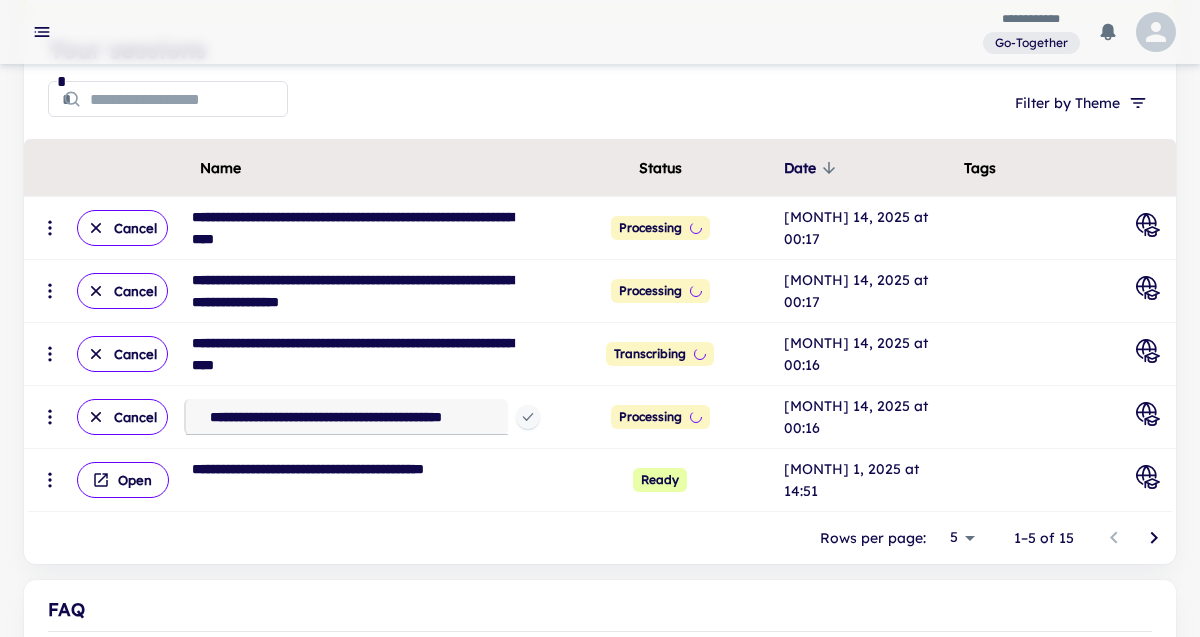 click 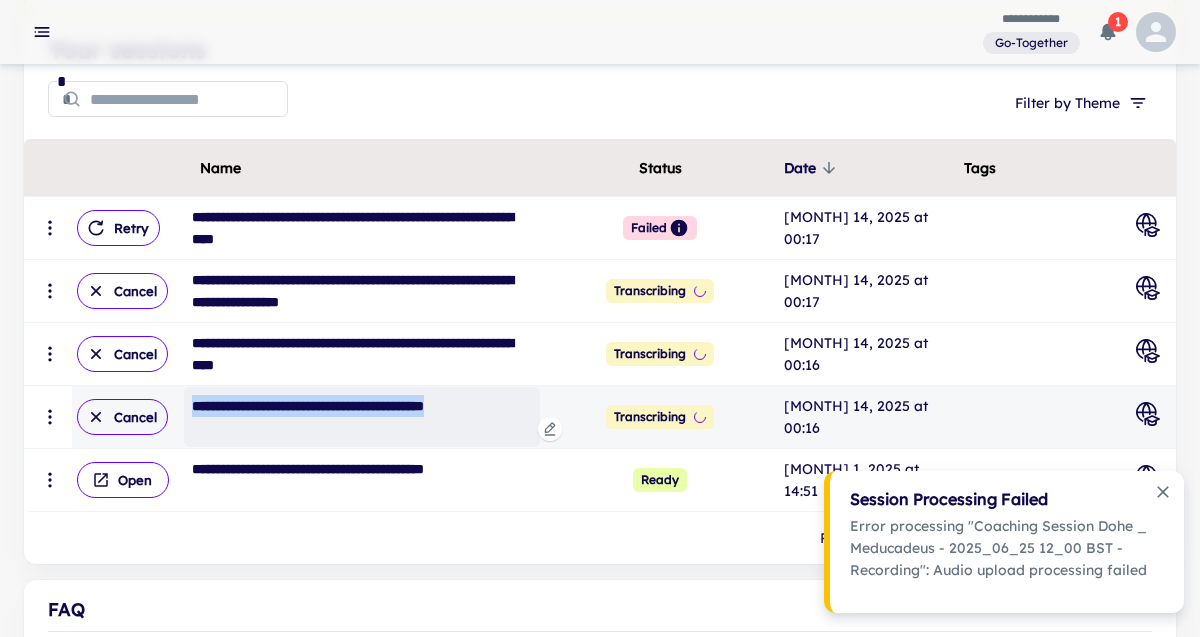 drag, startPoint x: 287, startPoint y: 425, endPoint x: 192, endPoint y: 406, distance: 96.88137 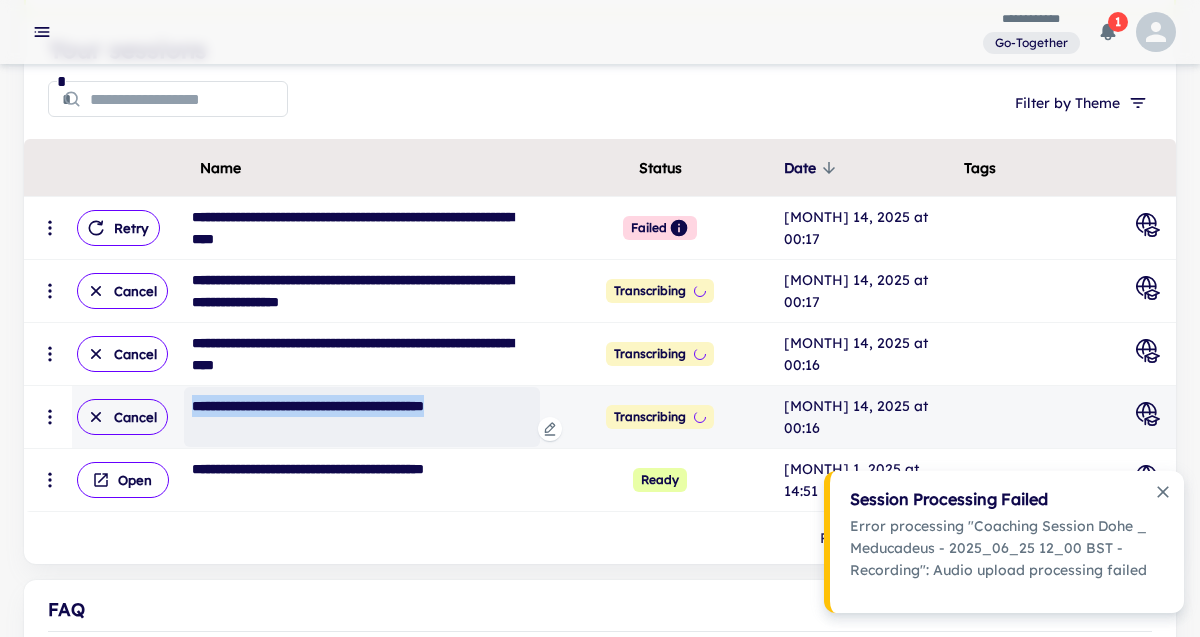 click on "**********" at bounding box center [362, 417] 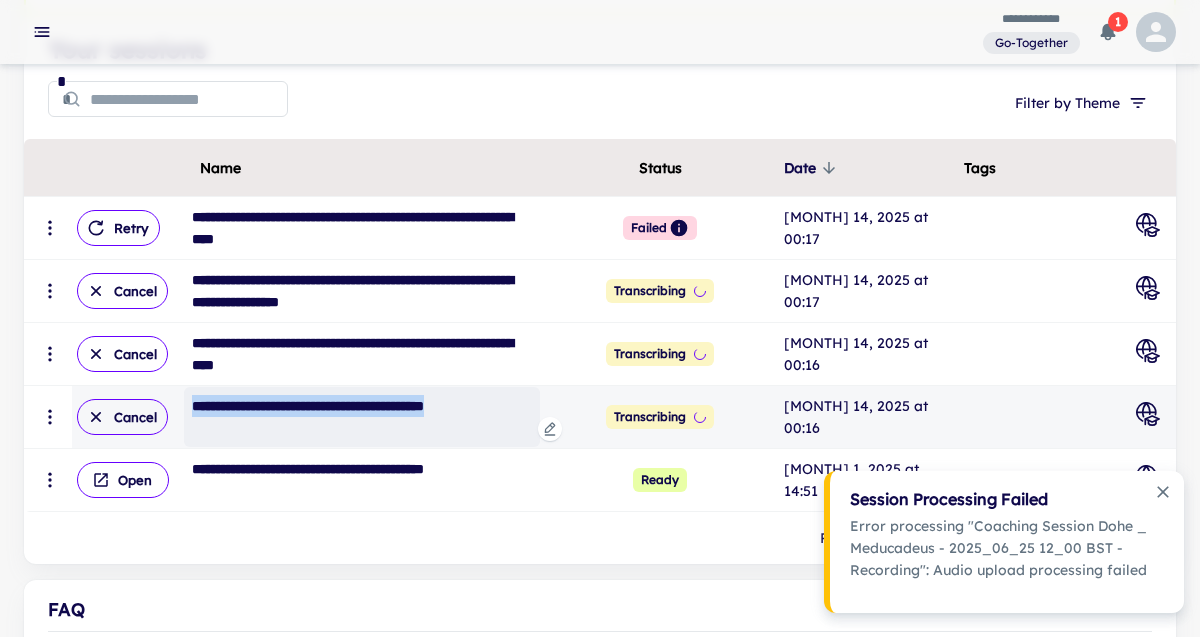copy on "**********" 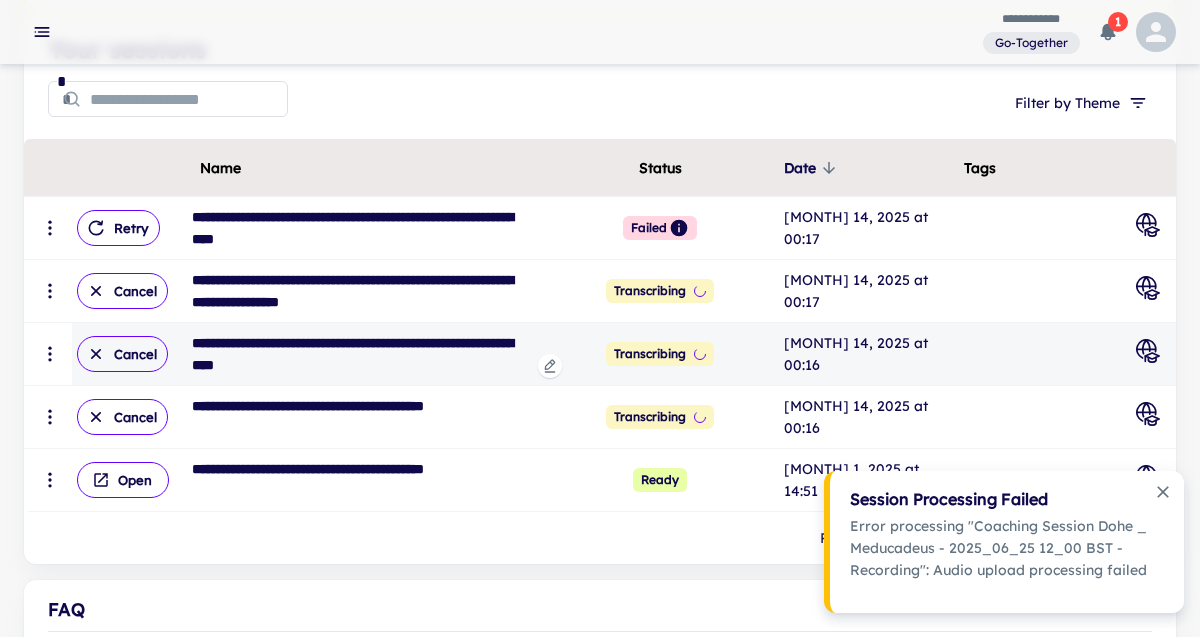 click 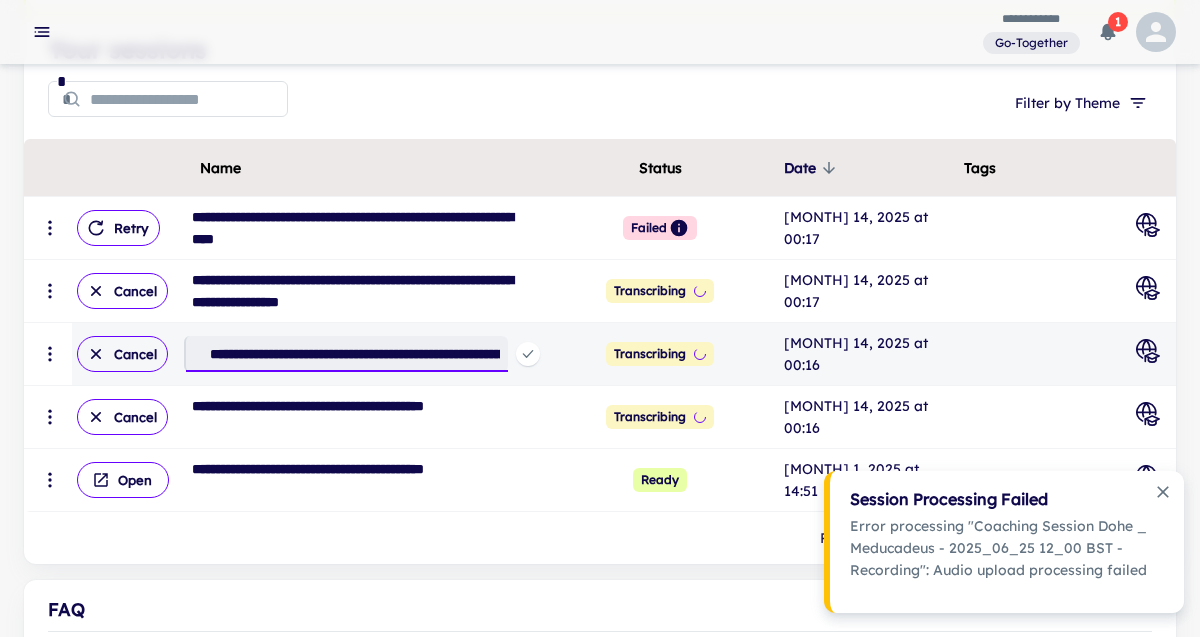 click on "**********" at bounding box center [355, 354] 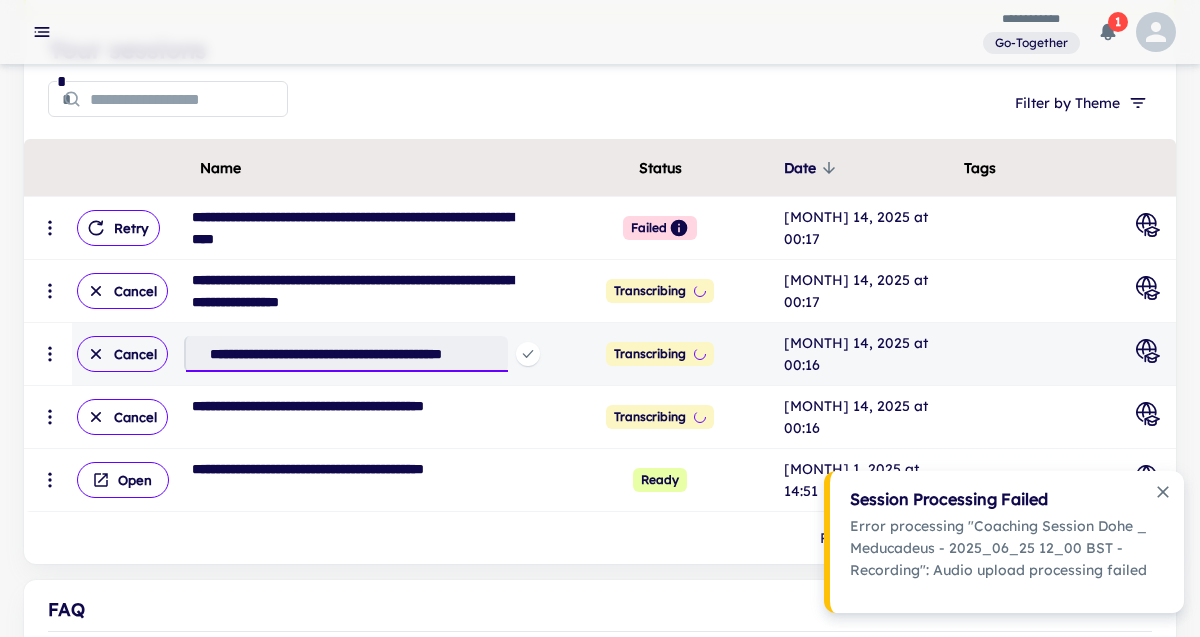 scroll, scrollTop: 0, scrollLeft: 73, axis: horizontal 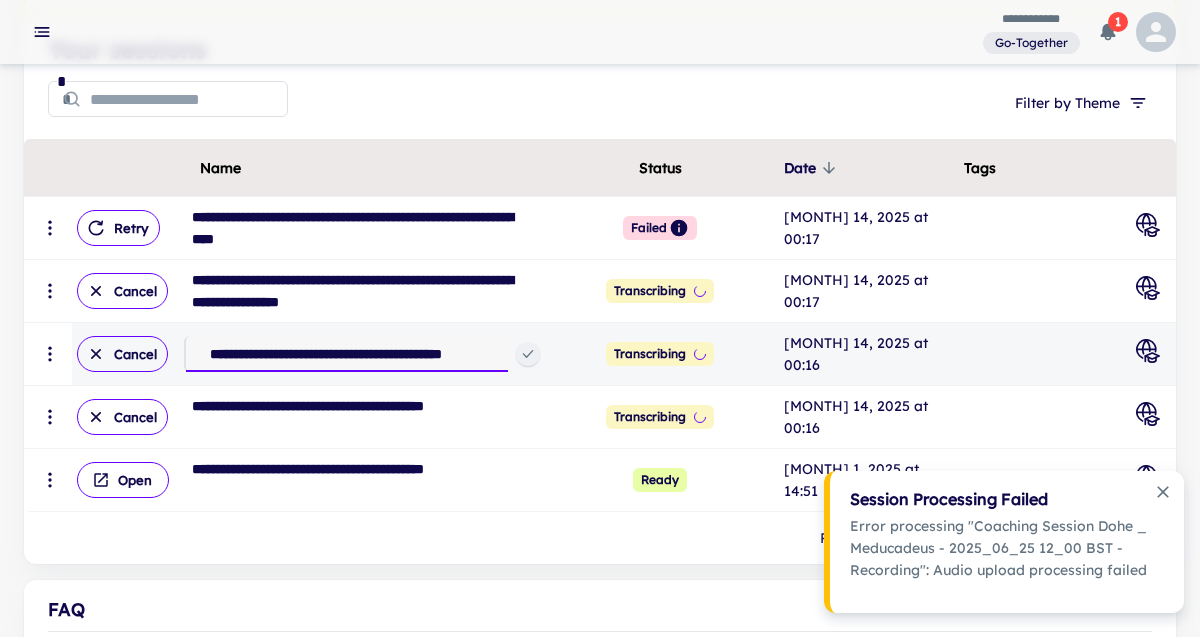 type on "**********" 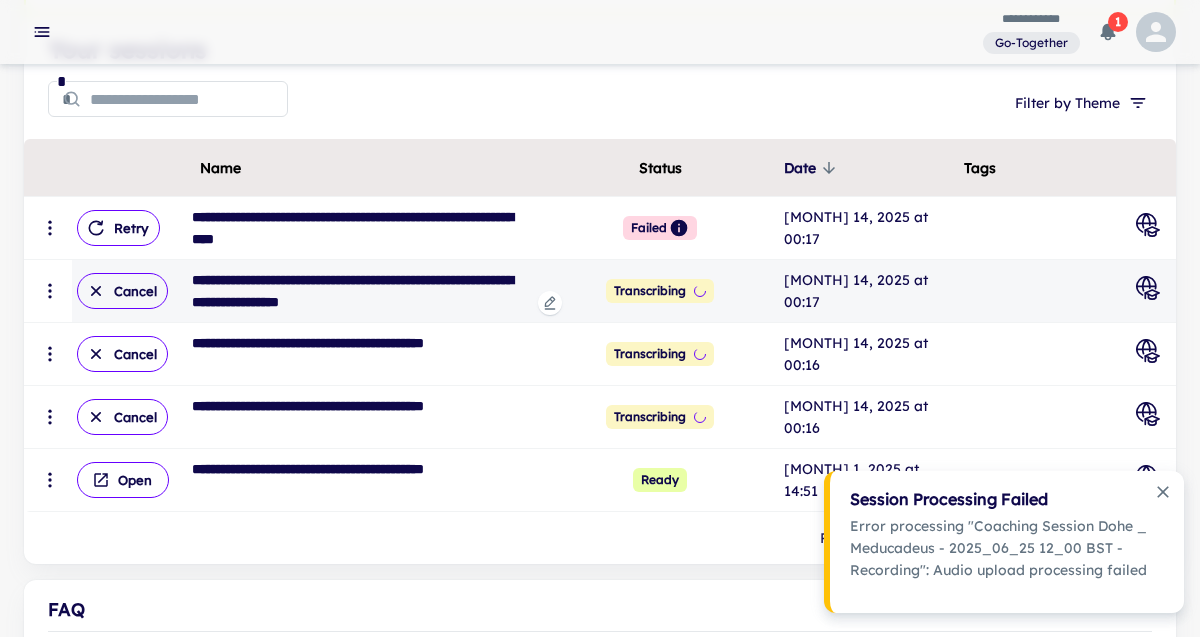 click 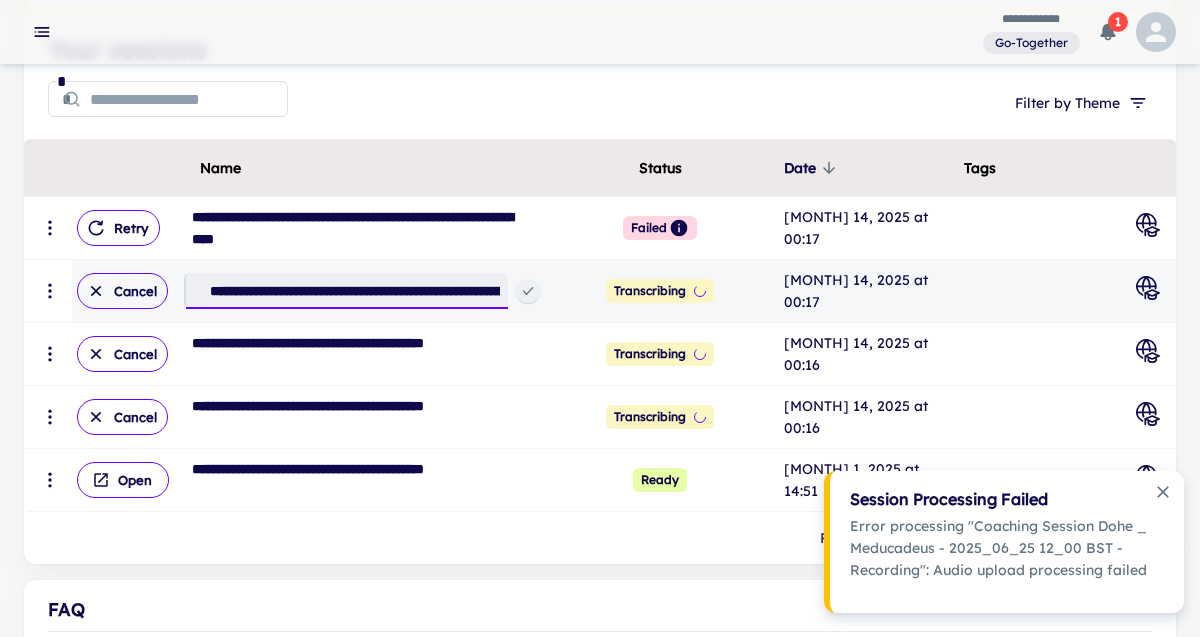 click on "**********" at bounding box center [355, 291] 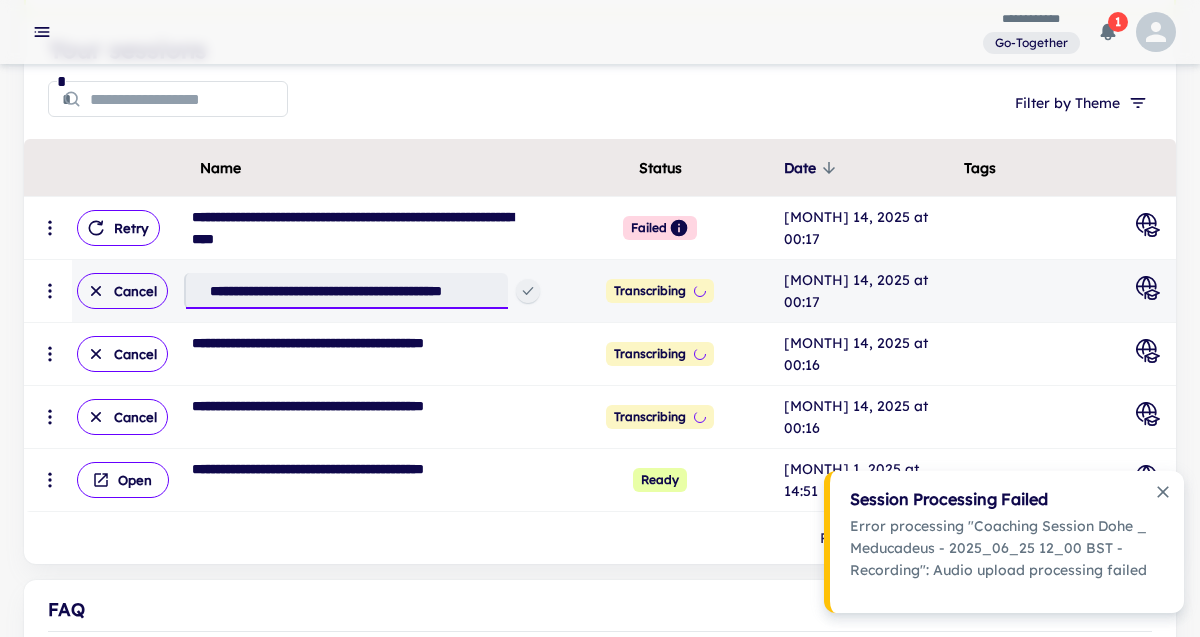 scroll, scrollTop: 0, scrollLeft: 71, axis: horizontal 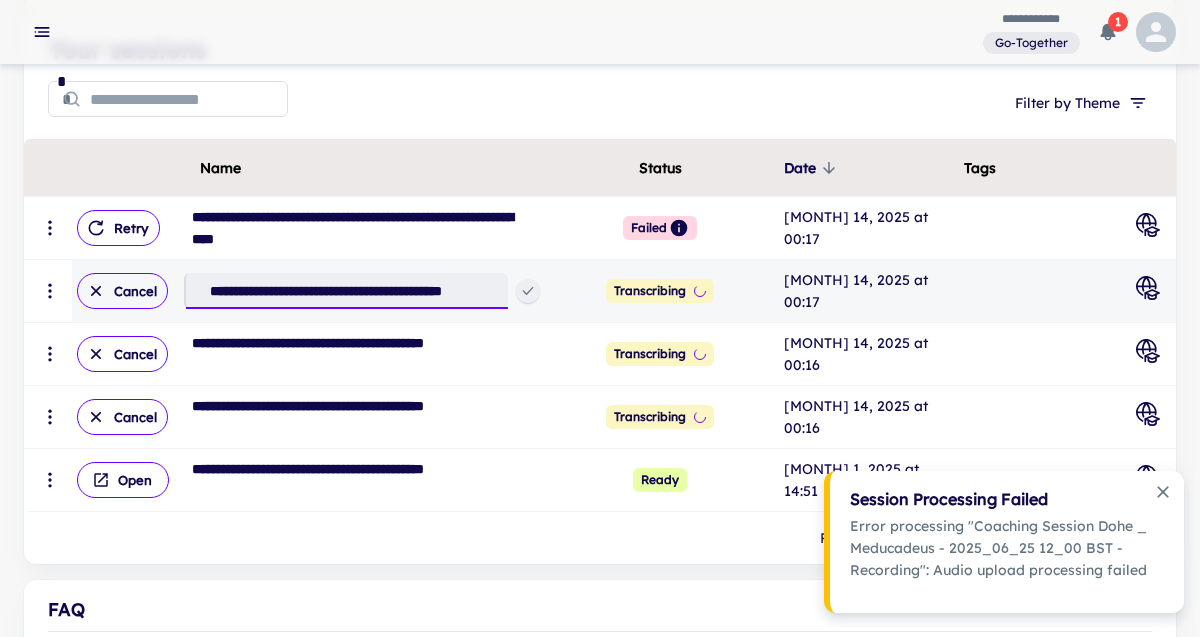 click on "**********" at bounding box center [355, 291] 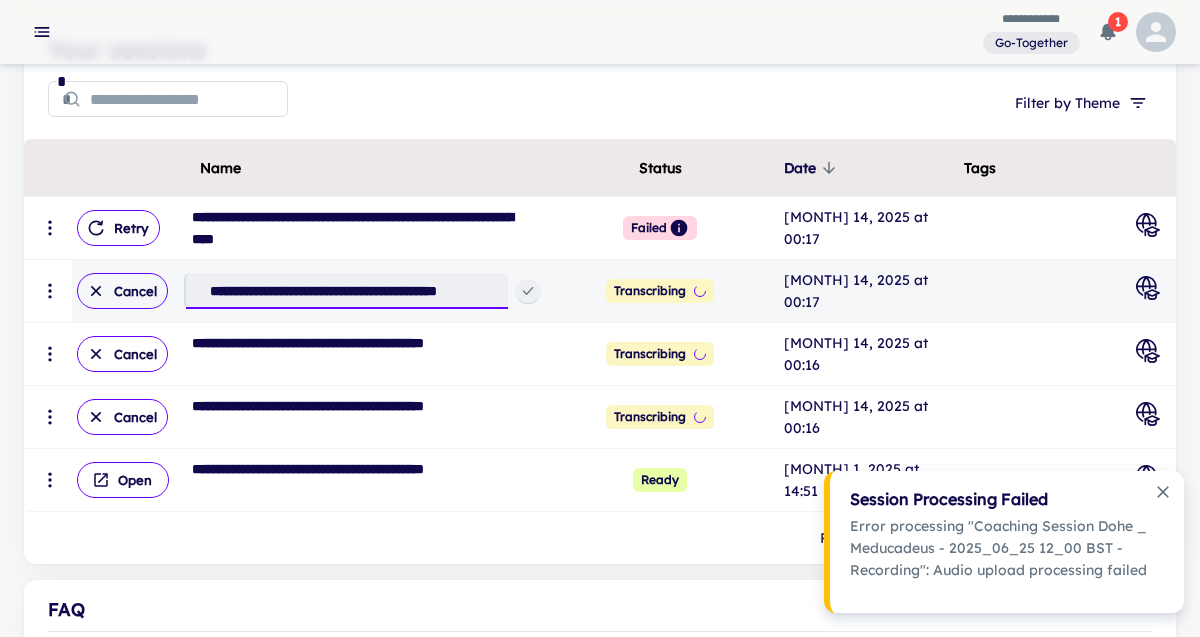 scroll, scrollTop: 0, scrollLeft: 63, axis: horizontal 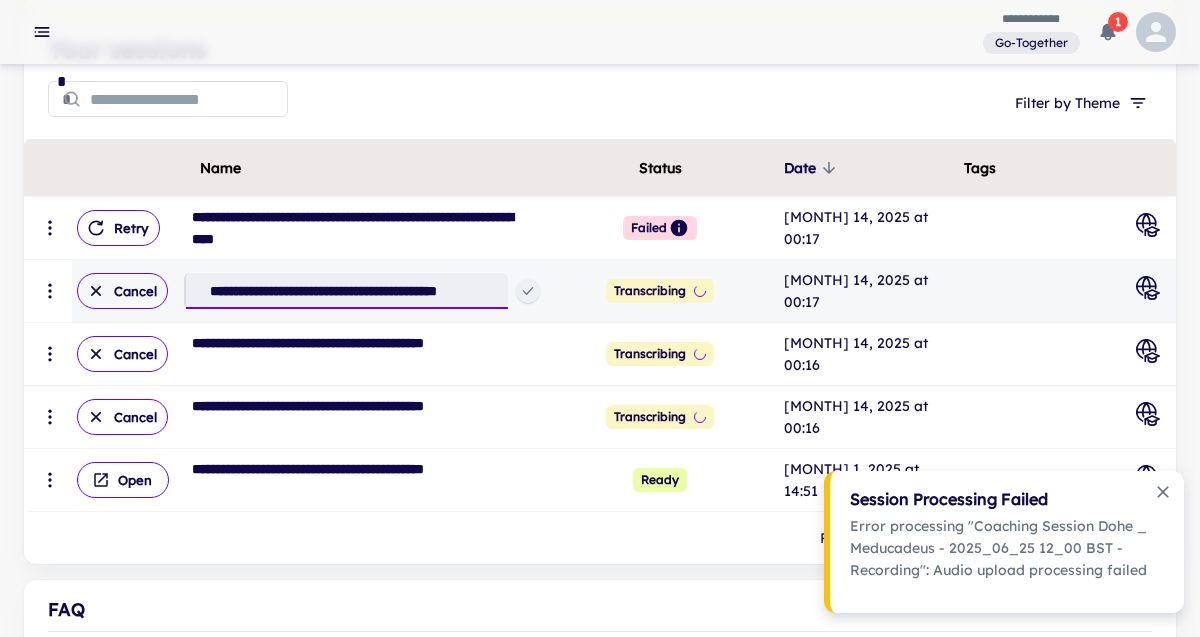 type on "**********" 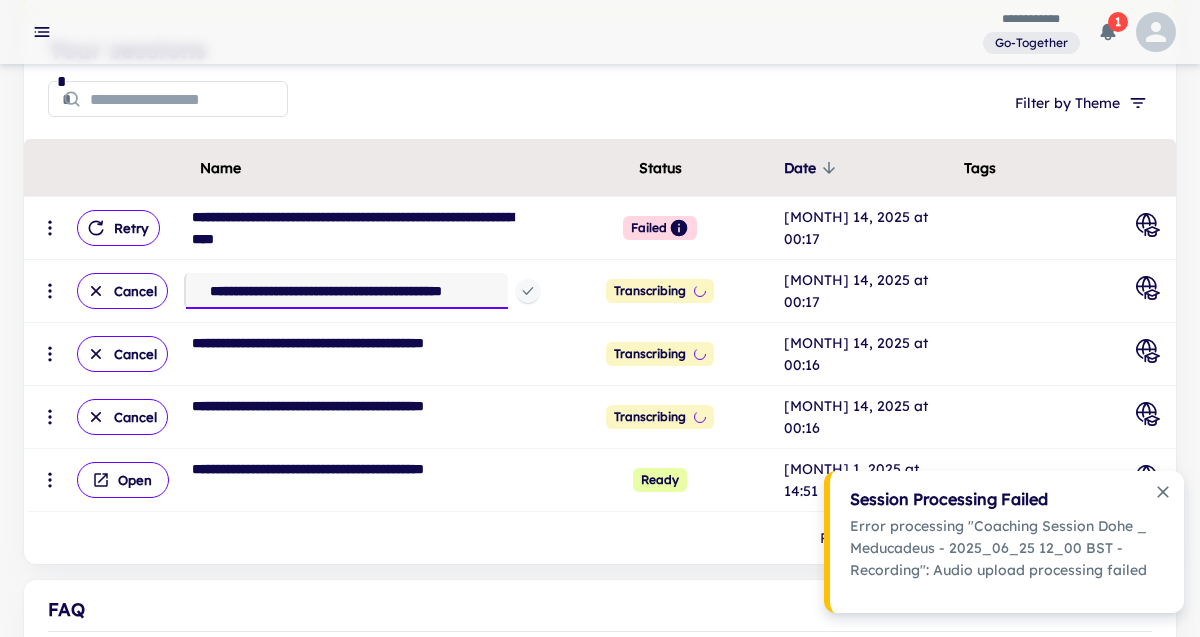 click on "**********" at bounding box center [362, 291] 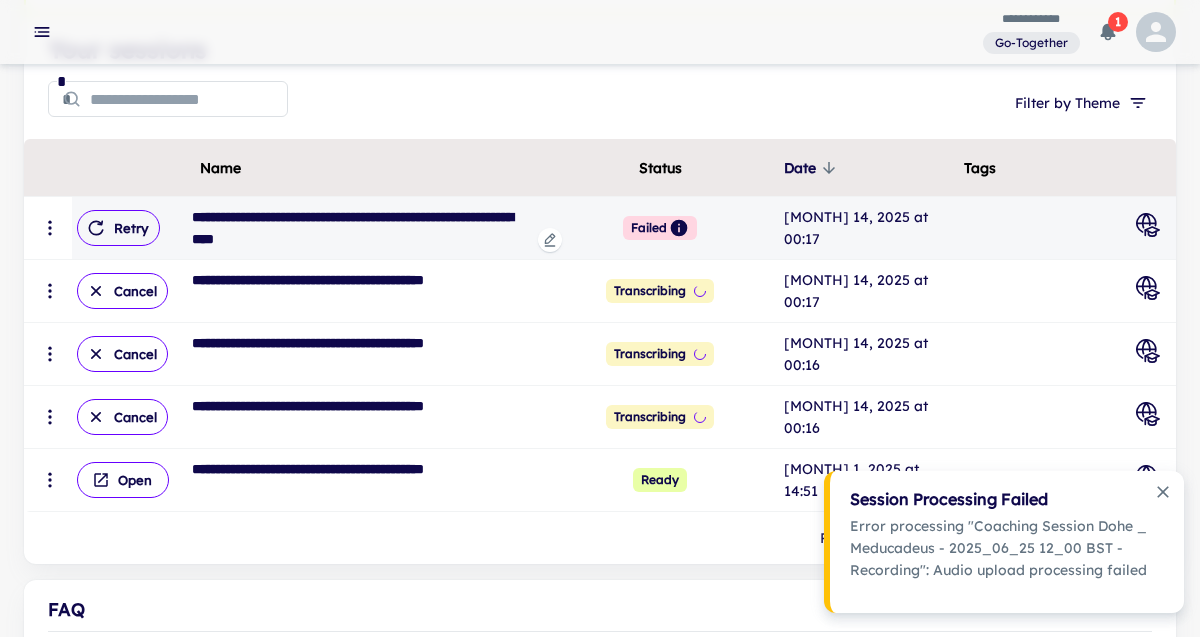 click 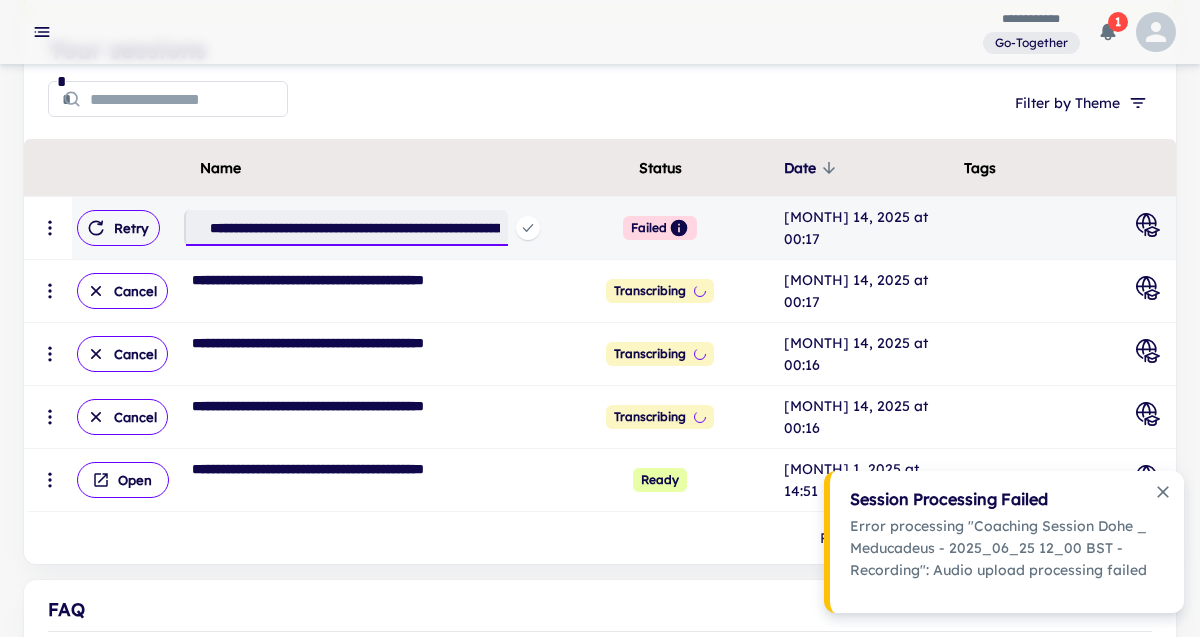 click on "**********" at bounding box center (355, 228) 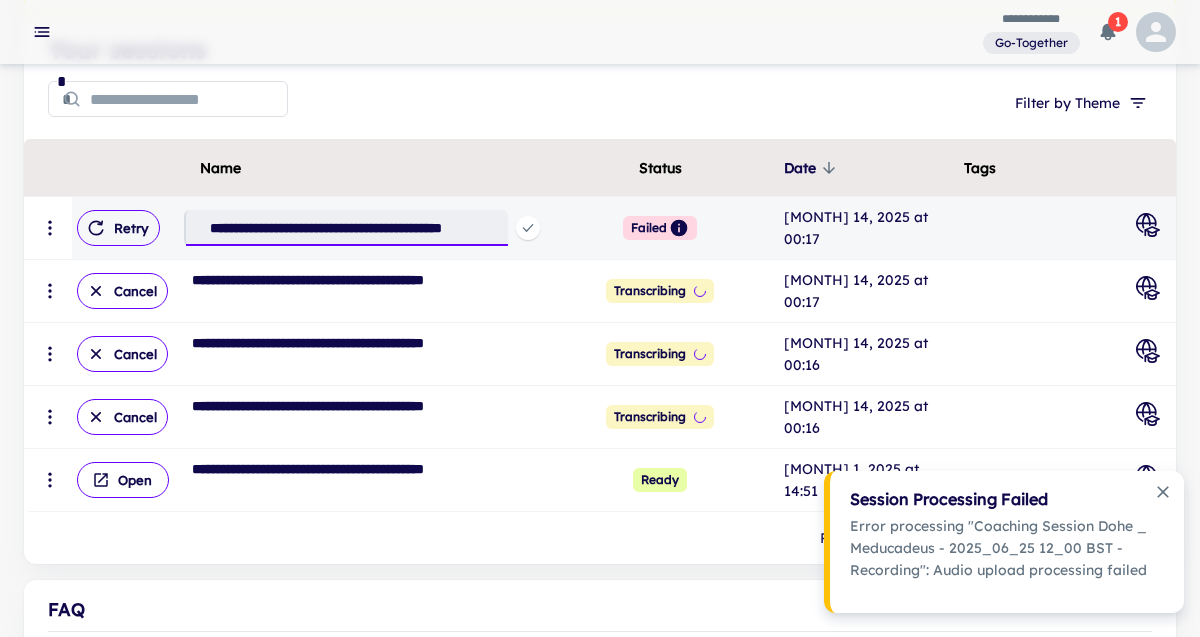 scroll, scrollTop: 0, scrollLeft: 72, axis: horizontal 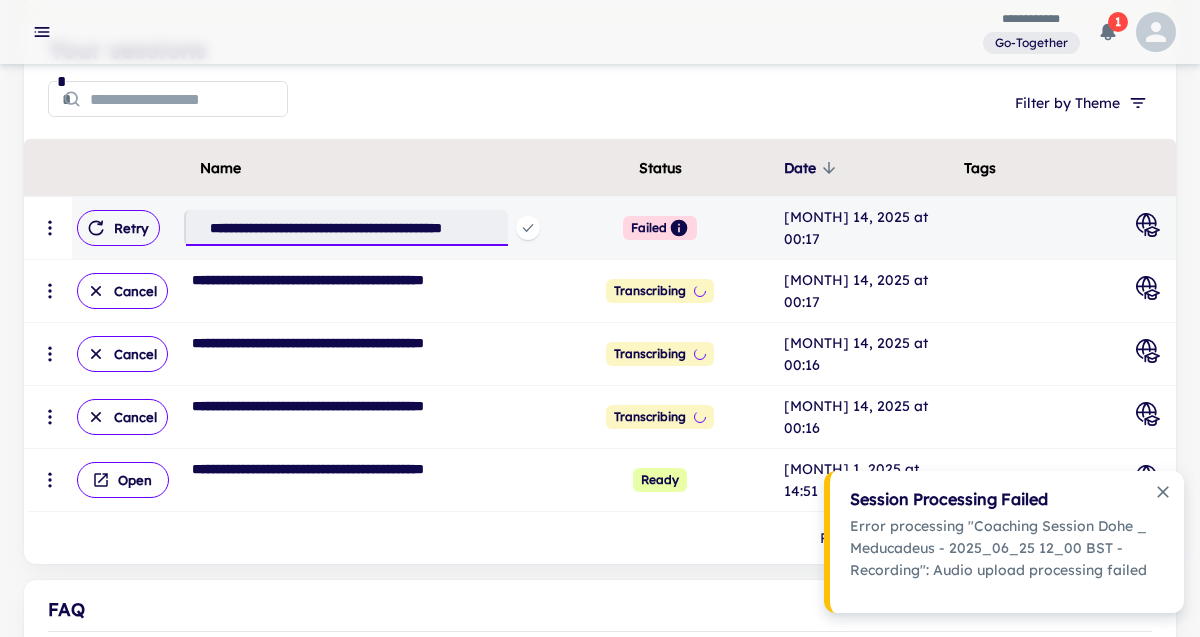 click on "**********" at bounding box center (355, 228) 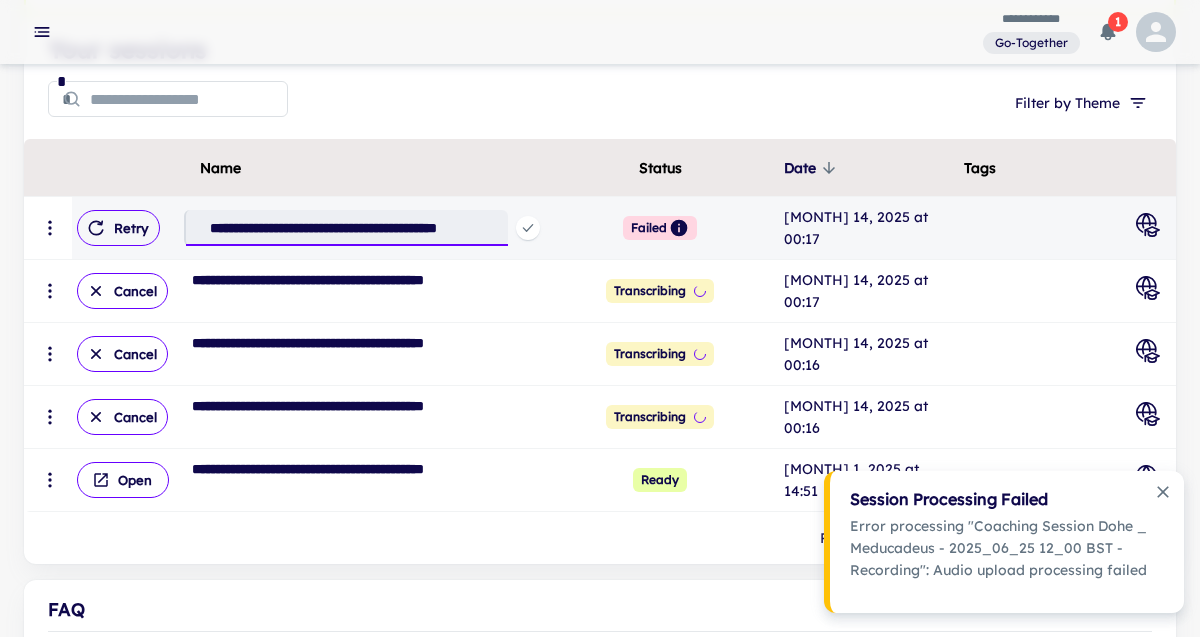scroll, scrollTop: 0, scrollLeft: 64, axis: horizontal 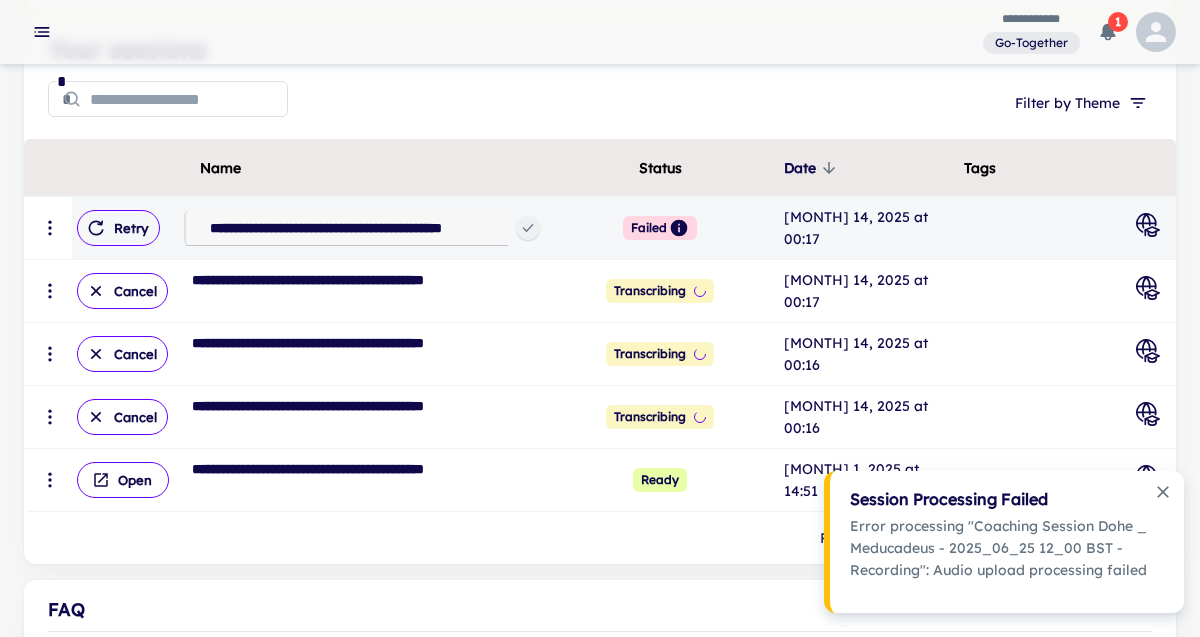 click on "**********" at bounding box center (362, 228) 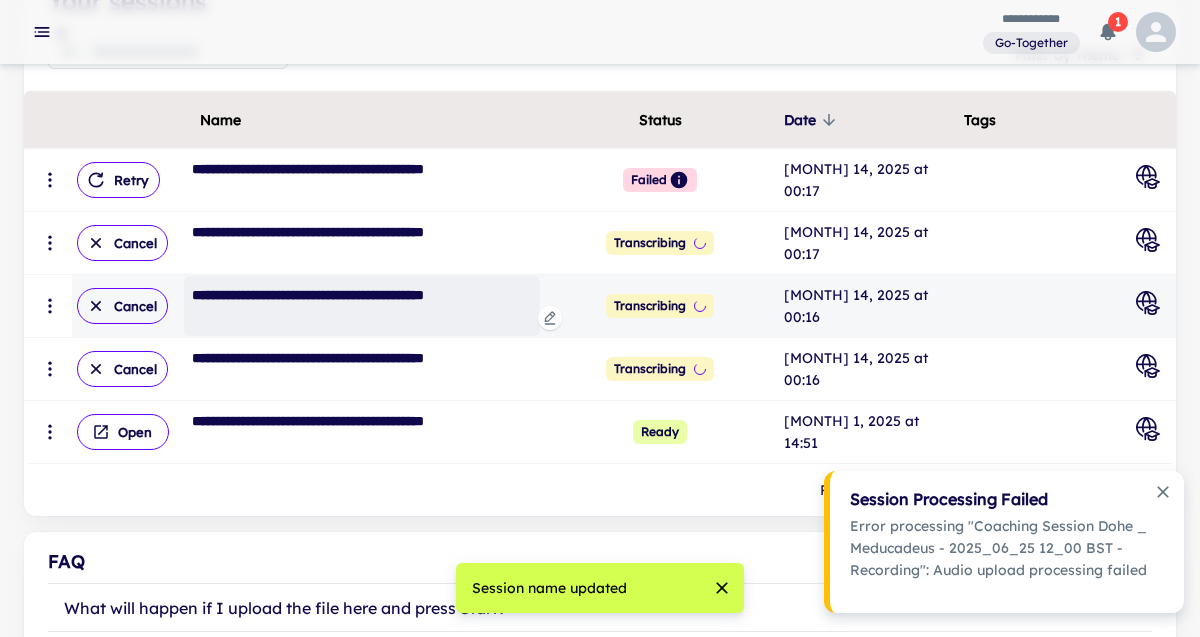 scroll, scrollTop: 321, scrollLeft: 0, axis: vertical 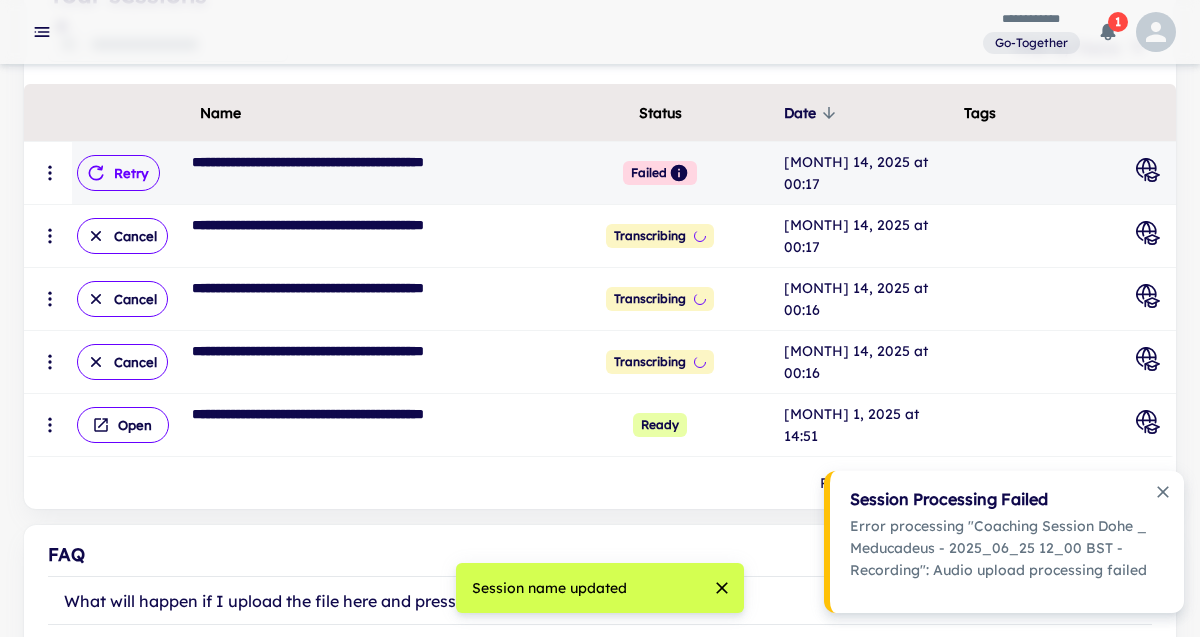 click 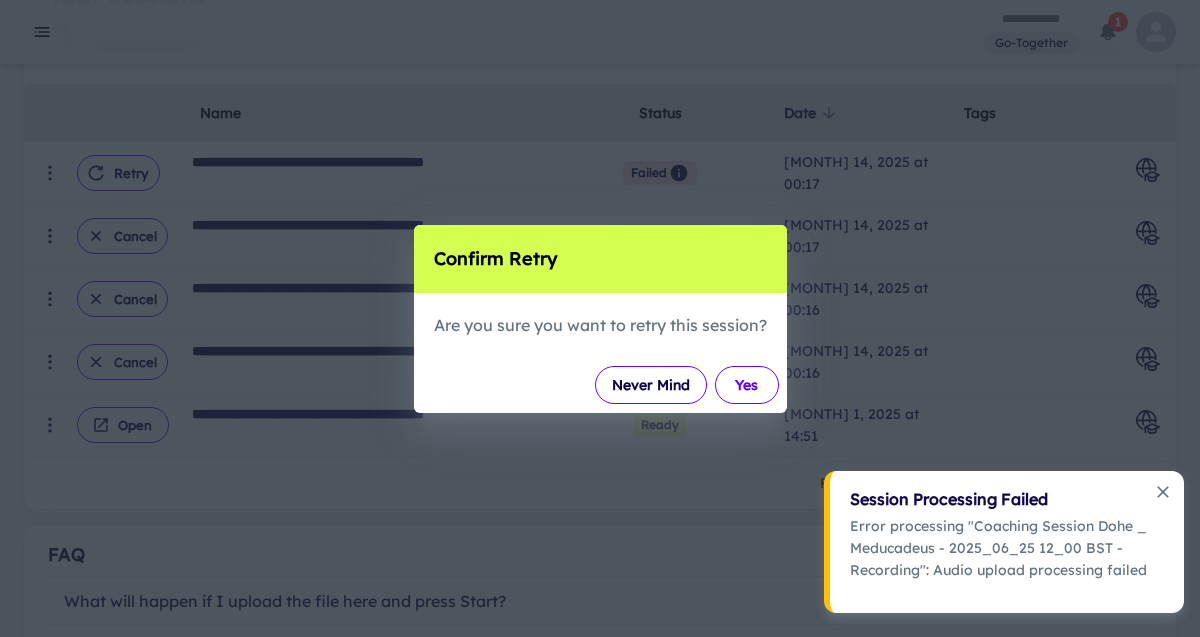 click on "Yes" at bounding box center (747, 385) 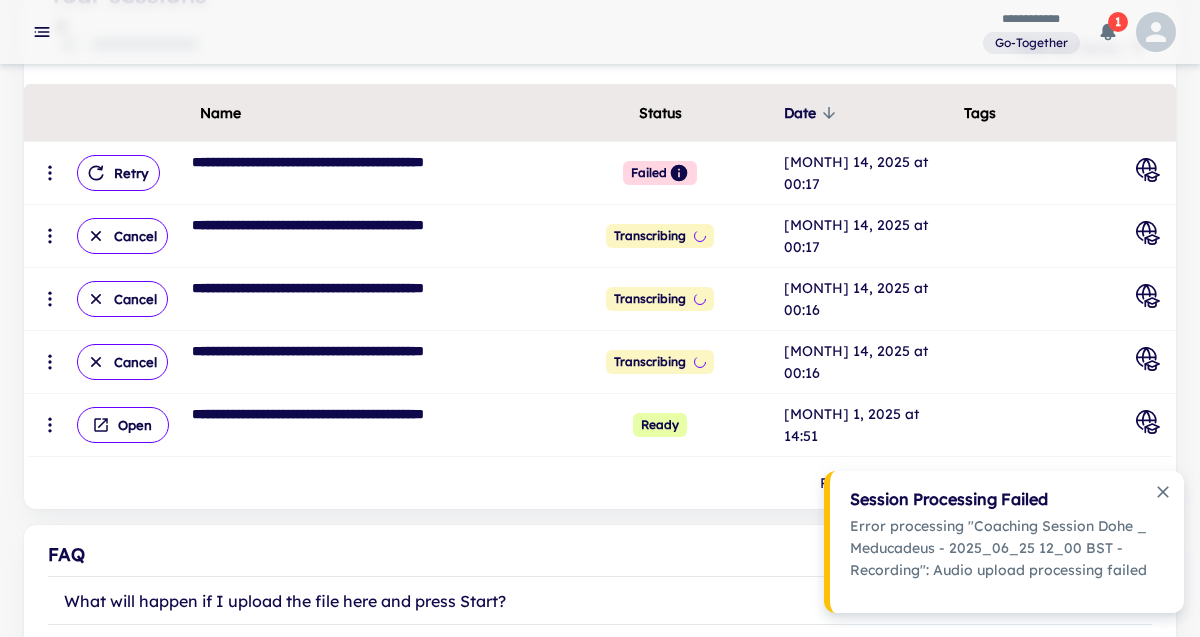 scroll, scrollTop: 321, scrollLeft: 0, axis: vertical 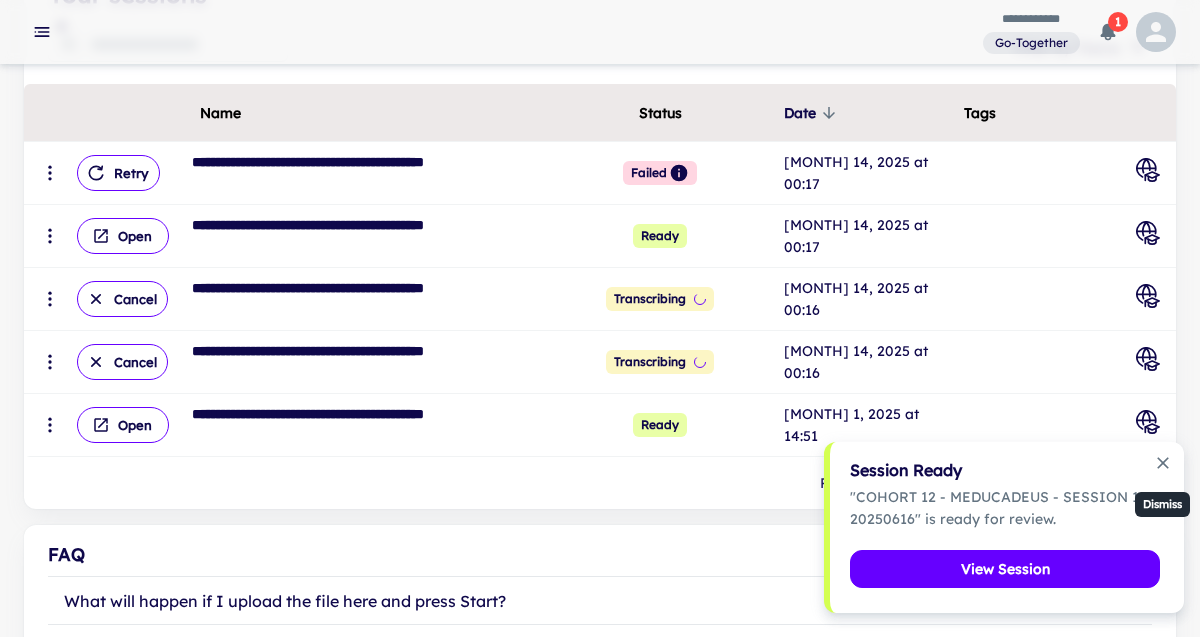 click 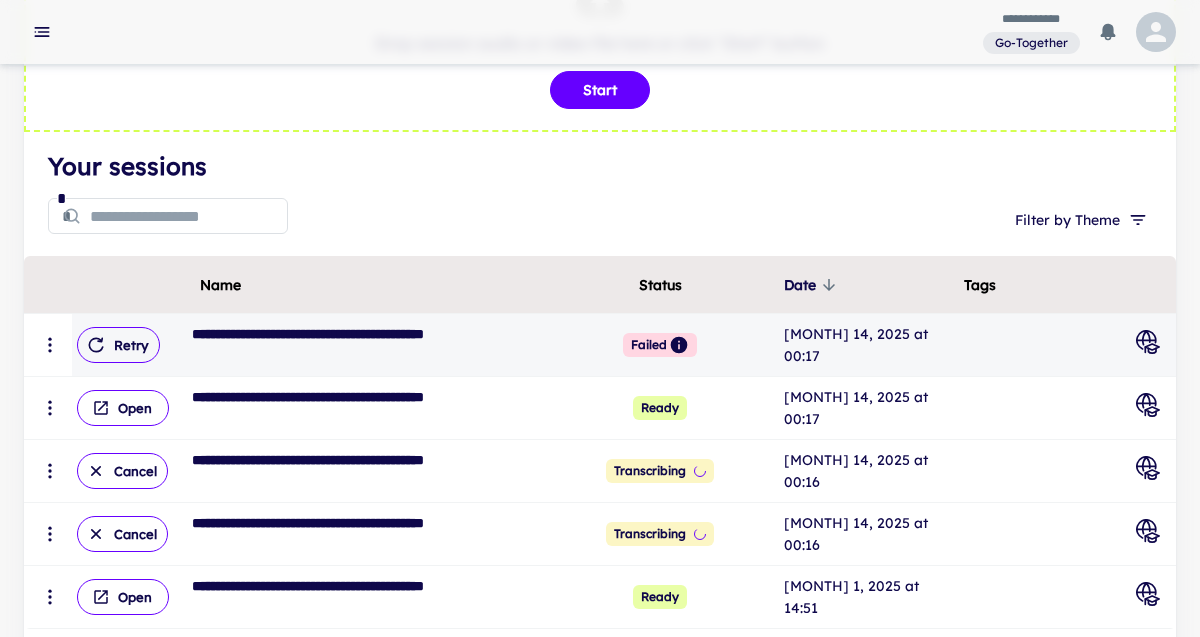scroll, scrollTop: 123, scrollLeft: 0, axis: vertical 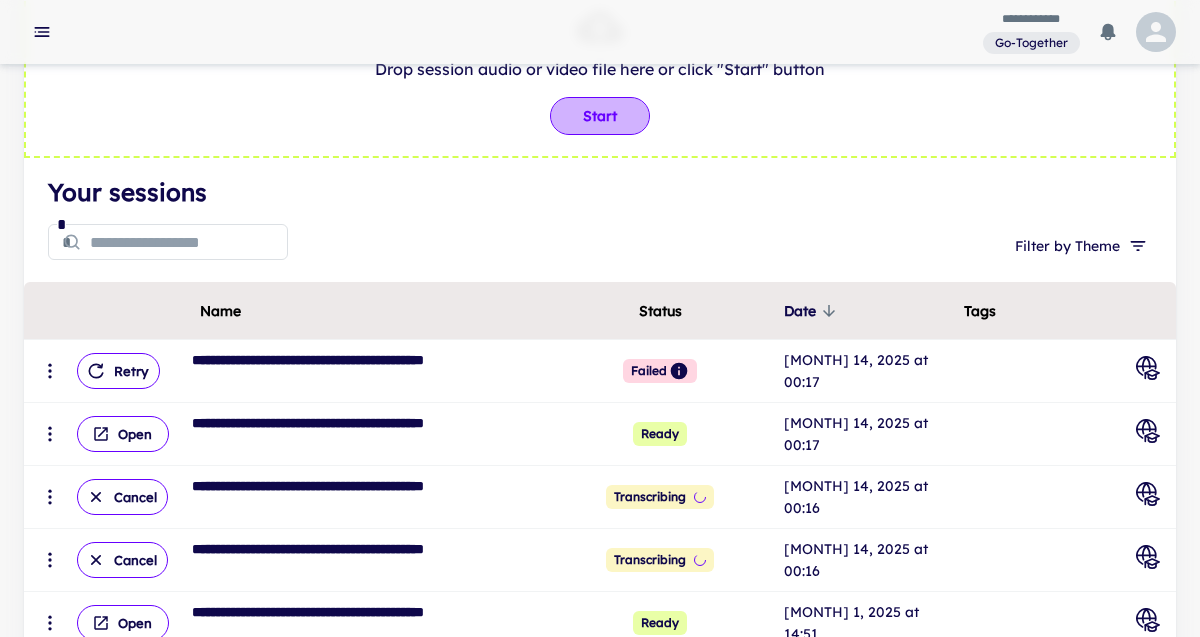 click on "Start" at bounding box center (600, 116) 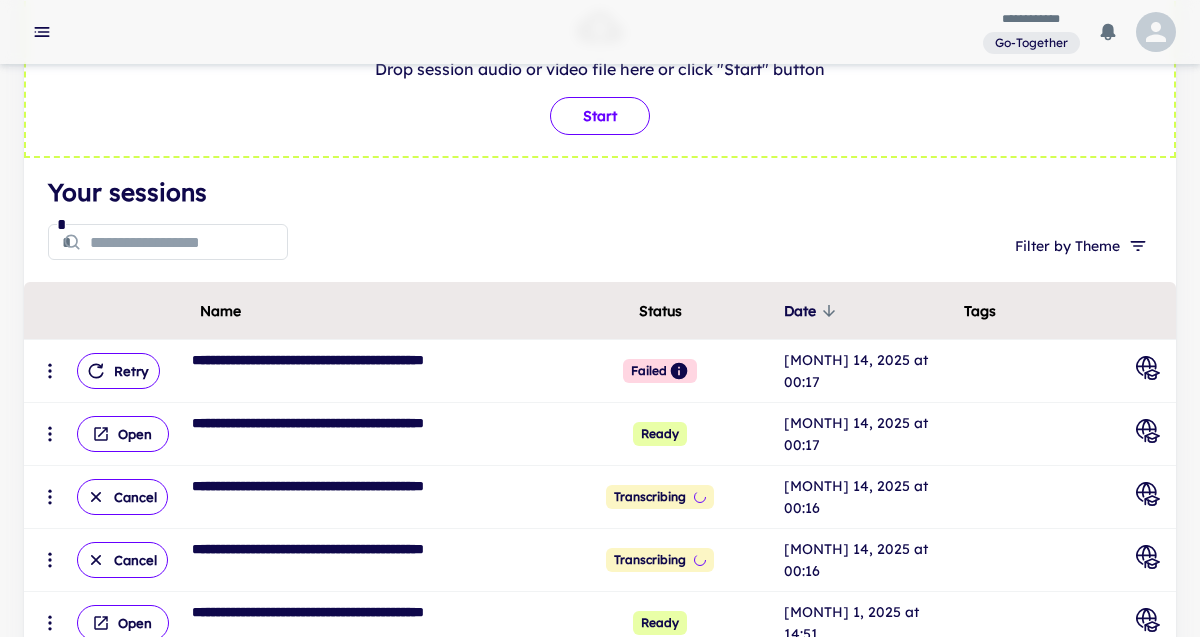 type on "**********" 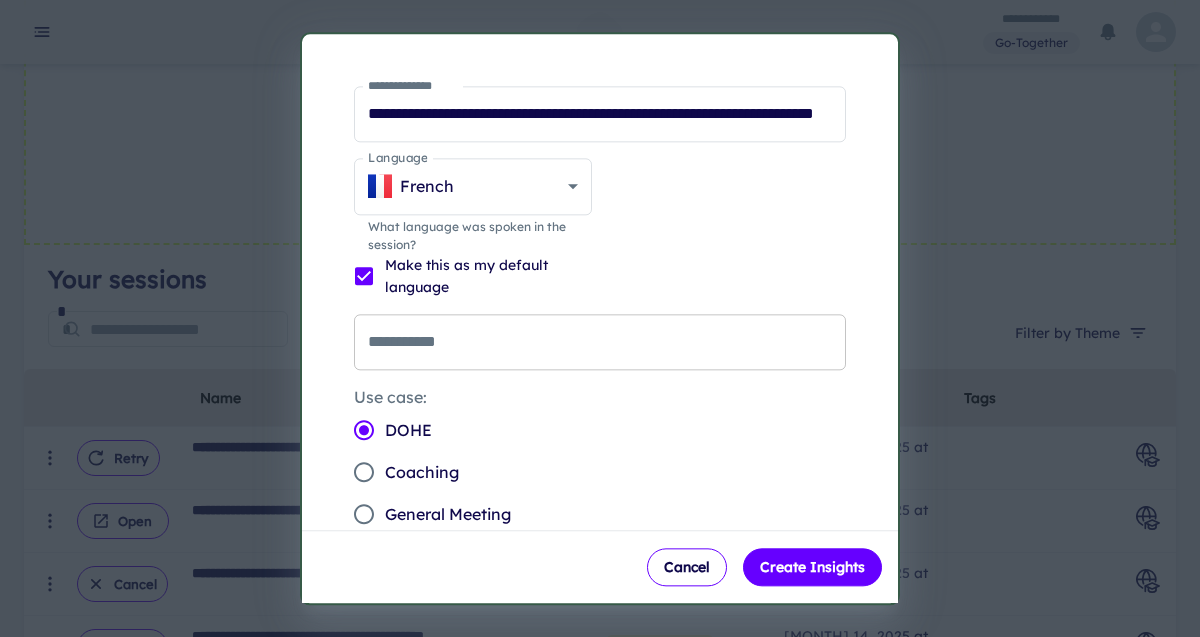 click on "**********" at bounding box center (600, 342) 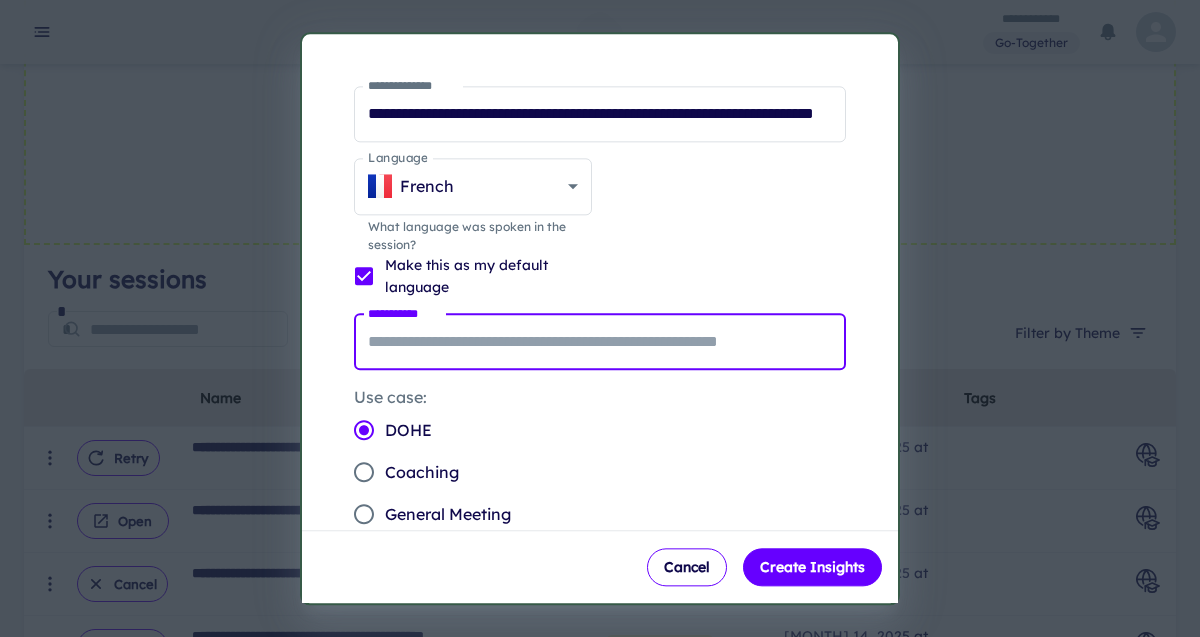 type on "**********" 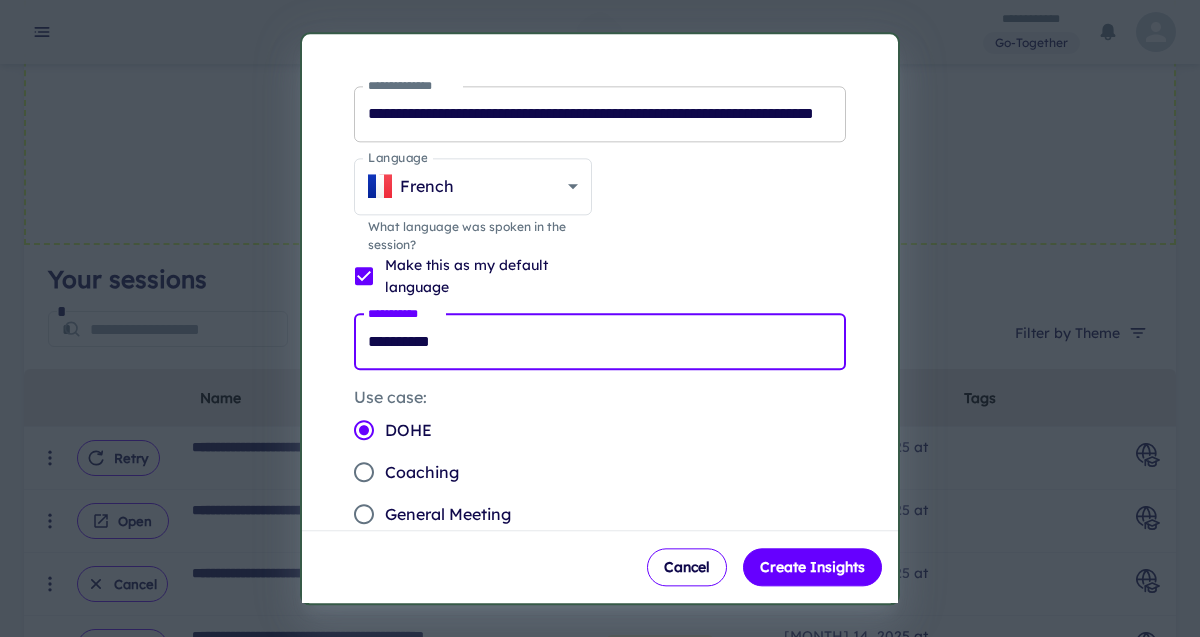 click on "**********" at bounding box center (600, 114) 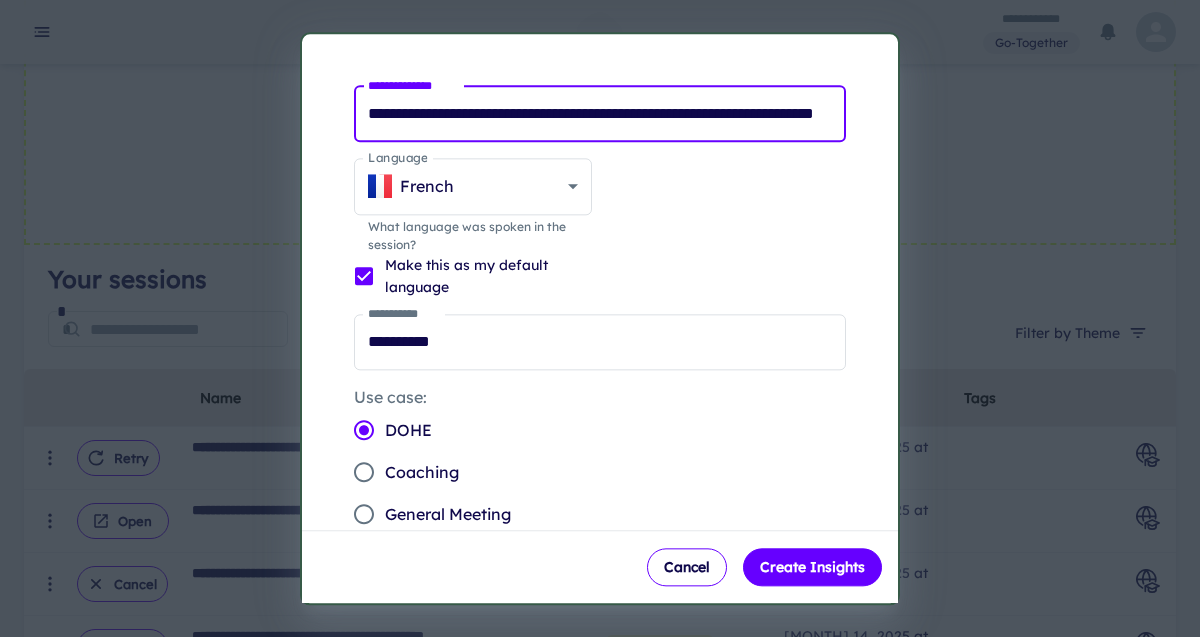 click on "**********" at bounding box center (600, 114) 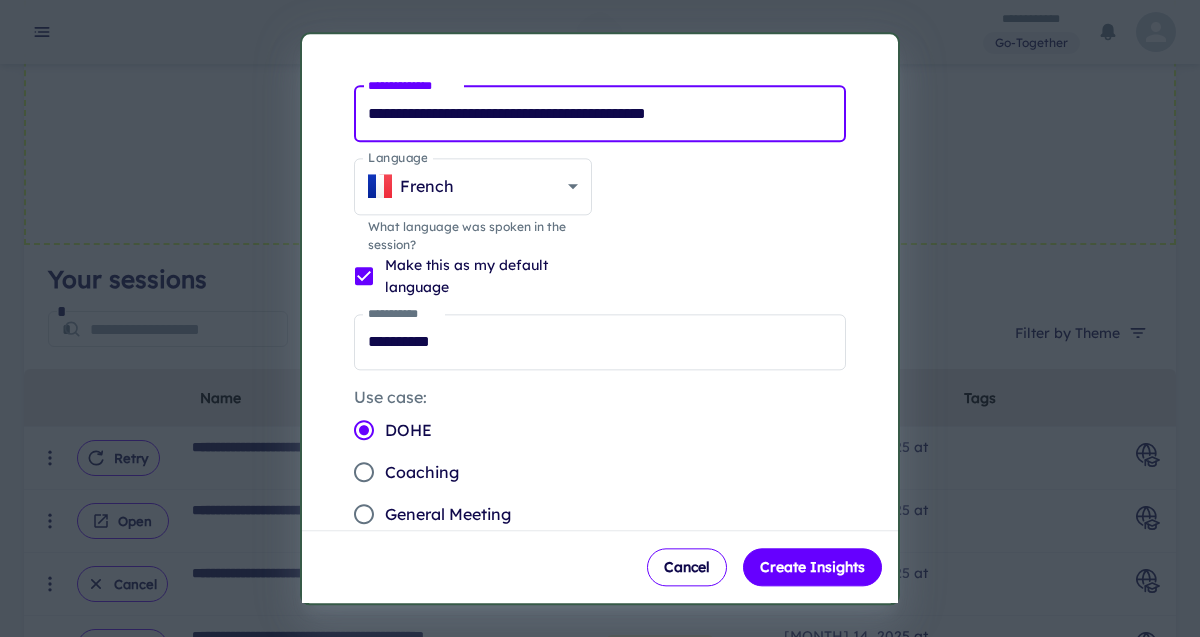 click on "**********" at bounding box center [600, 114] 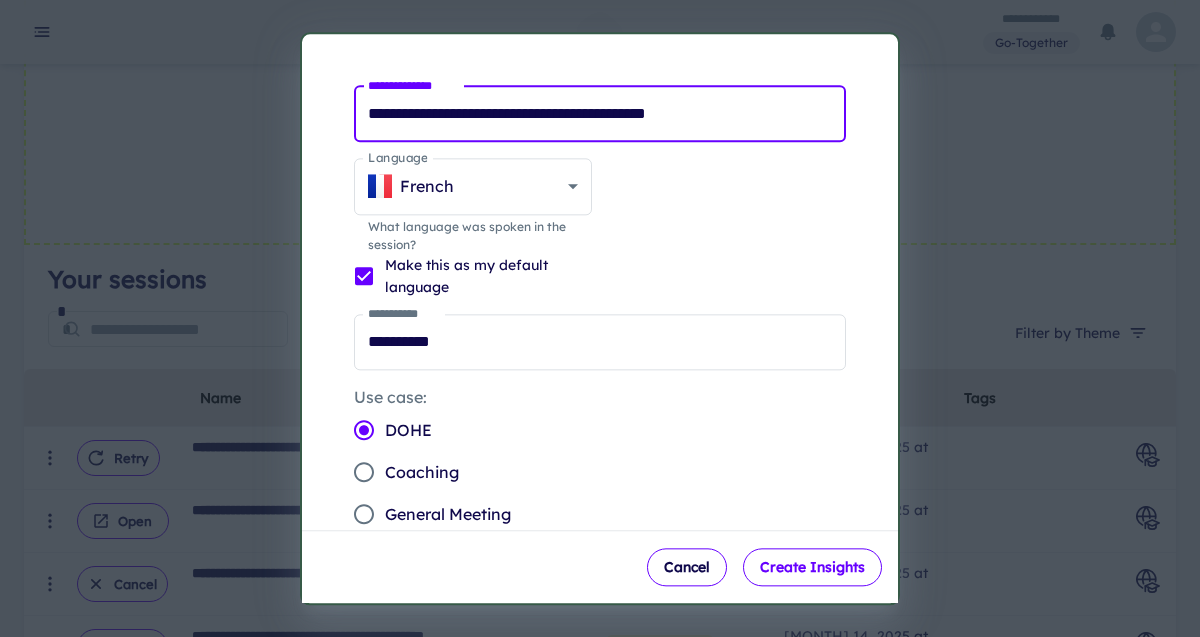 type on "**********" 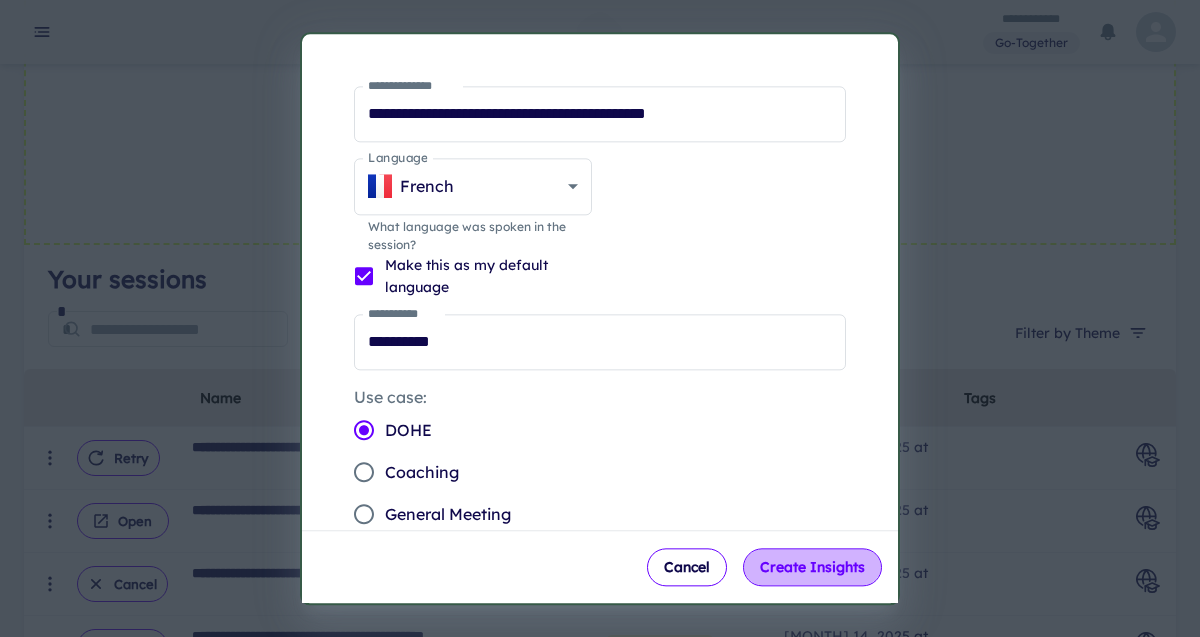 click on "Create Insights" at bounding box center (812, 567) 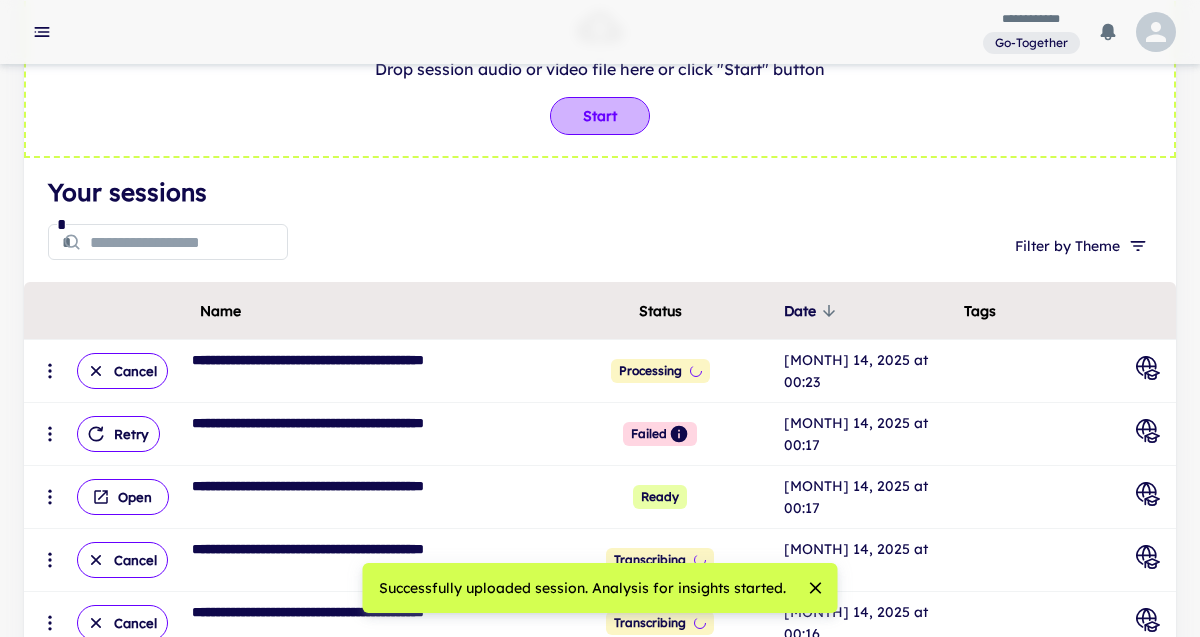 click on "Start" at bounding box center [600, 116] 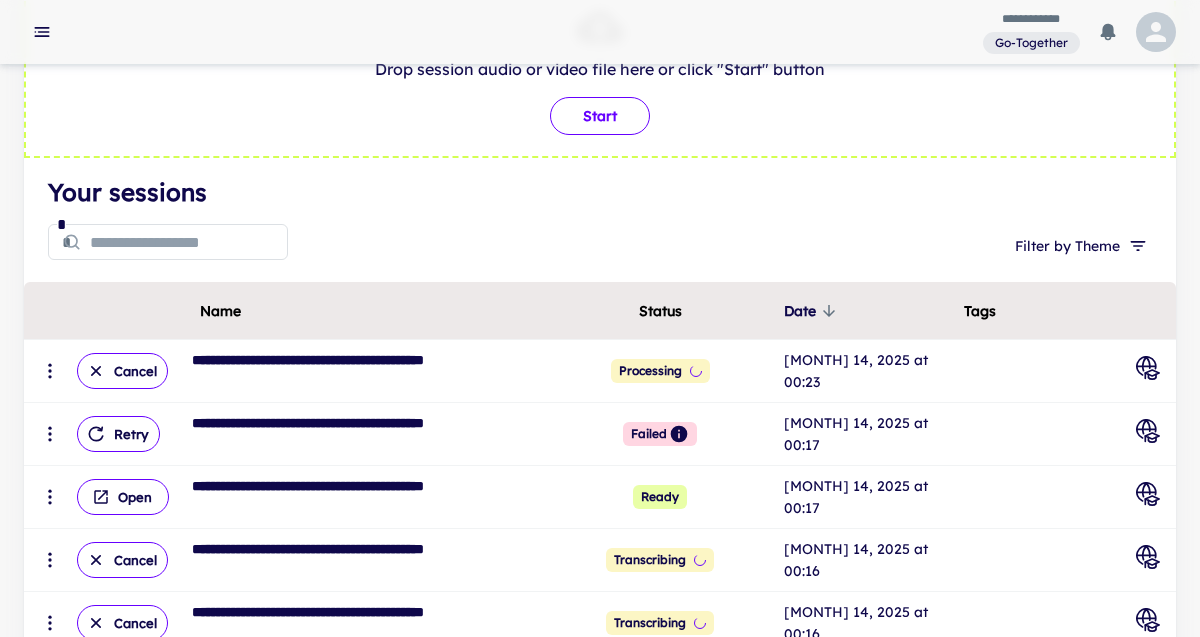 type on "**********" 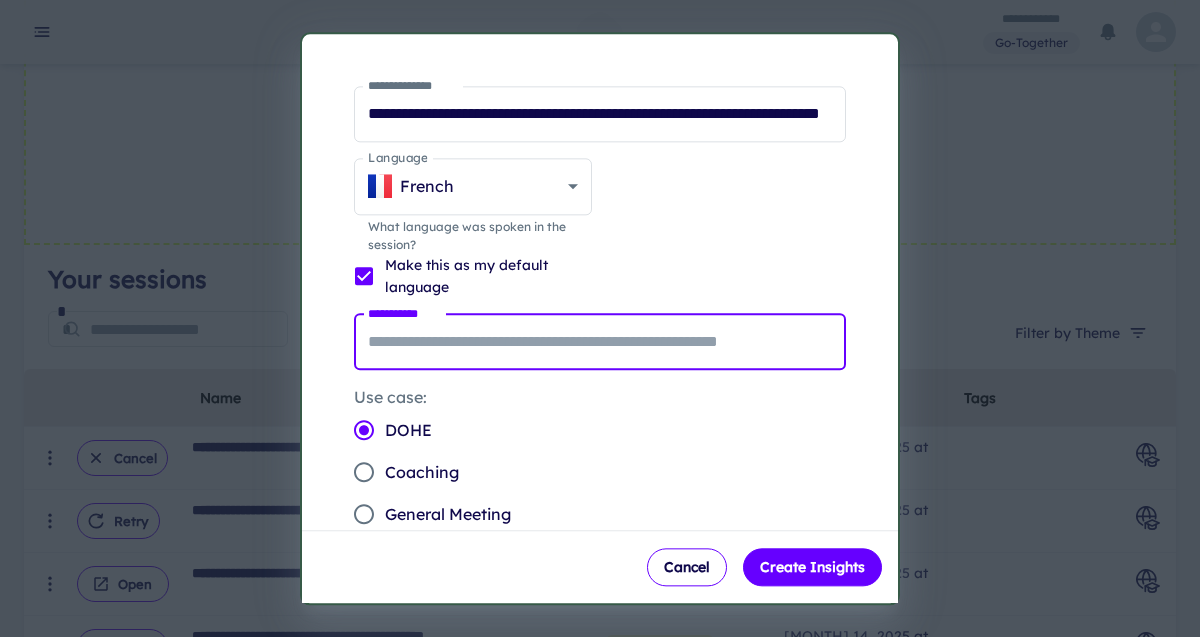 click on "**********" at bounding box center (600, 342) 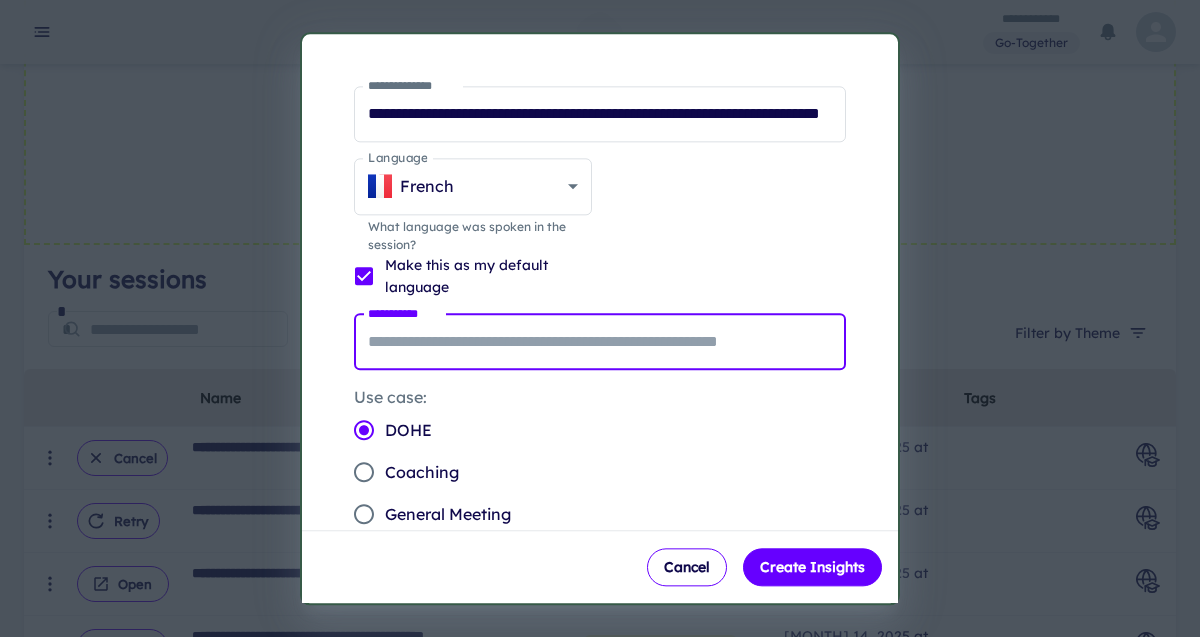 click on "**********" at bounding box center [600, 342] 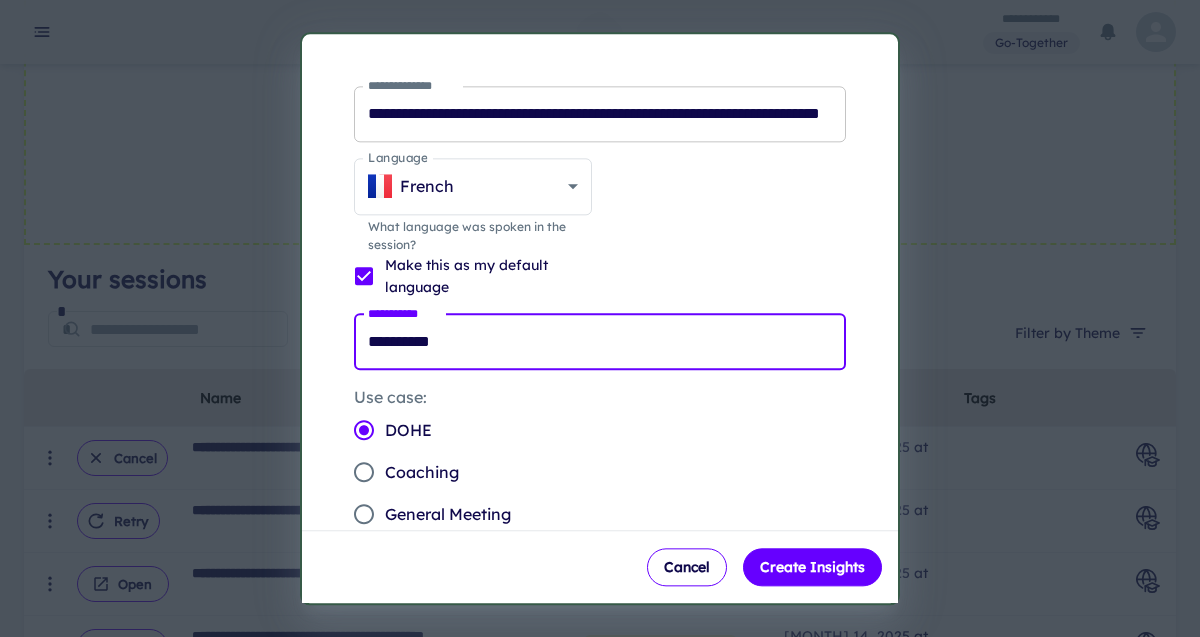 type on "**********" 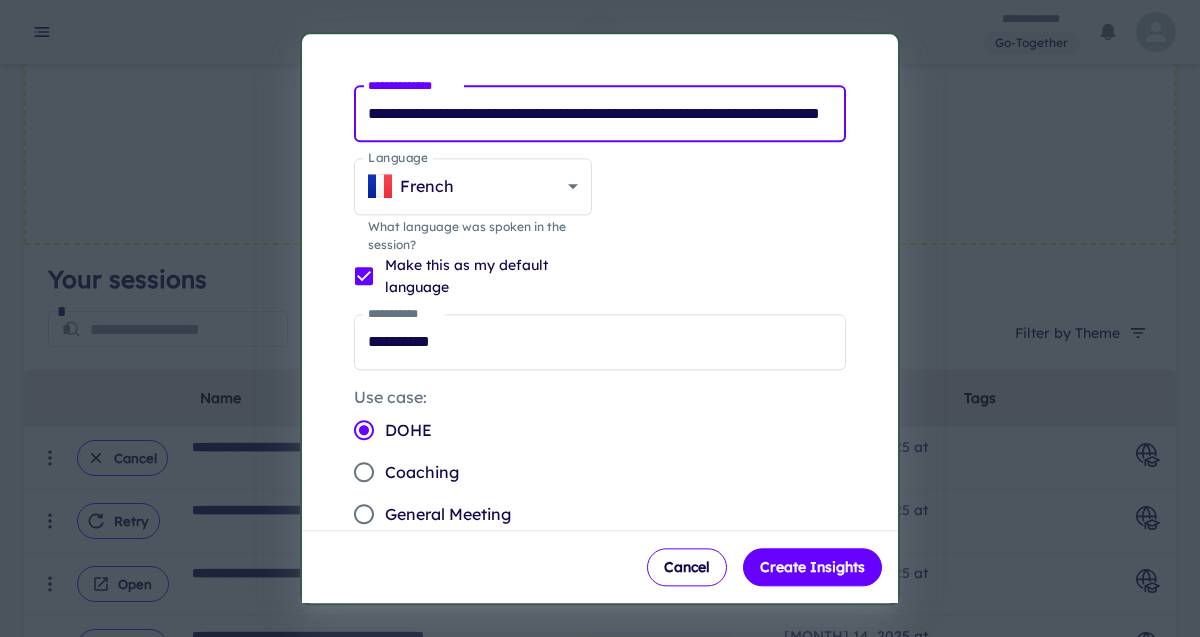 click on "**********" at bounding box center [600, 114] 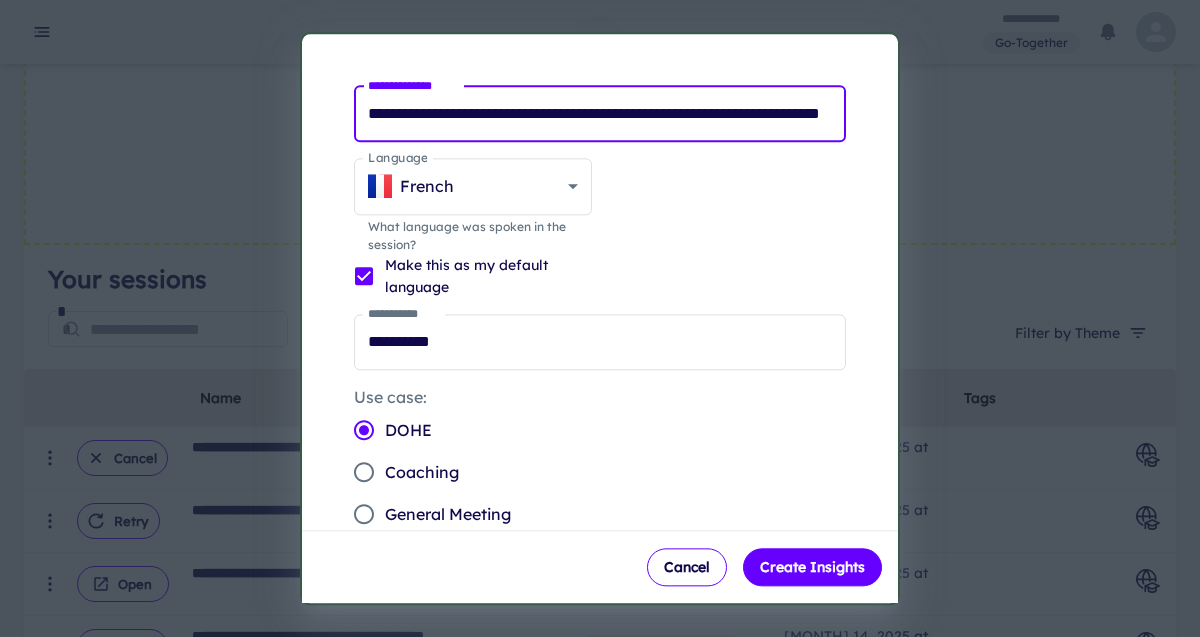 click on "**********" at bounding box center [600, 114] 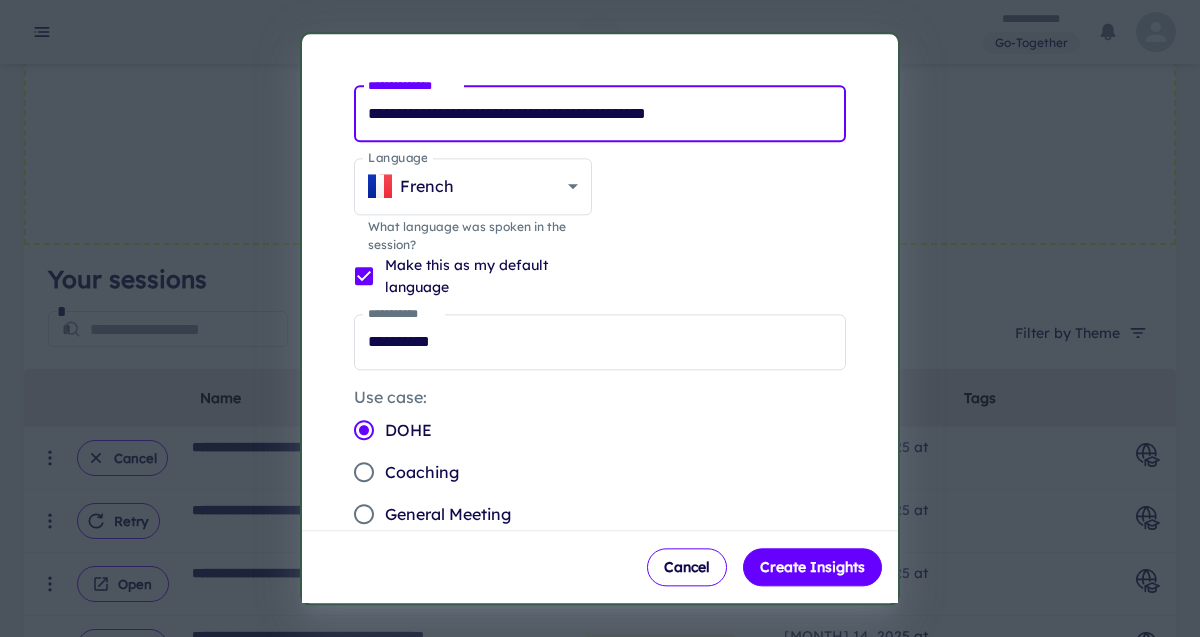 click on "**********" at bounding box center (600, 114) 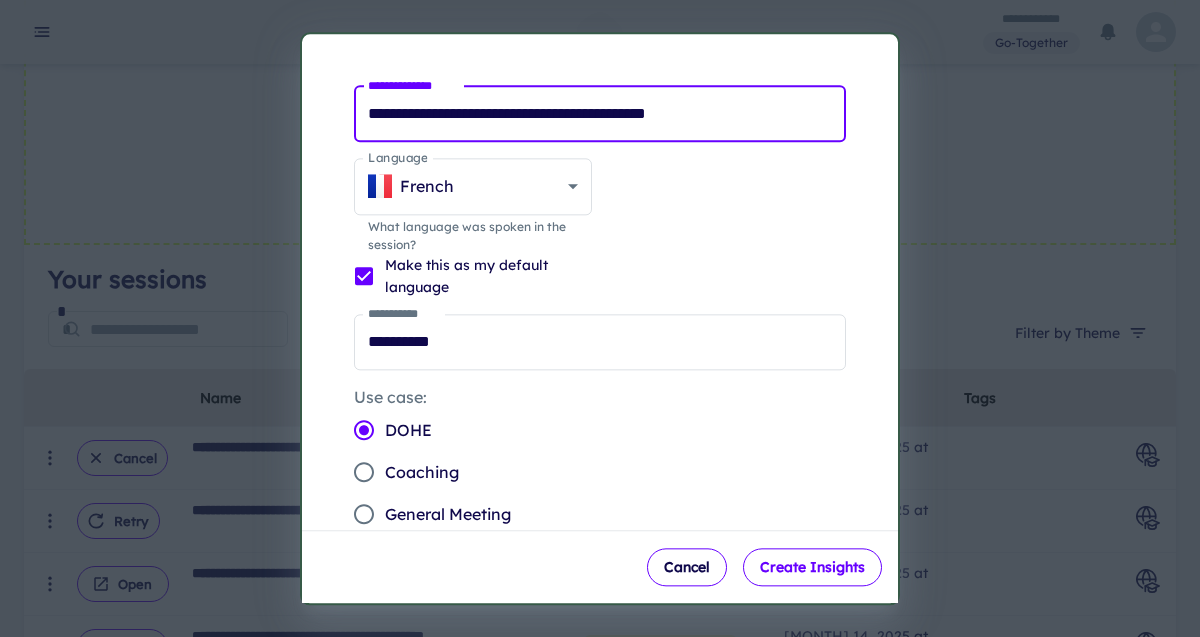 type on "**********" 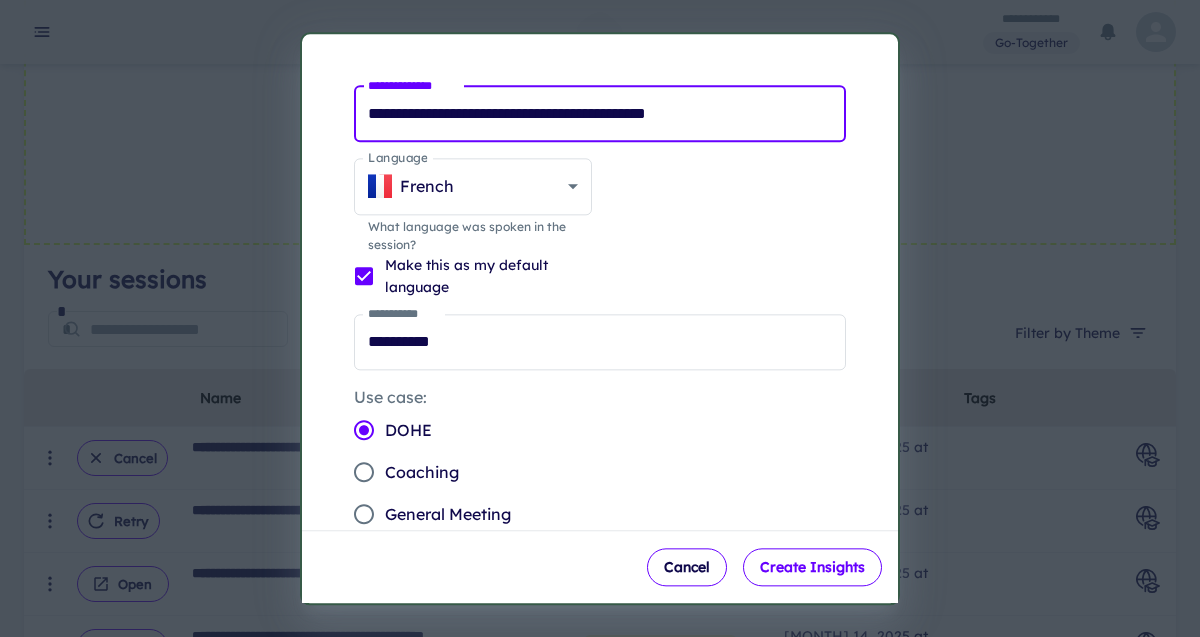 click on "Create Insights" at bounding box center [812, 567] 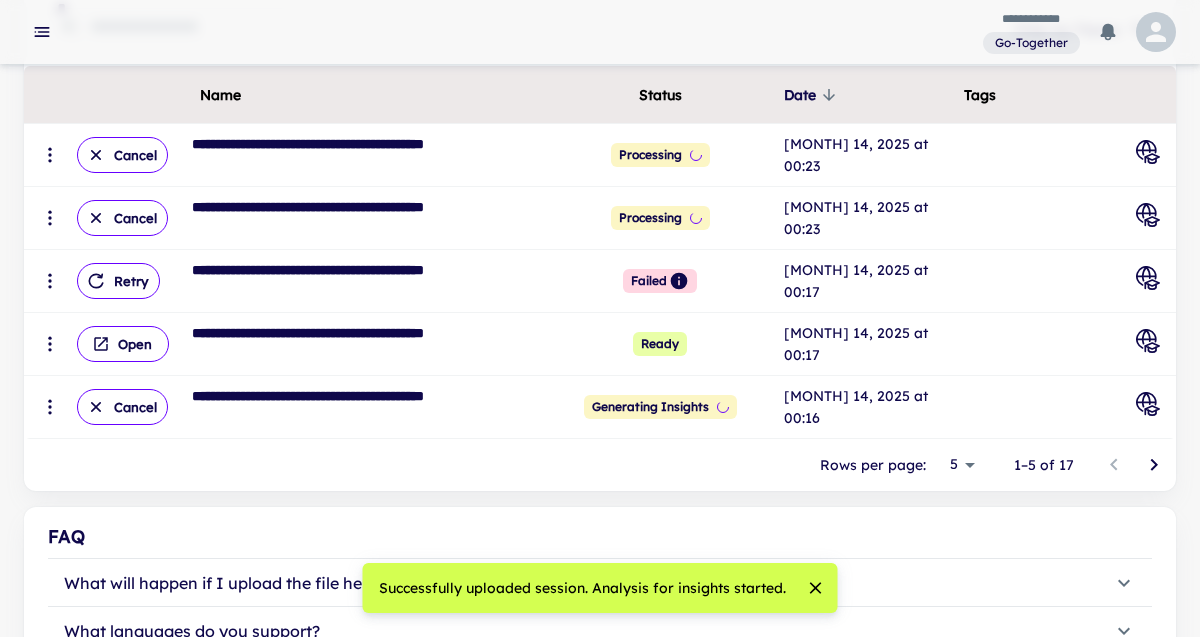 scroll, scrollTop: 347, scrollLeft: 0, axis: vertical 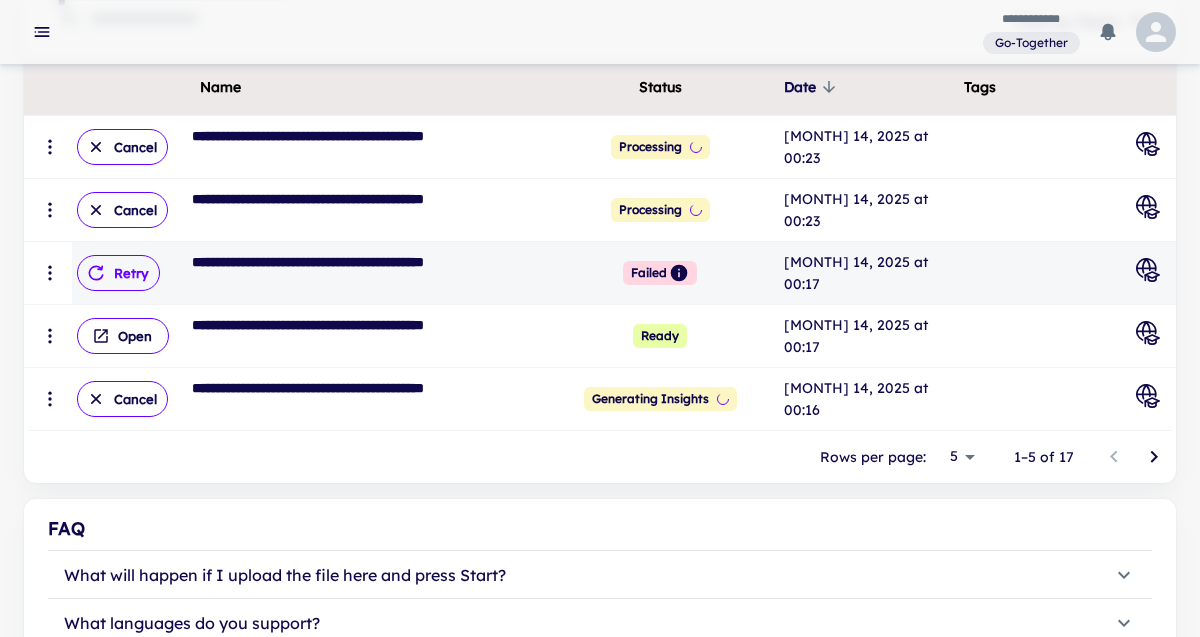 click on "Retry" at bounding box center [118, 273] 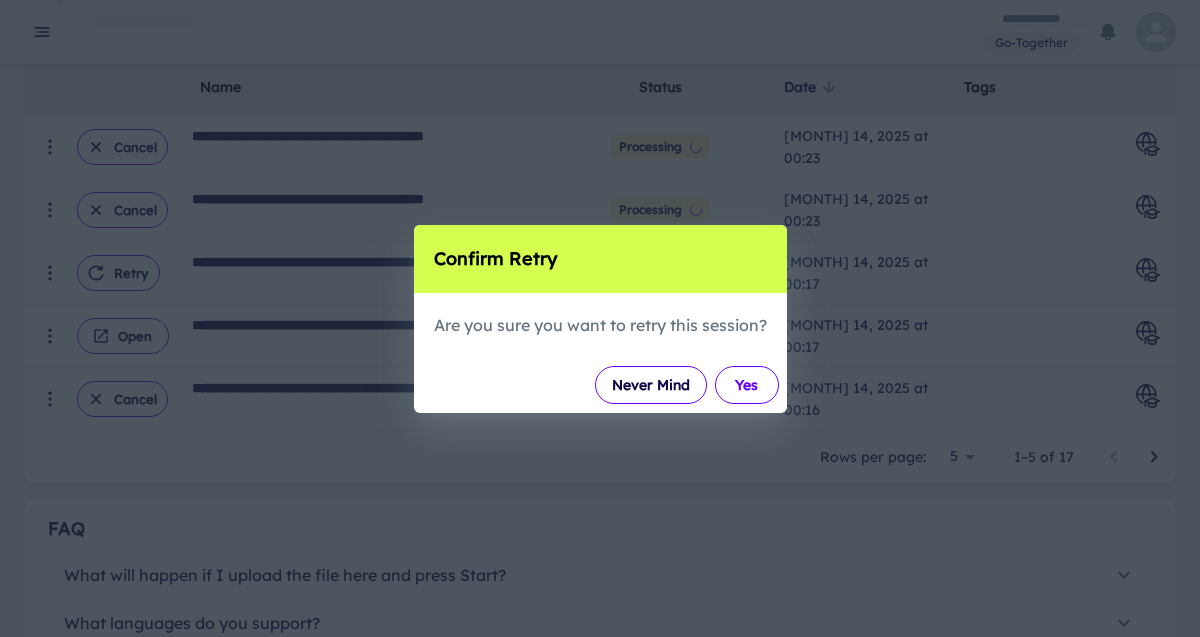 click on "Yes" at bounding box center [747, 385] 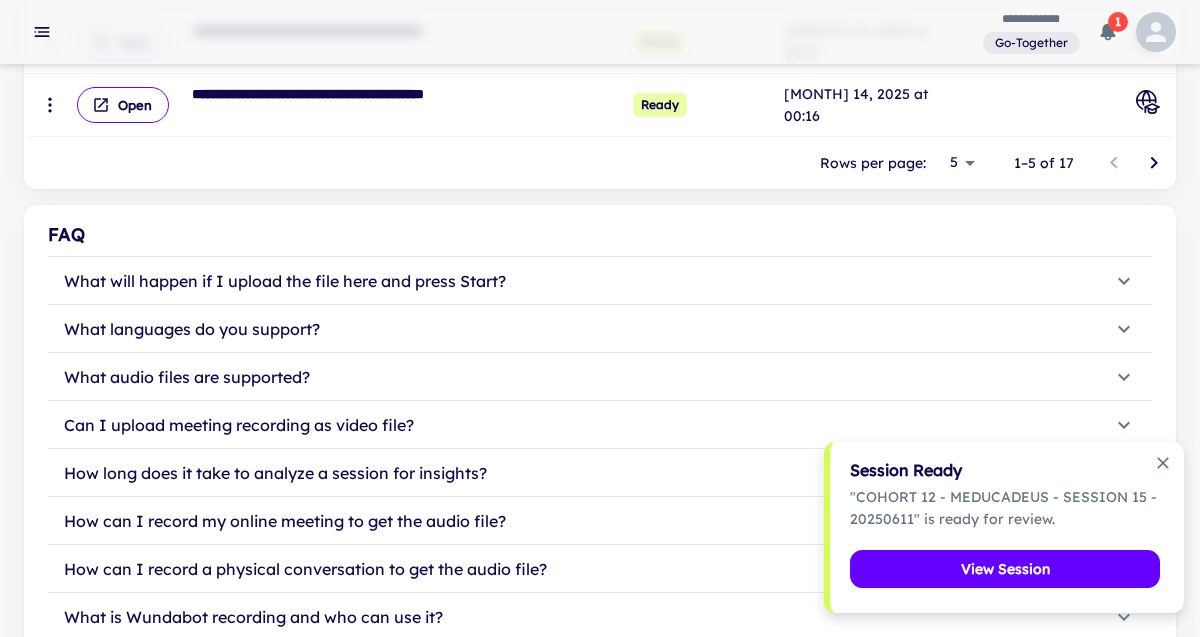 scroll, scrollTop: 639, scrollLeft: 0, axis: vertical 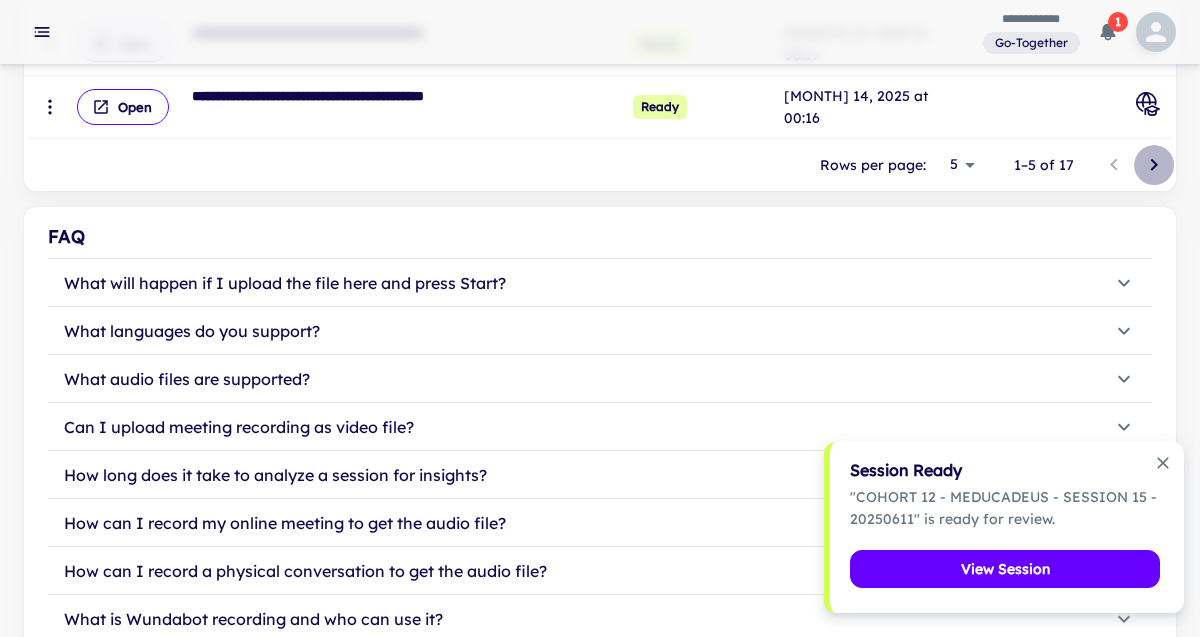 click 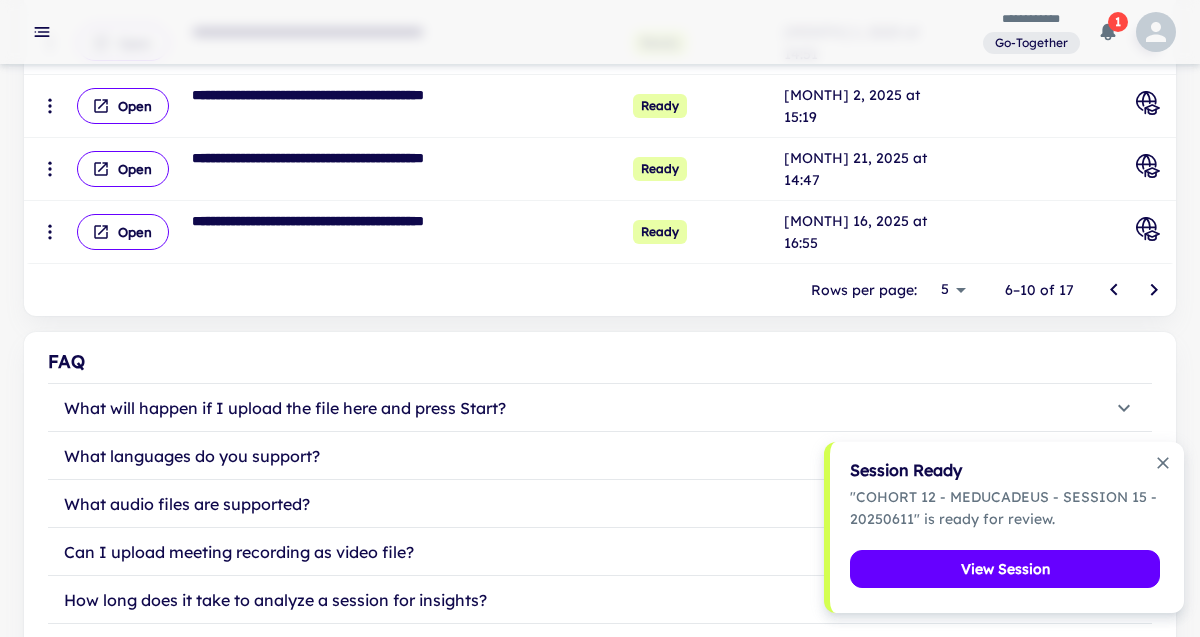 scroll, scrollTop: 518, scrollLeft: 0, axis: vertical 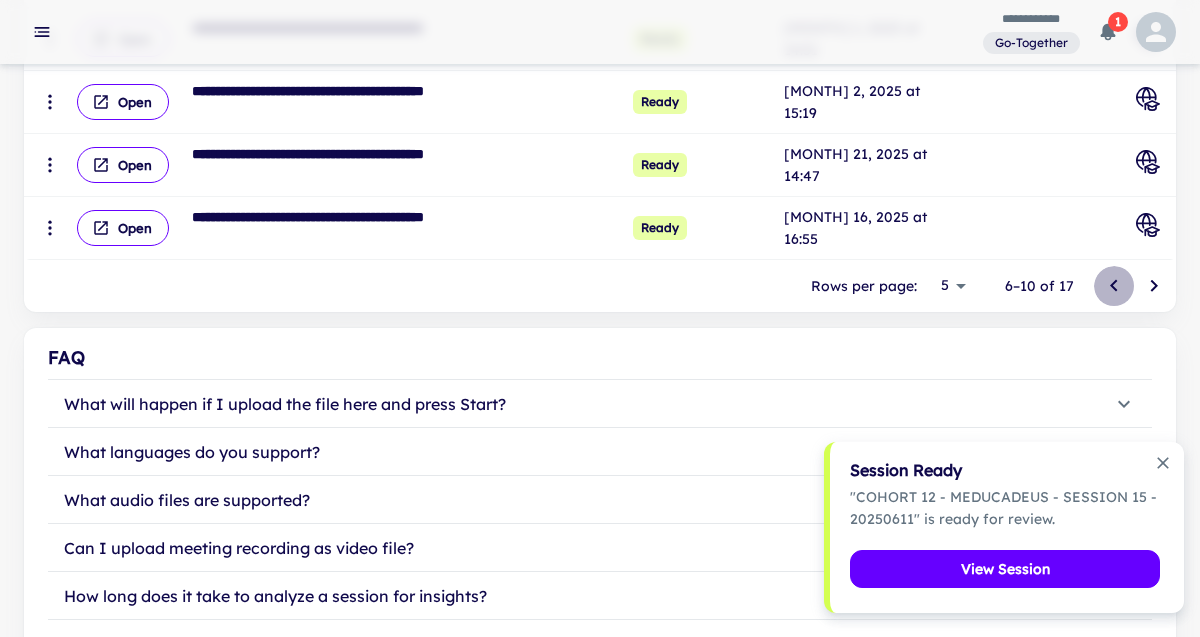 click 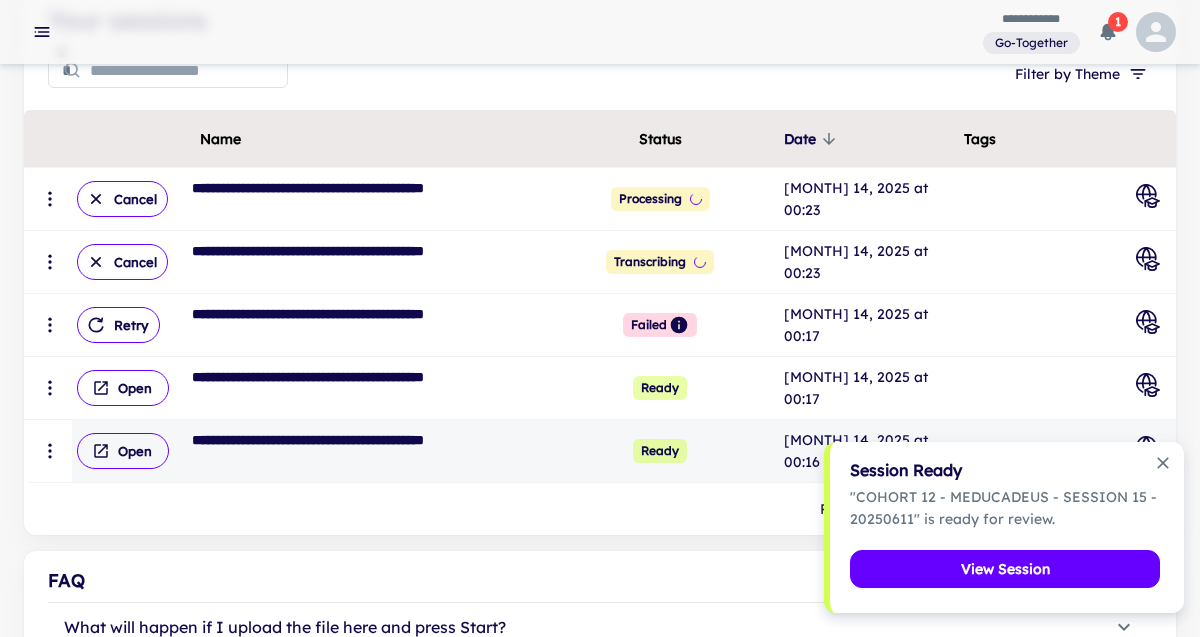 scroll, scrollTop: 271, scrollLeft: 0, axis: vertical 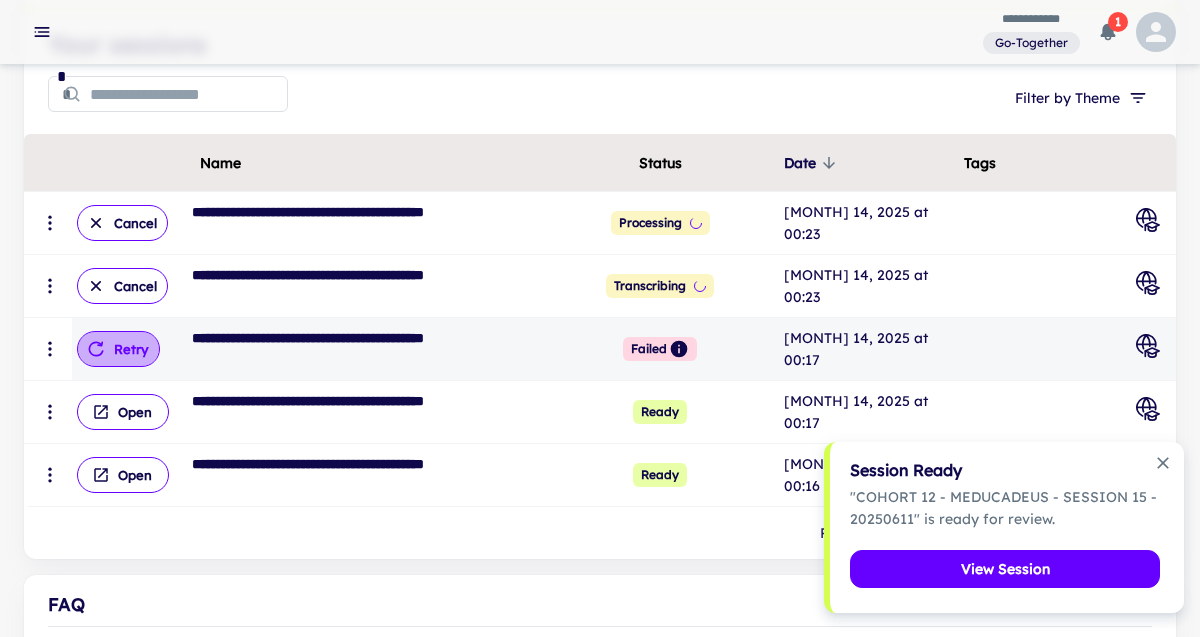 click on "Retry" at bounding box center [118, 349] 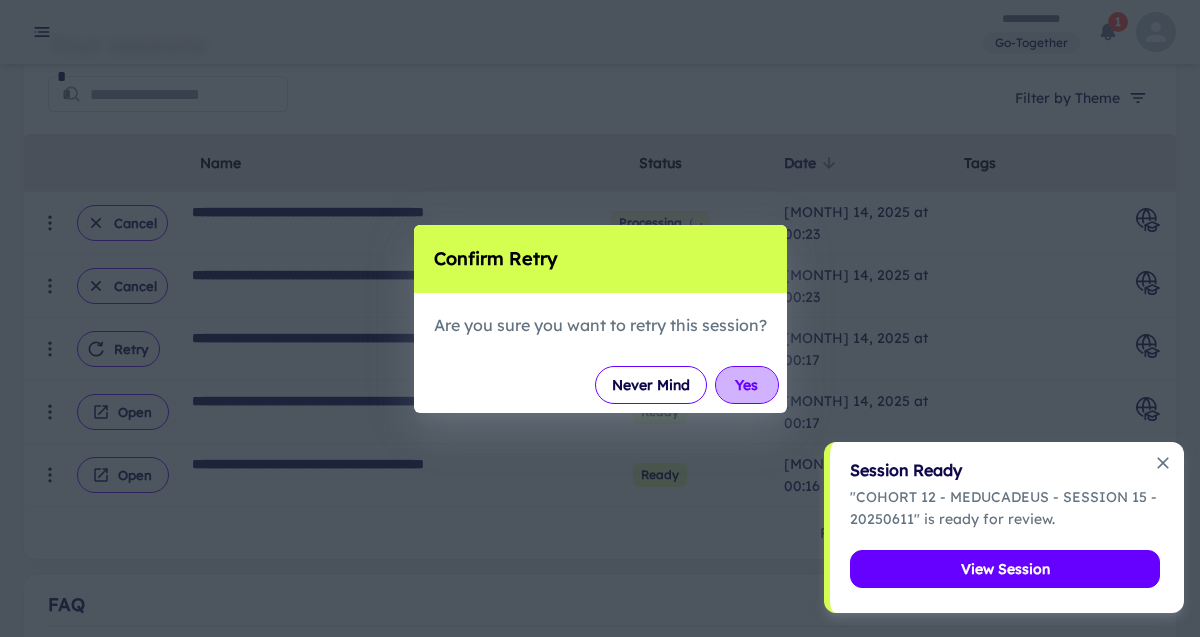 click on "Yes" at bounding box center [747, 385] 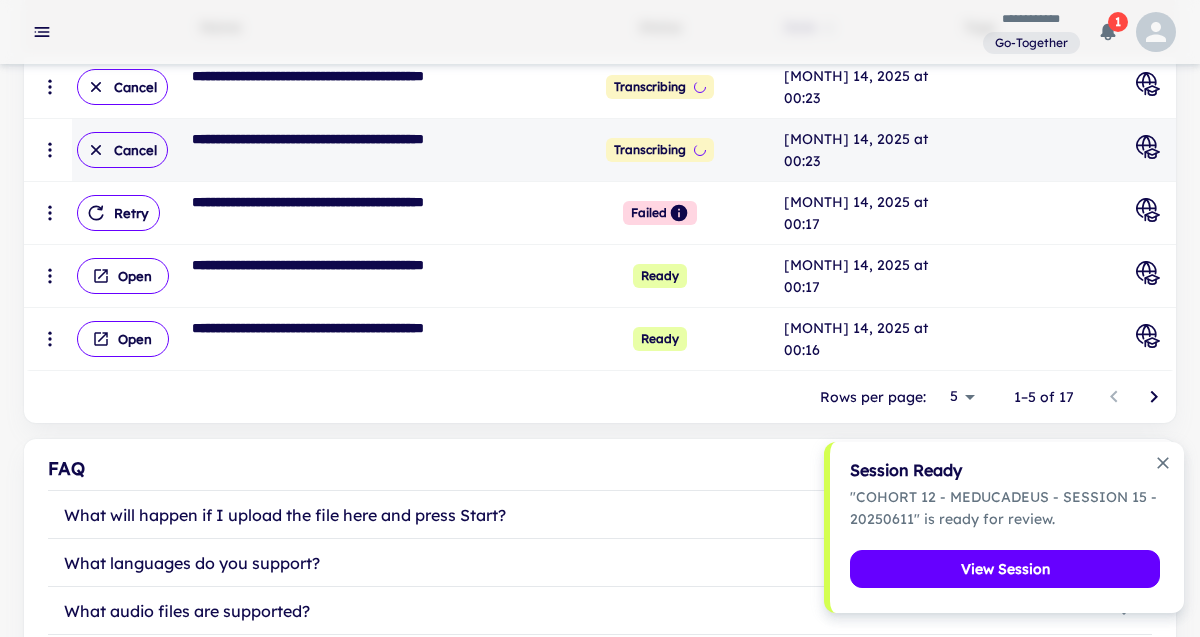 scroll, scrollTop: 632, scrollLeft: 0, axis: vertical 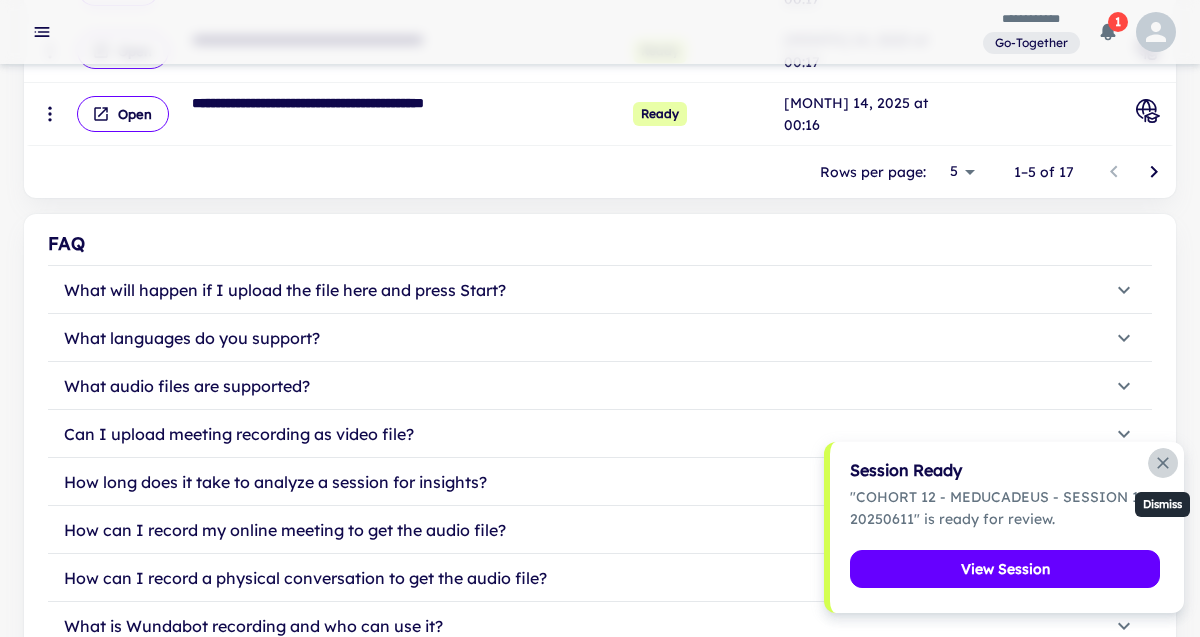 click 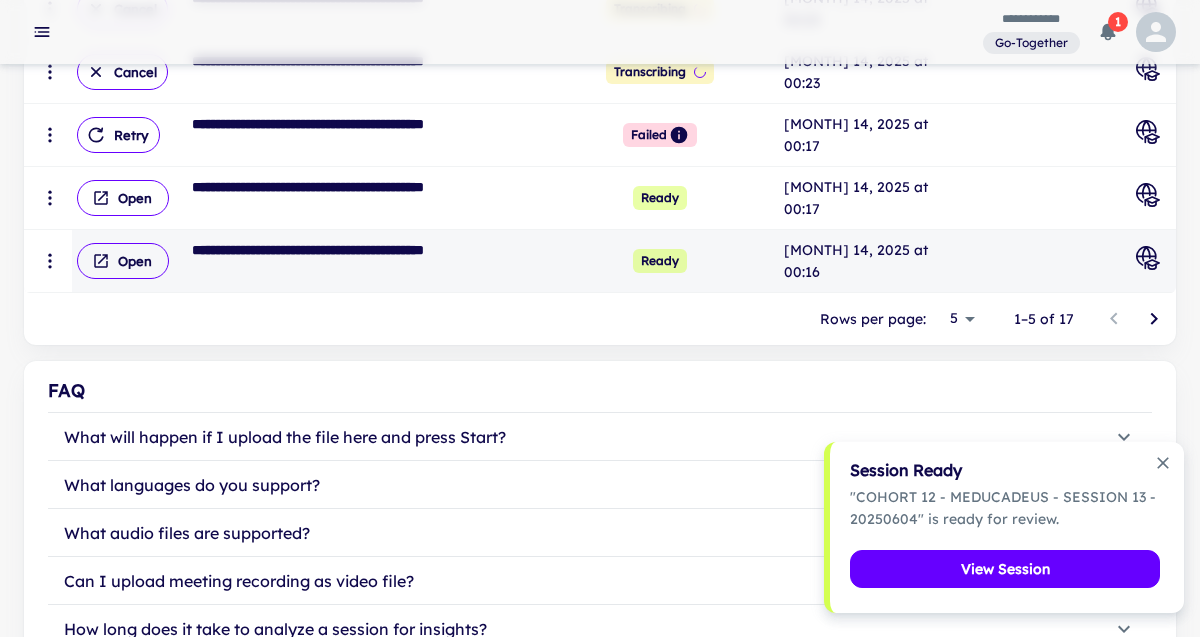 scroll, scrollTop: 496, scrollLeft: 0, axis: vertical 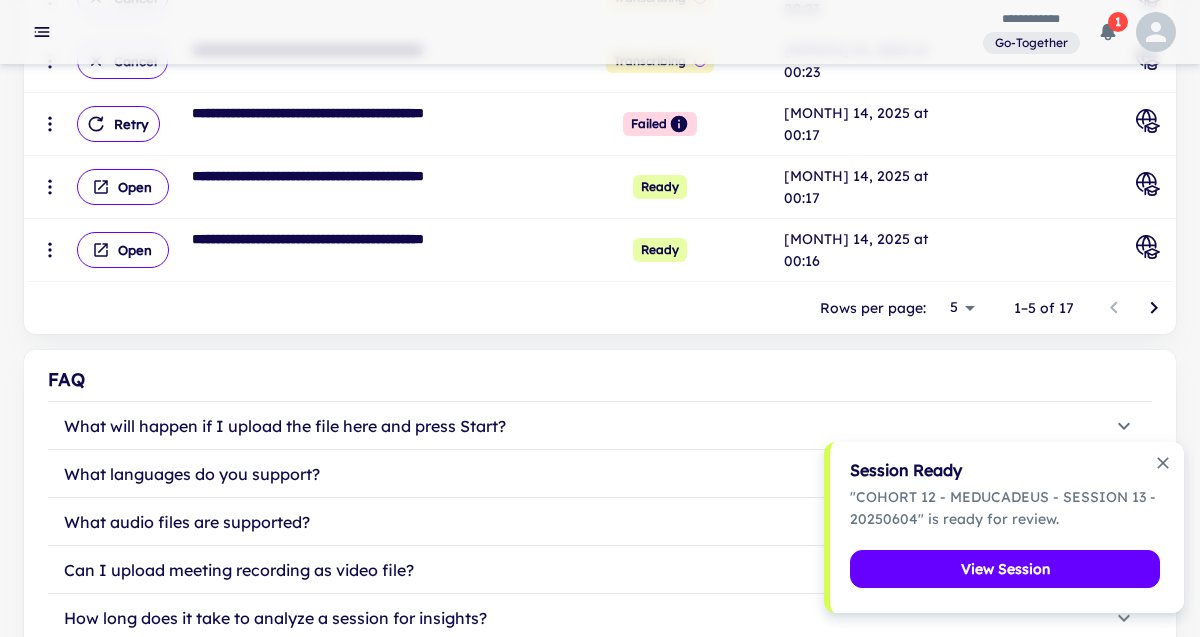 click 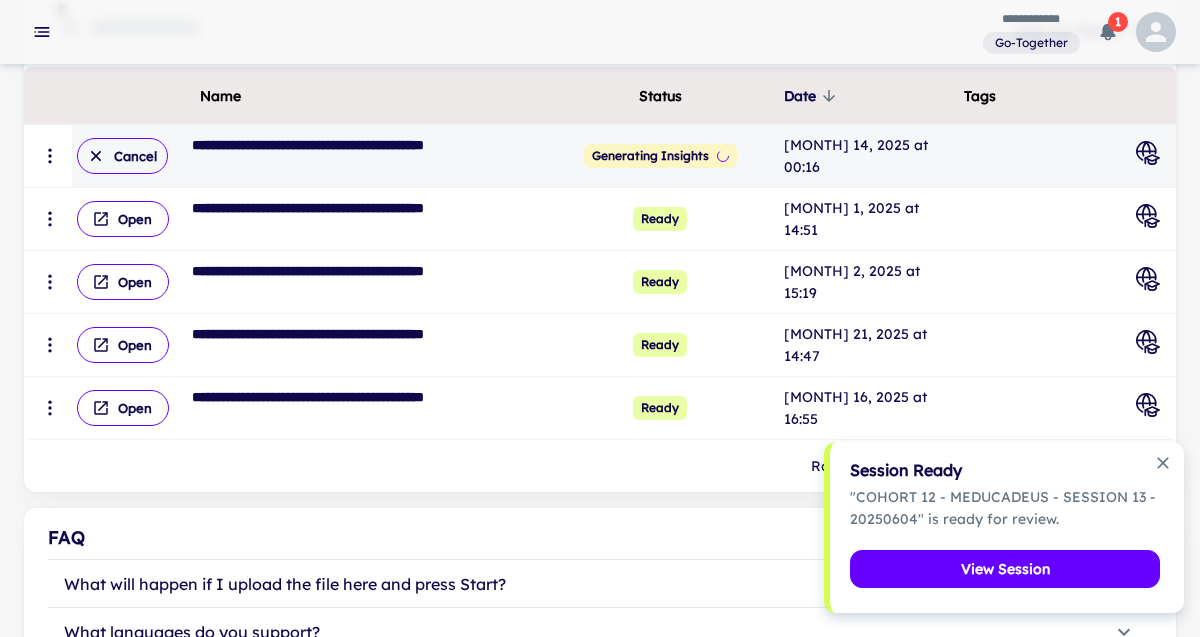 scroll, scrollTop: 438, scrollLeft: 0, axis: vertical 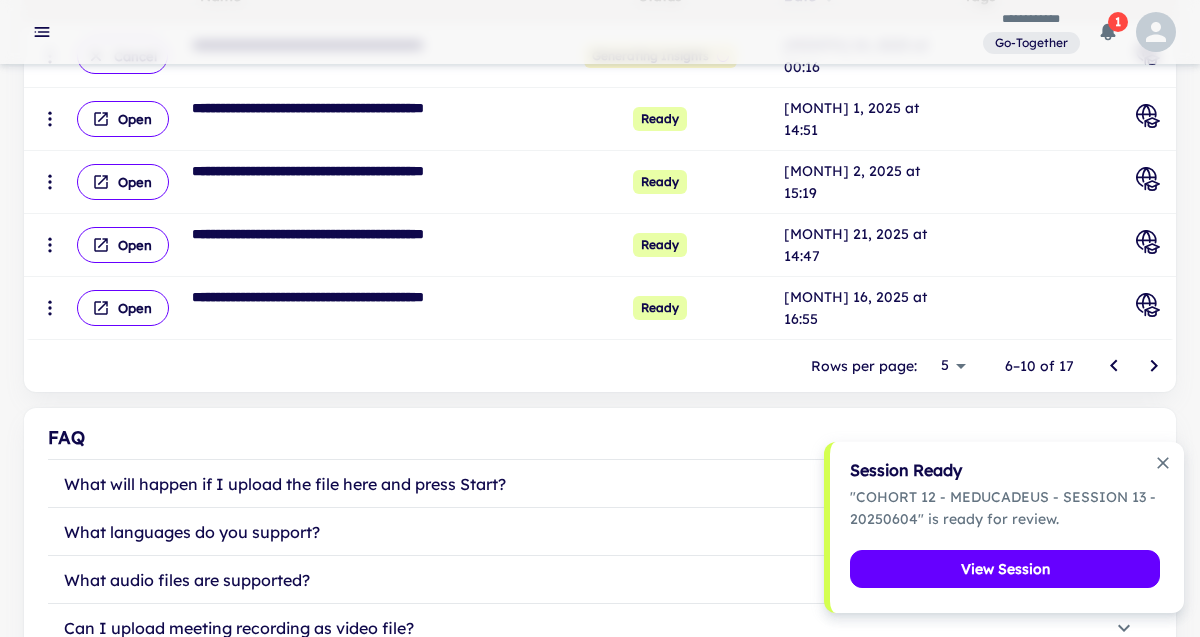 click 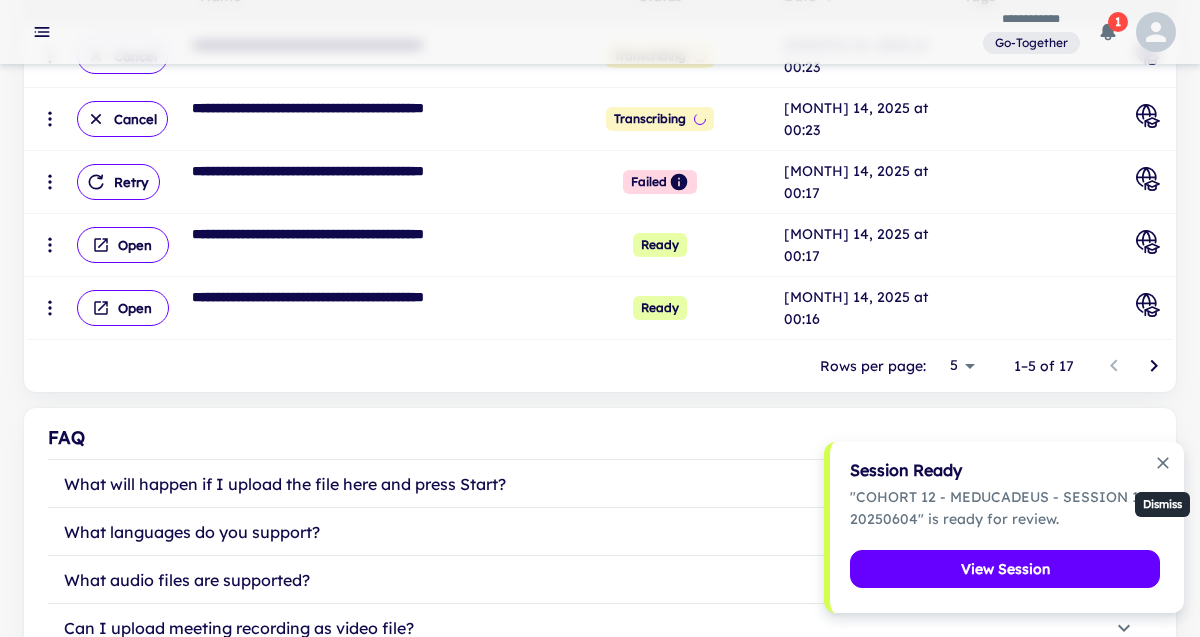 click 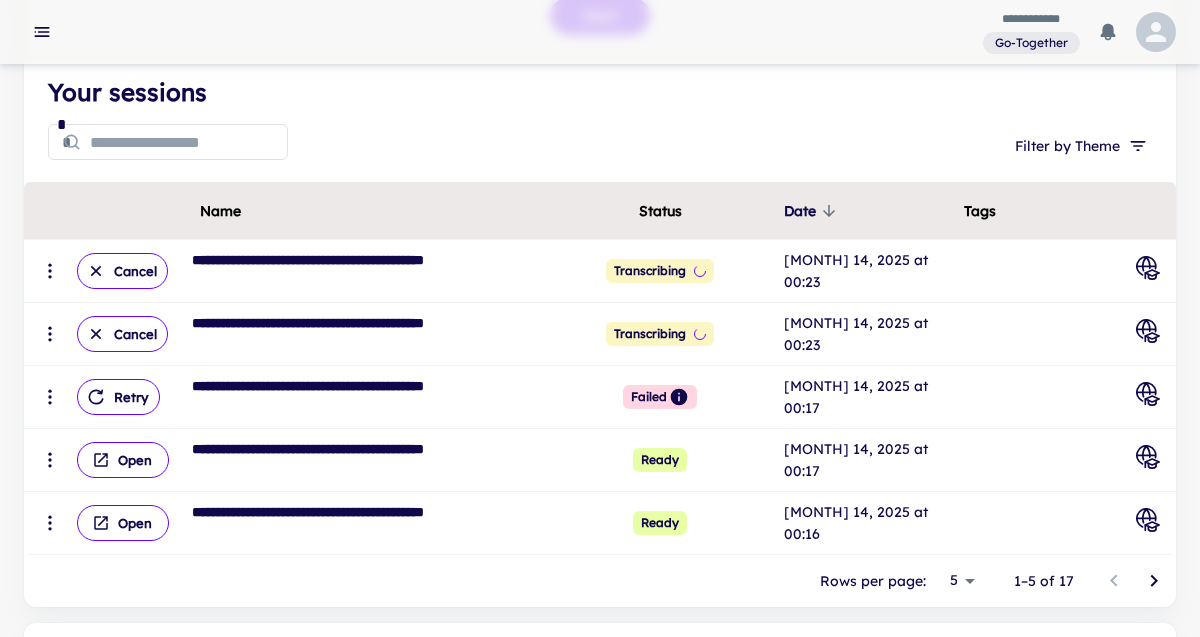 scroll, scrollTop: 224, scrollLeft: 0, axis: vertical 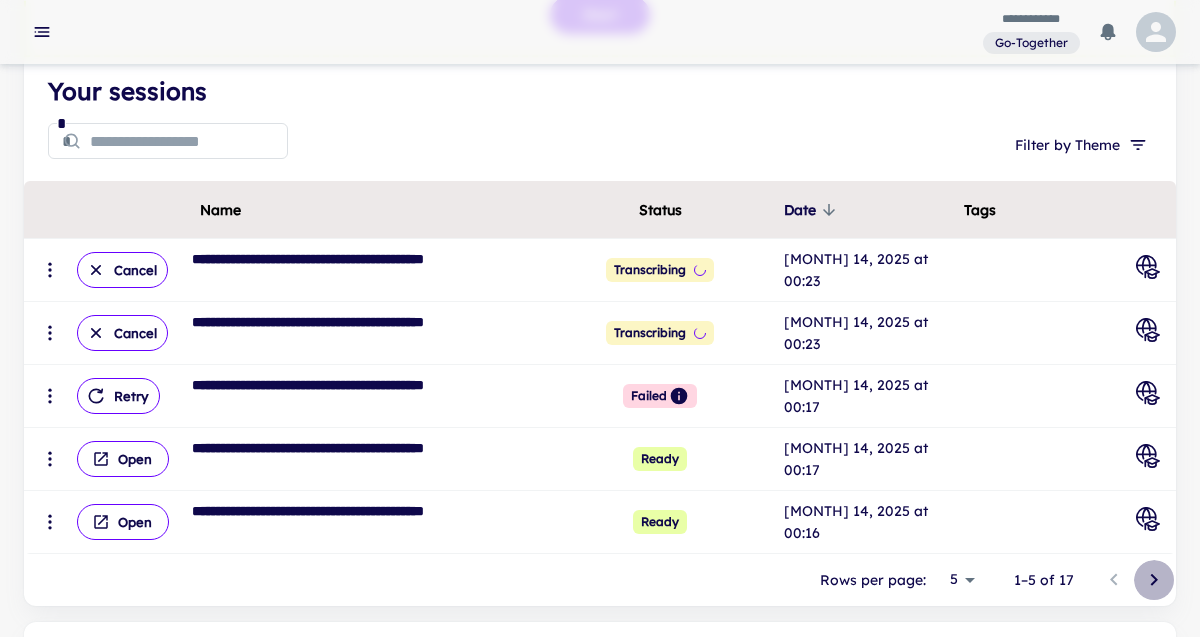 click 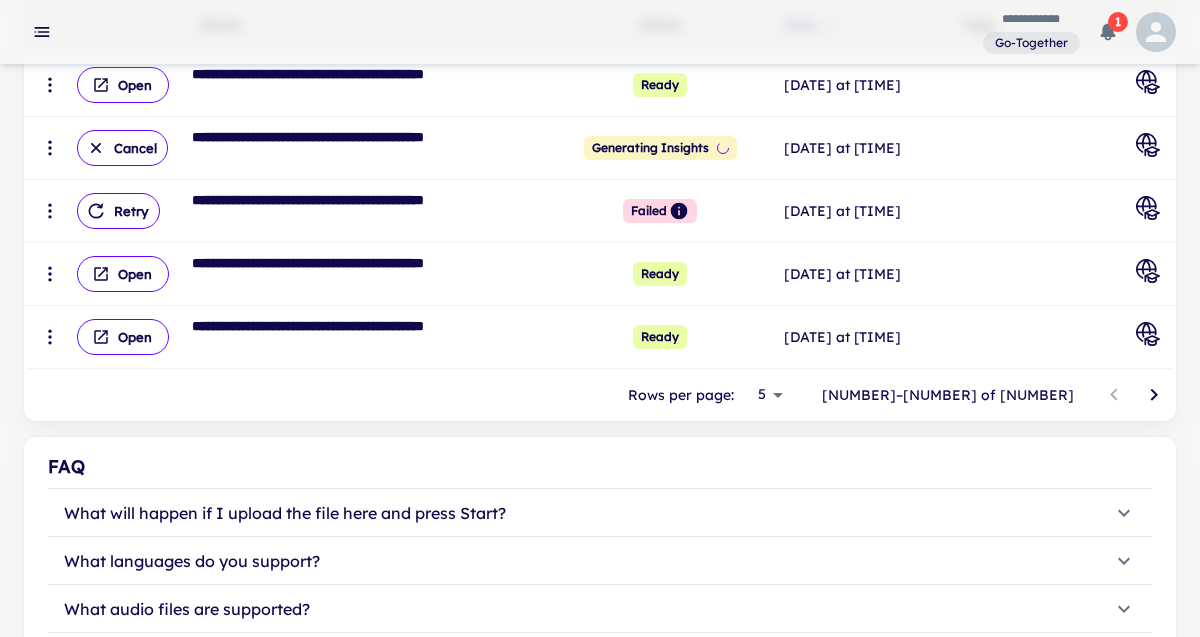 scroll, scrollTop: 411, scrollLeft: 0, axis: vertical 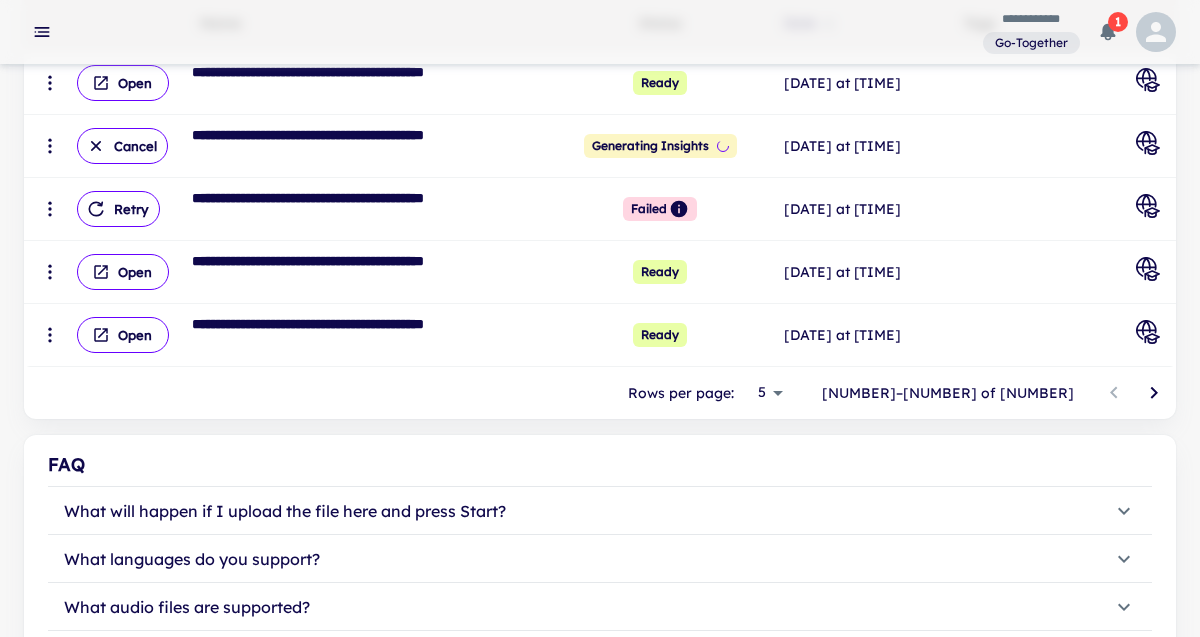 click 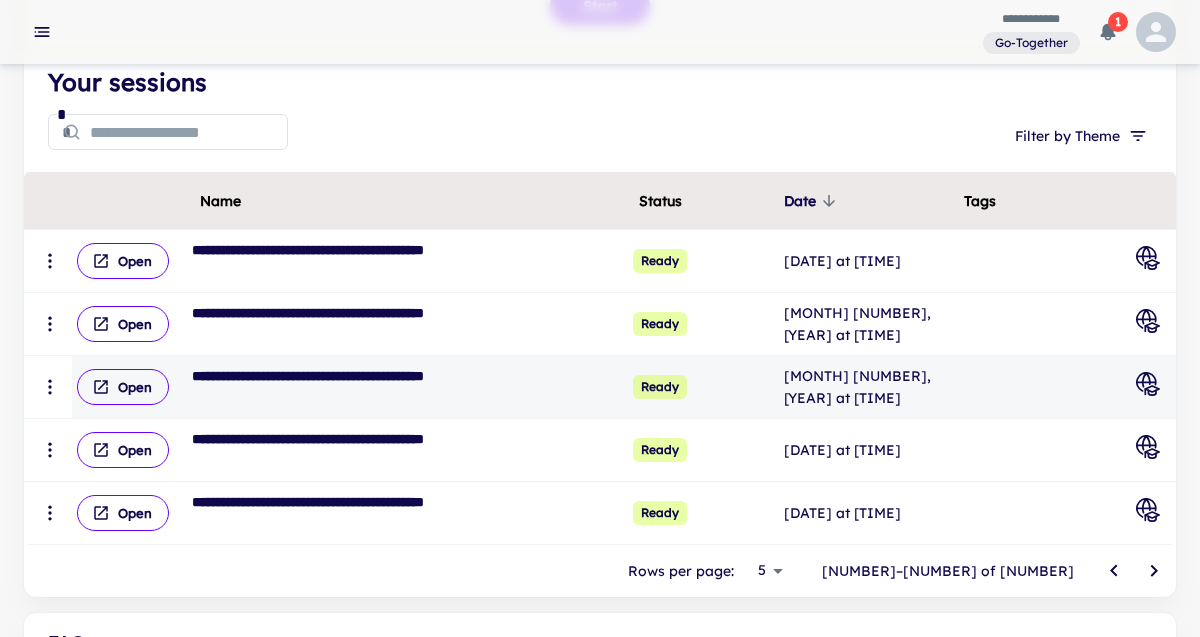 scroll, scrollTop: 204, scrollLeft: 0, axis: vertical 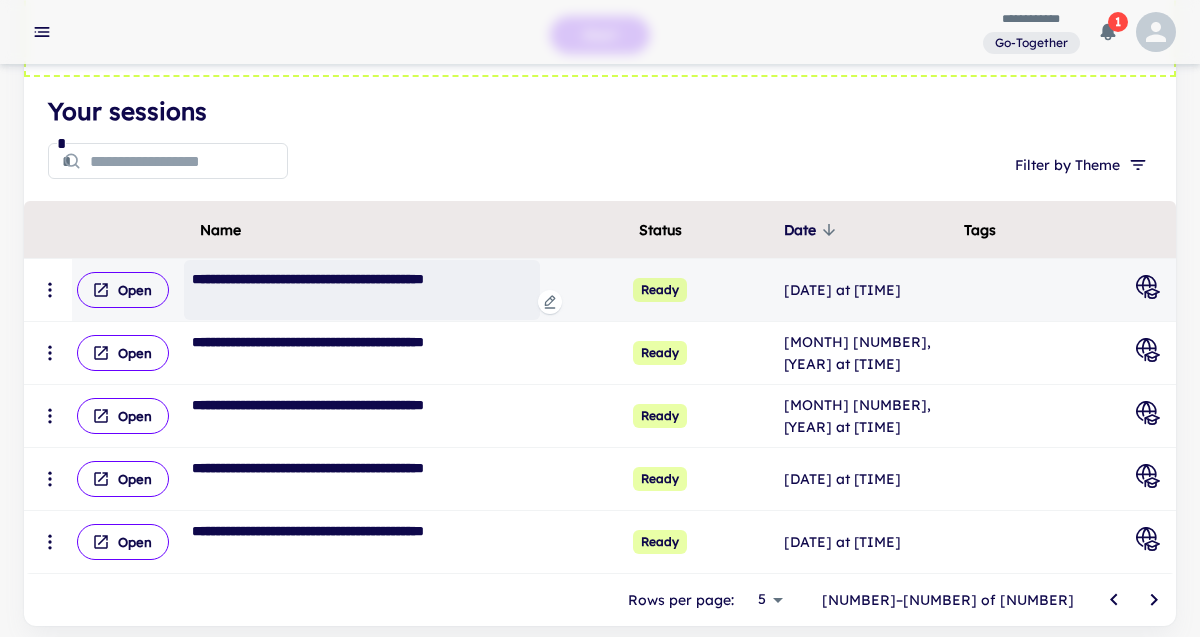 click on "**********" at bounding box center (362, 290) 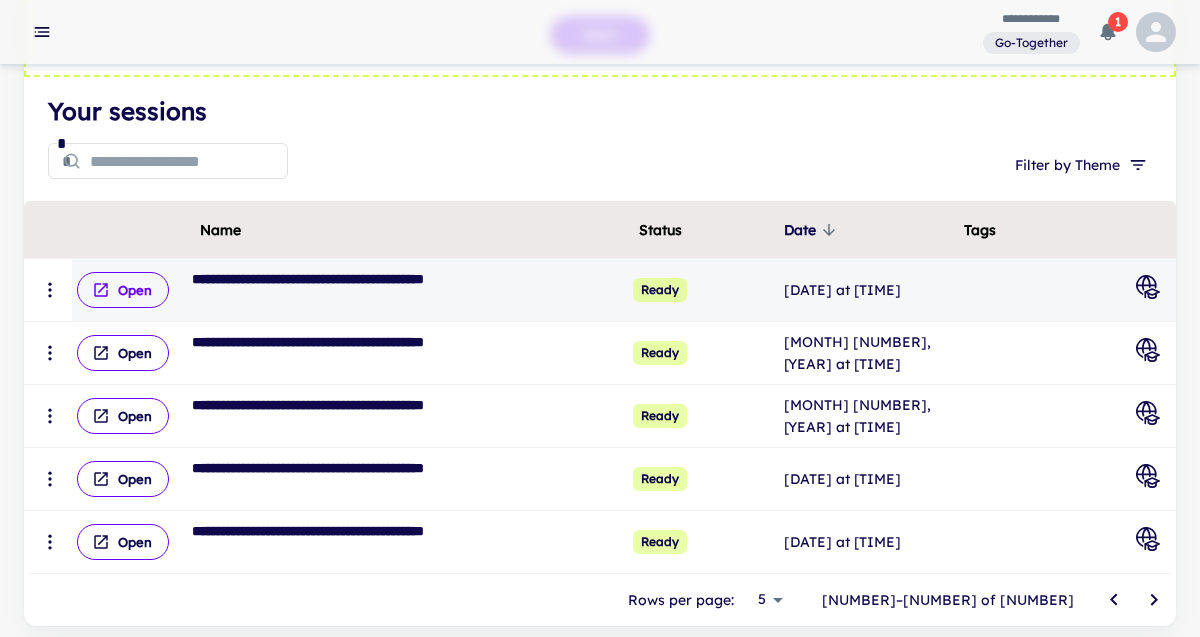 click on "Open" at bounding box center (123, 290) 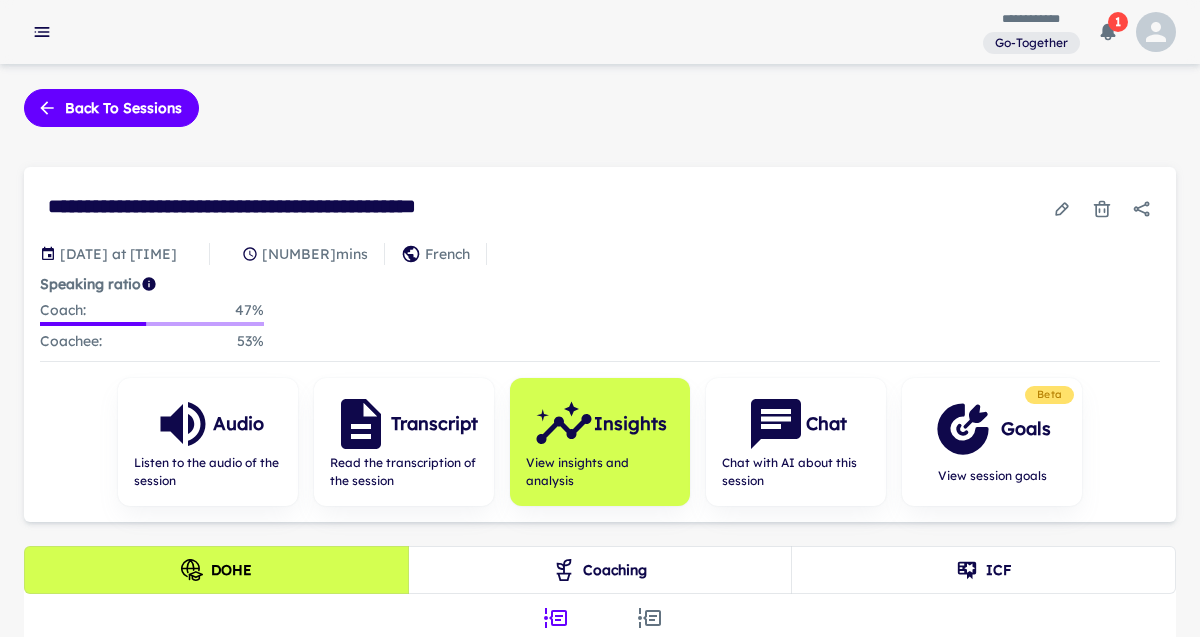 scroll, scrollTop: 17, scrollLeft: 0, axis: vertical 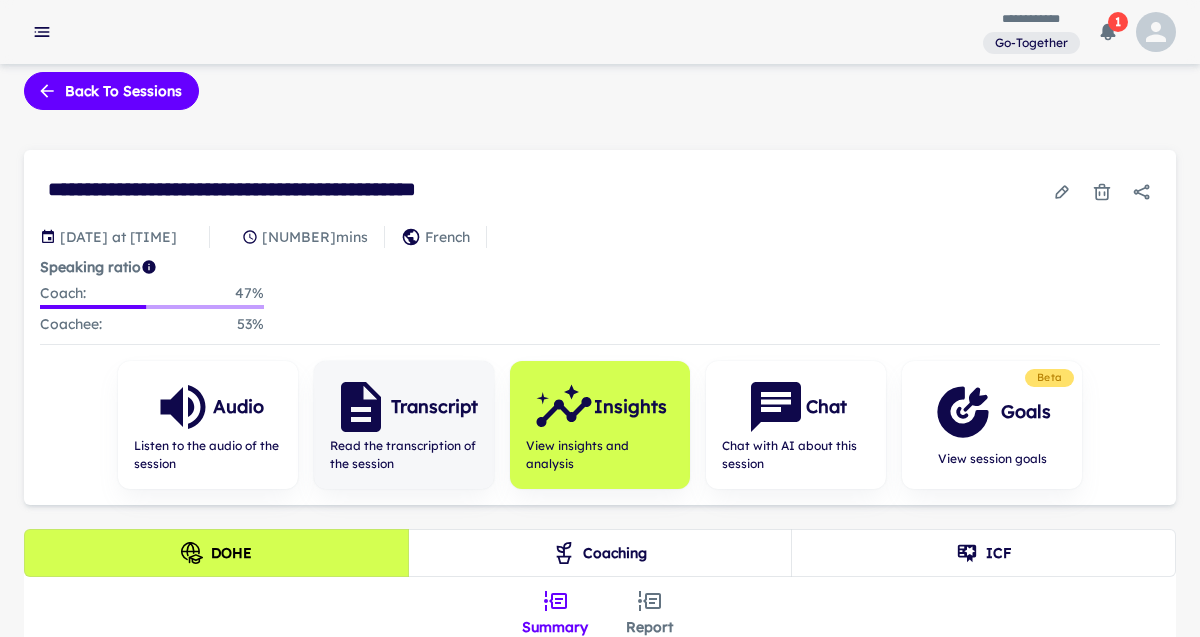 click on "Transcript" at bounding box center [434, 407] 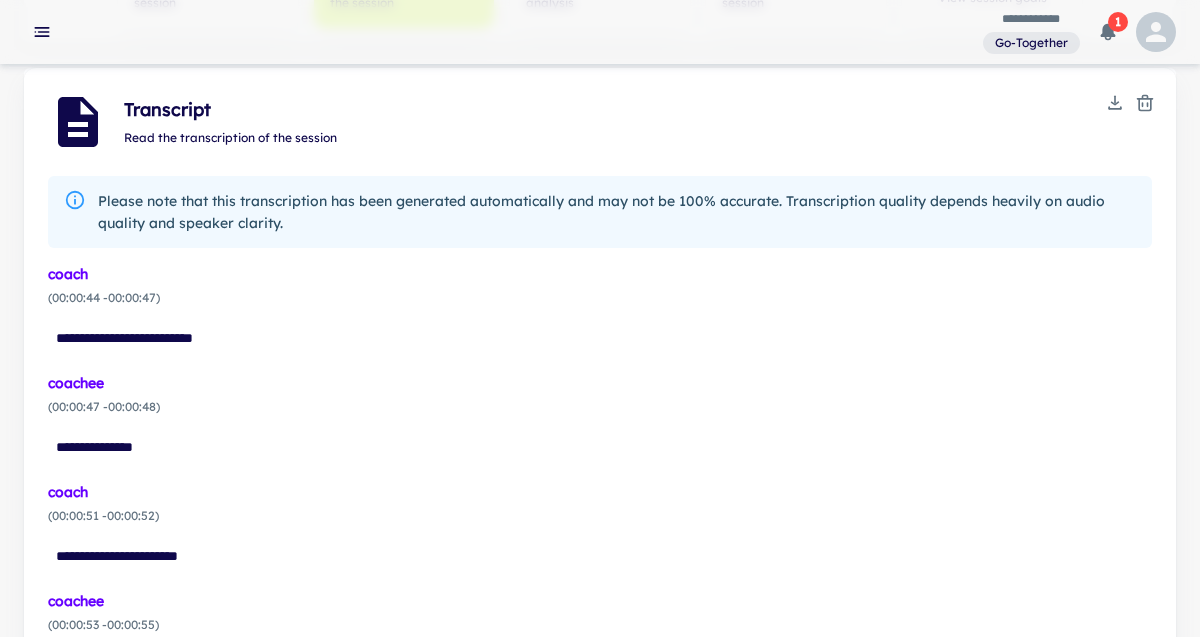 scroll, scrollTop: 467, scrollLeft: 0, axis: vertical 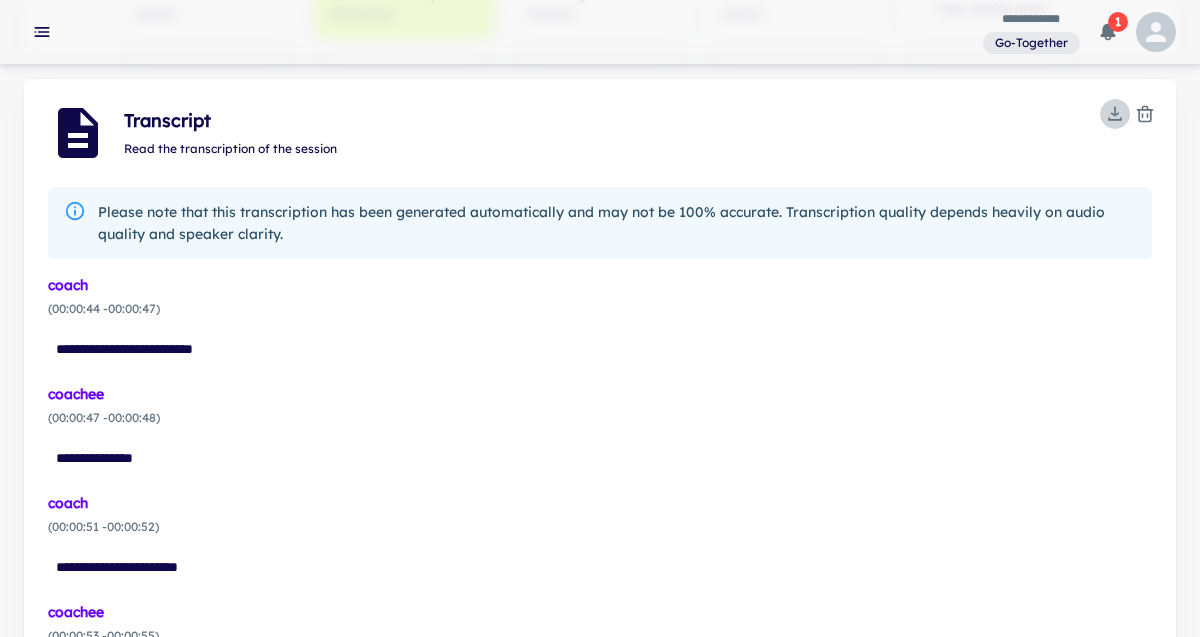 click 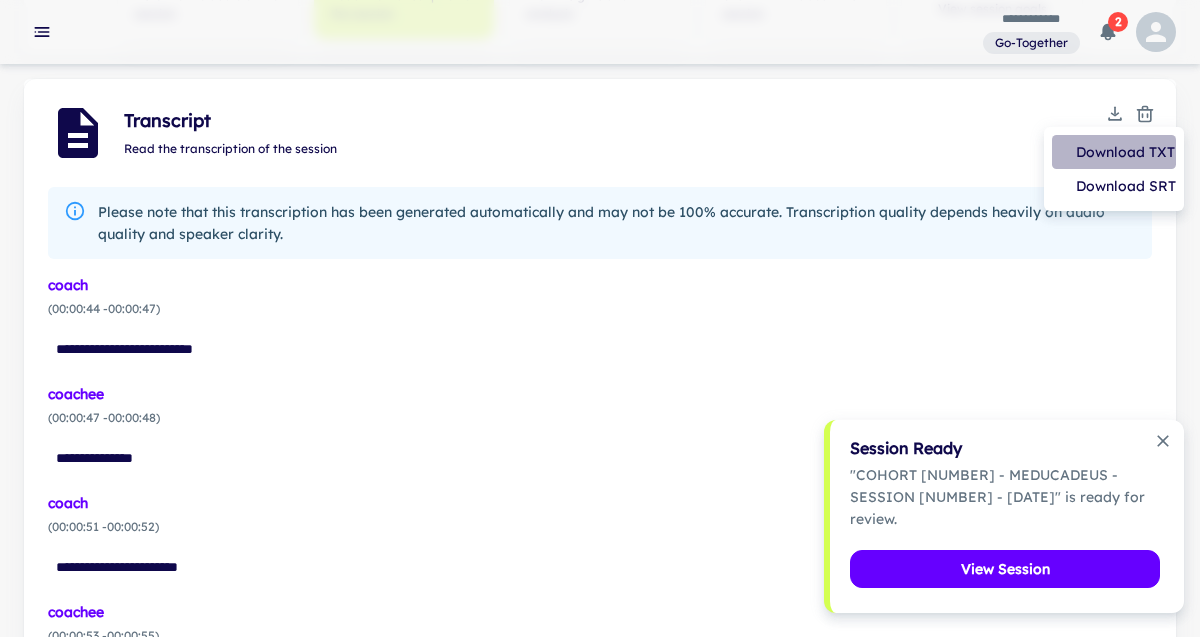 click on "Download TXT" at bounding box center [1114, 152] 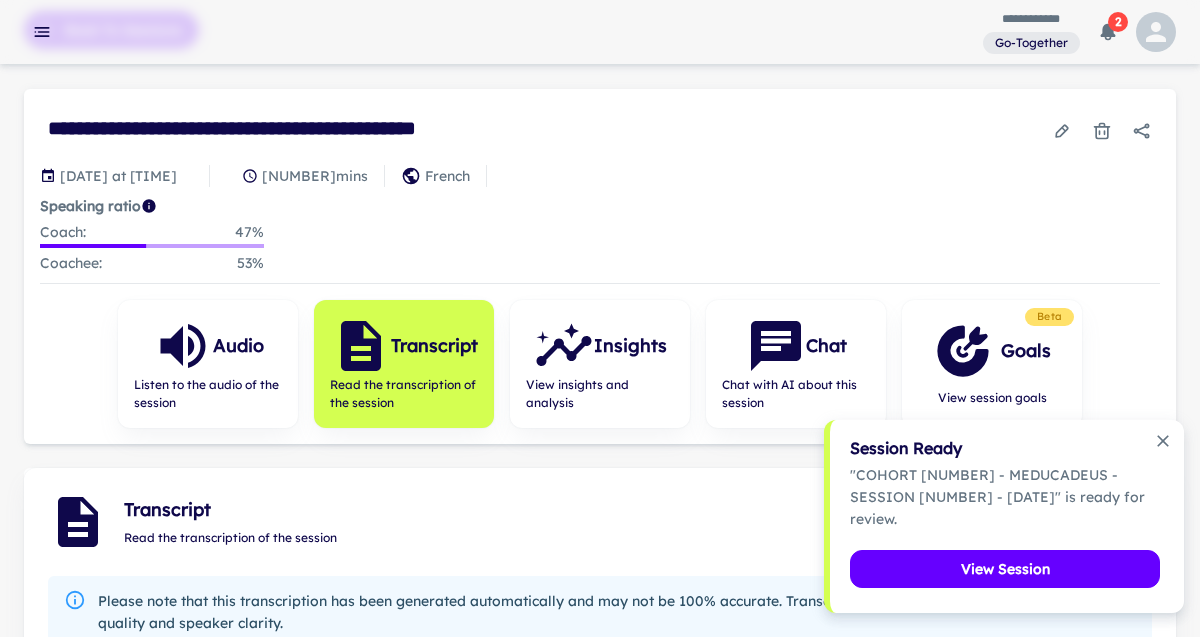 scroll, scrollTop: 114, scrollLeft: 0, axis: vertical 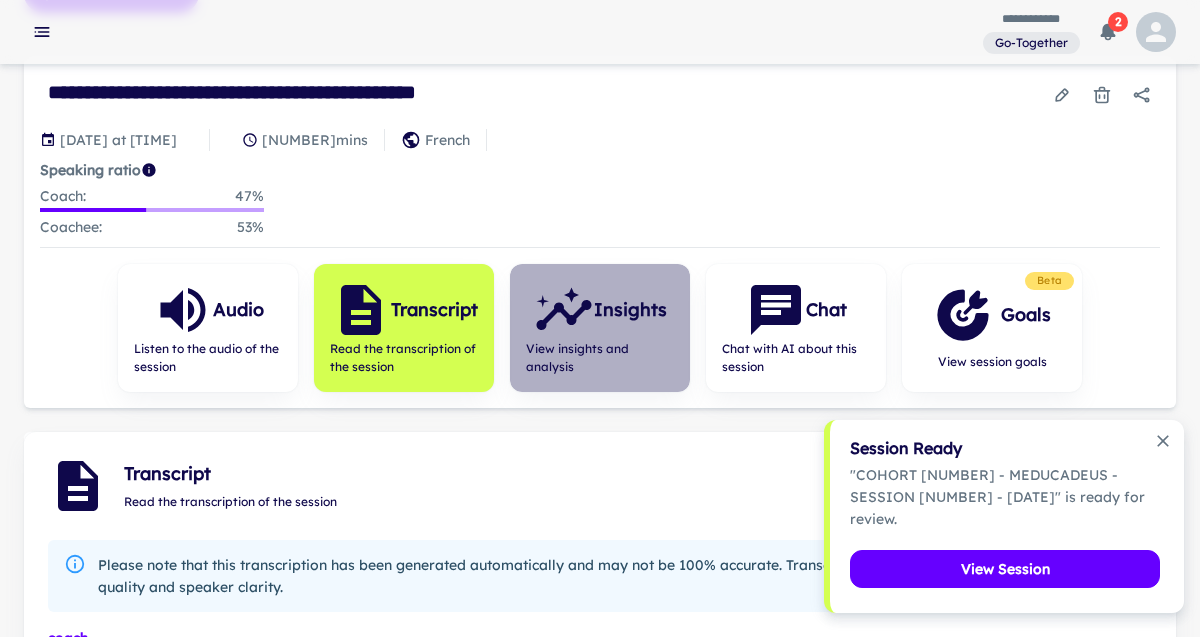 click 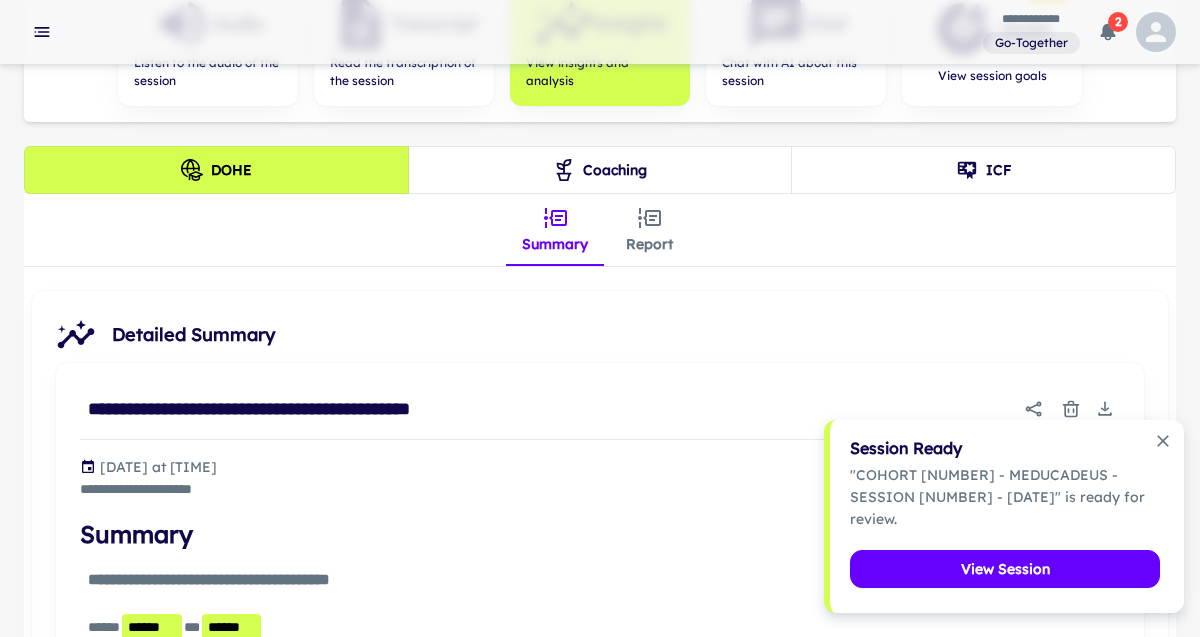 scroll, scrollTop: 397, scrollLeft: 0, axis: vertical 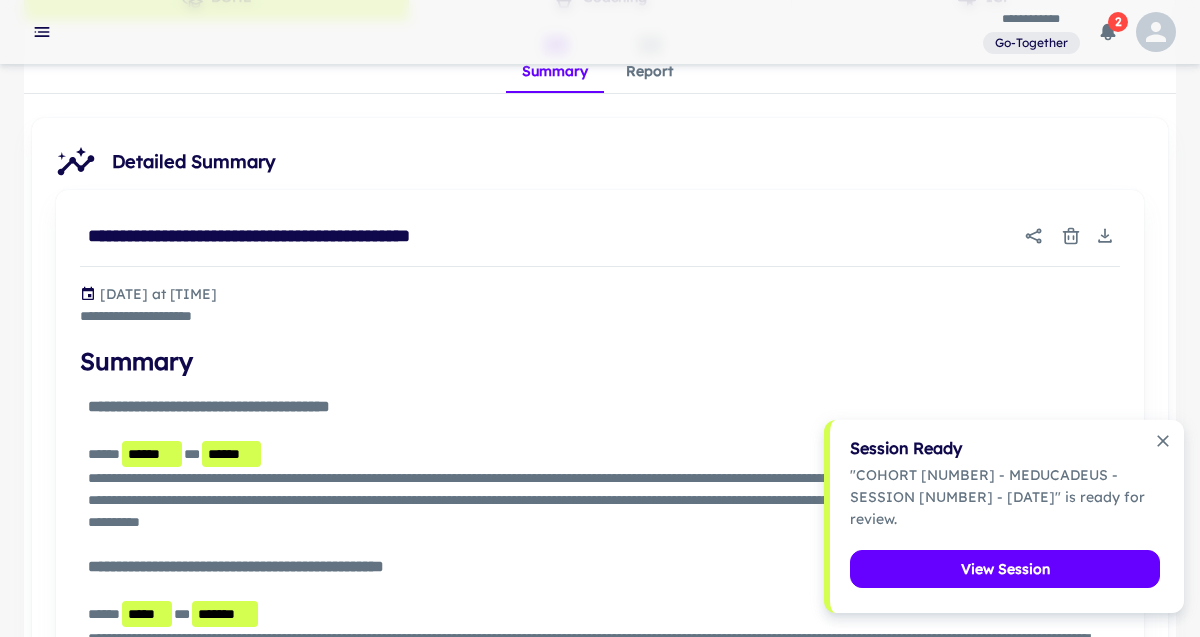 click on "Report" at bounding box center (649, 57) 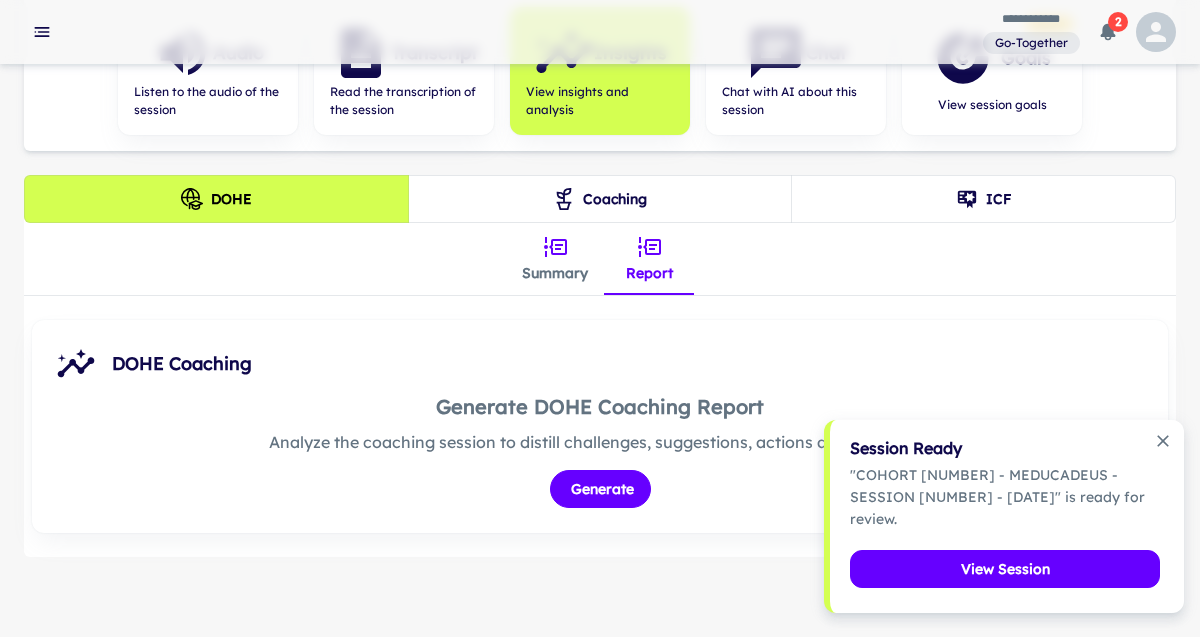 scroll, scrollTop: 419, scrollLeft: 0, axis: vertical 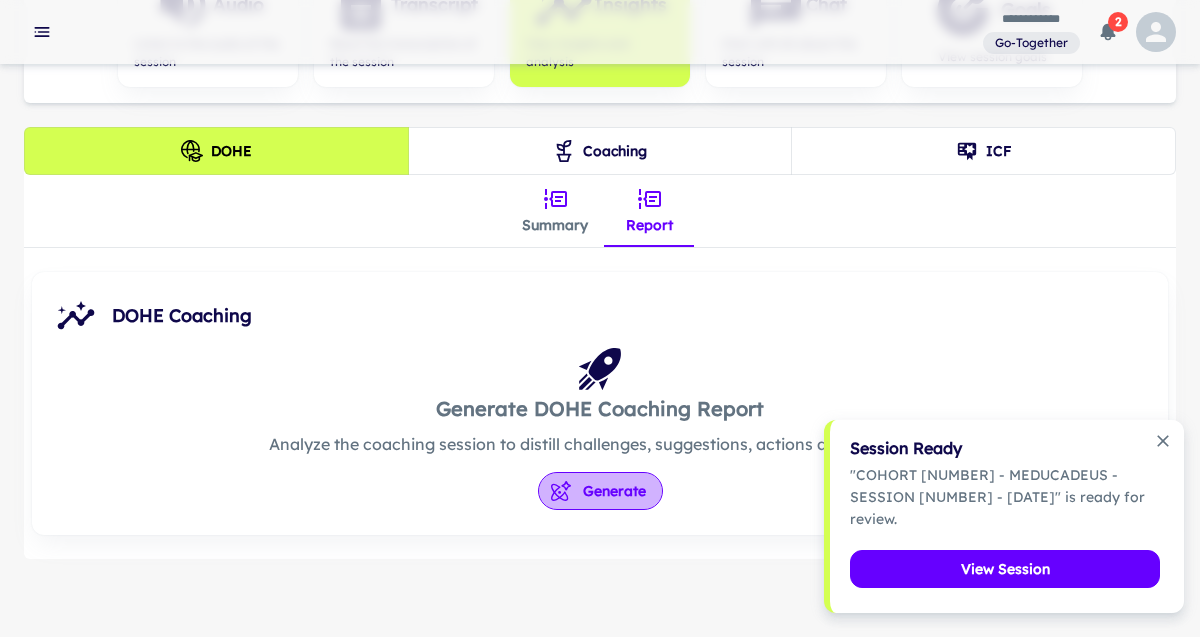 click on "Generate" at bounding box center (600, 491) 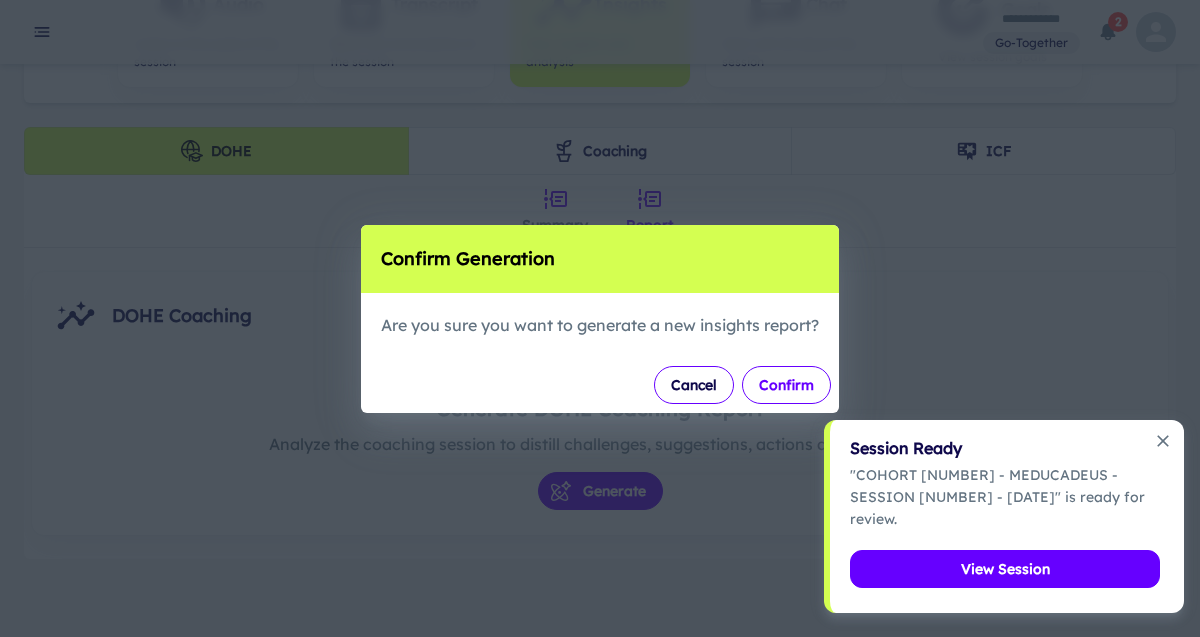 click on "Confirm" at bounding box center (786, 385) 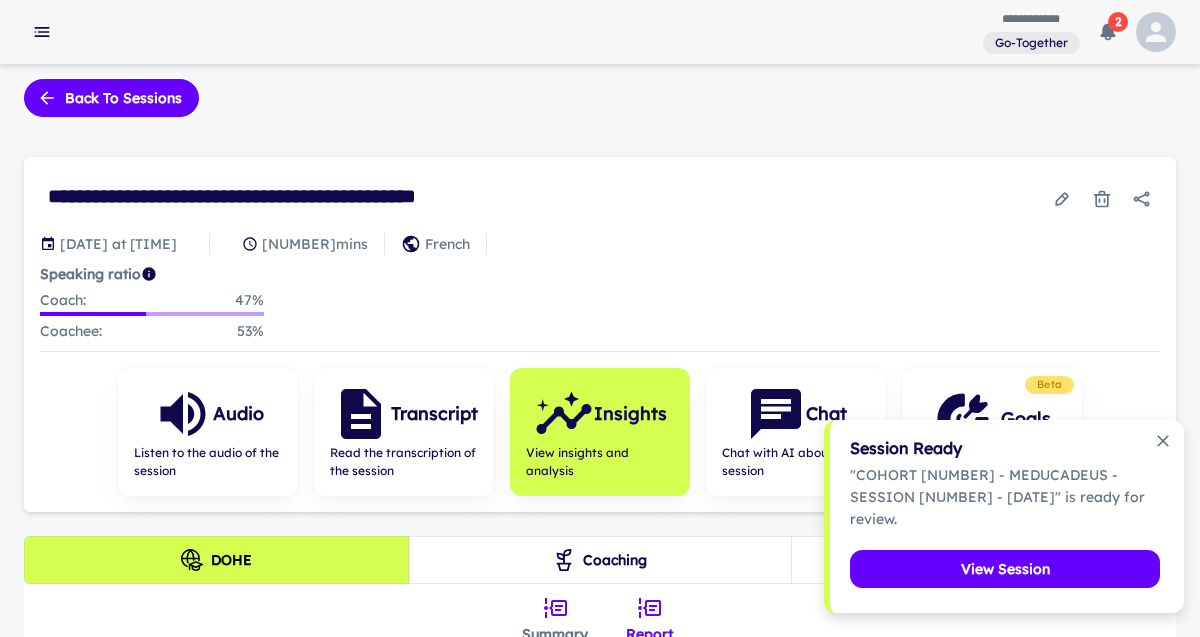 scroll, scrollTop: 0, scrollLeft: 0, axis: both 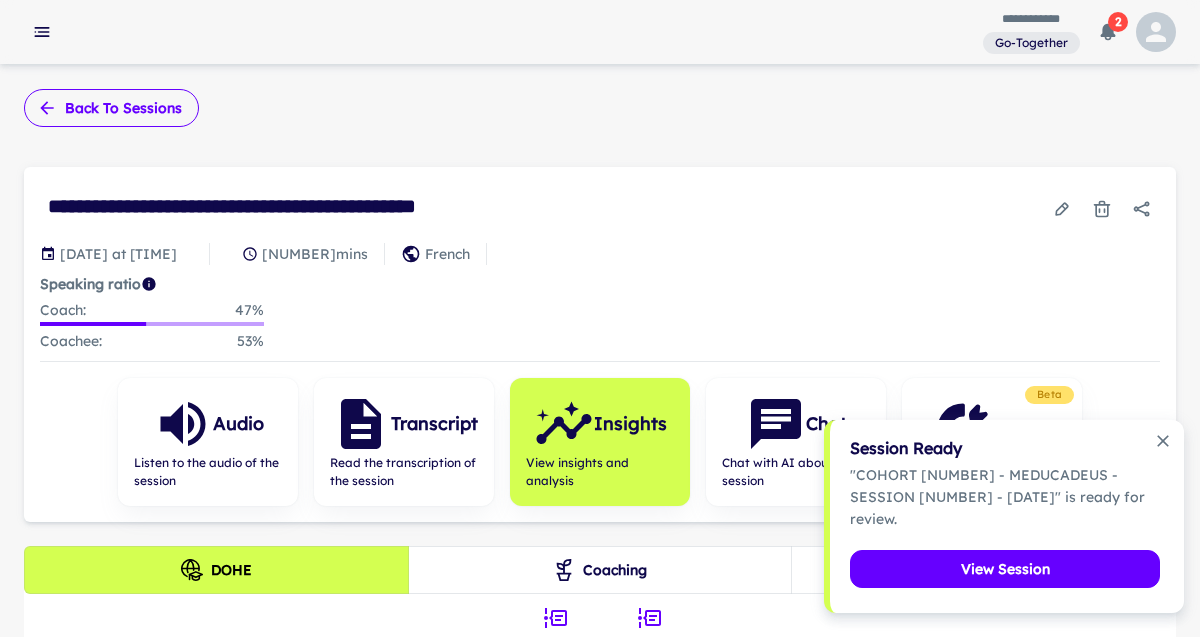 click on "Back to sessions" at bounding box center [111, 108] 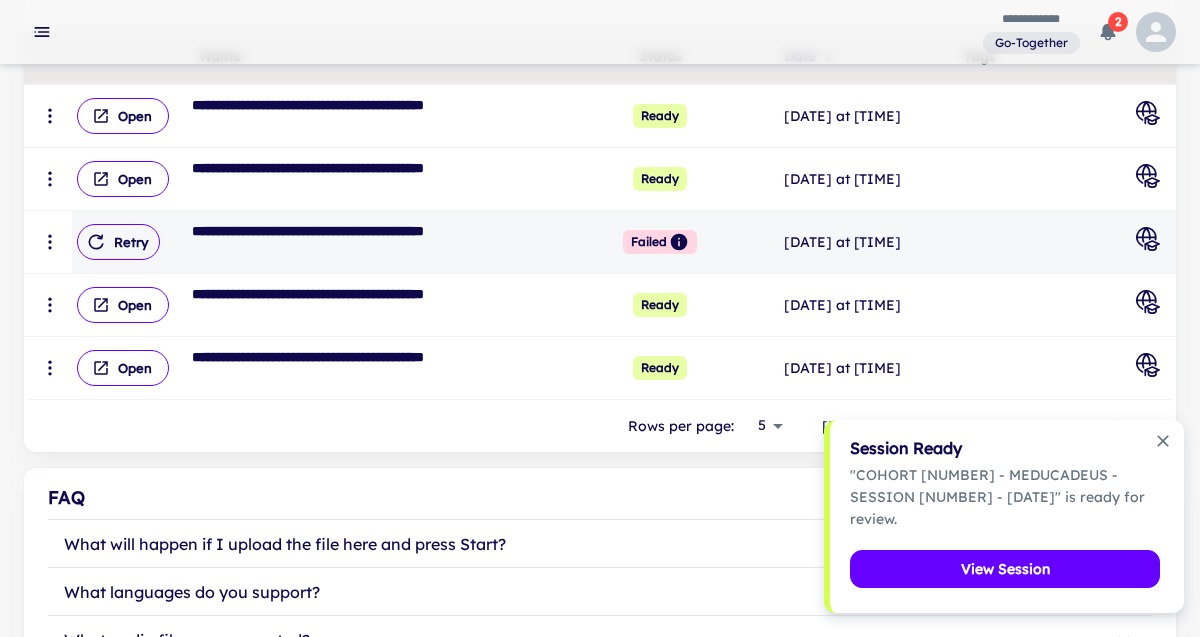 scroll, scrollTop: 410, scrollLeft: 0, axis: vertical 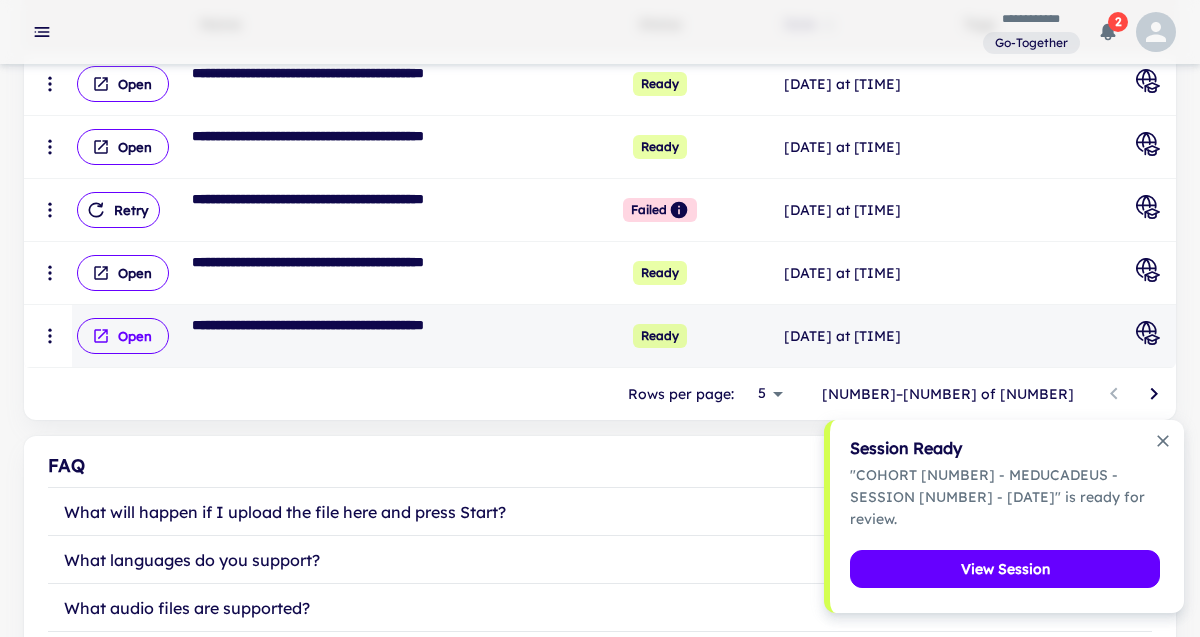 click on "Open" at bounding box center [123, 336] 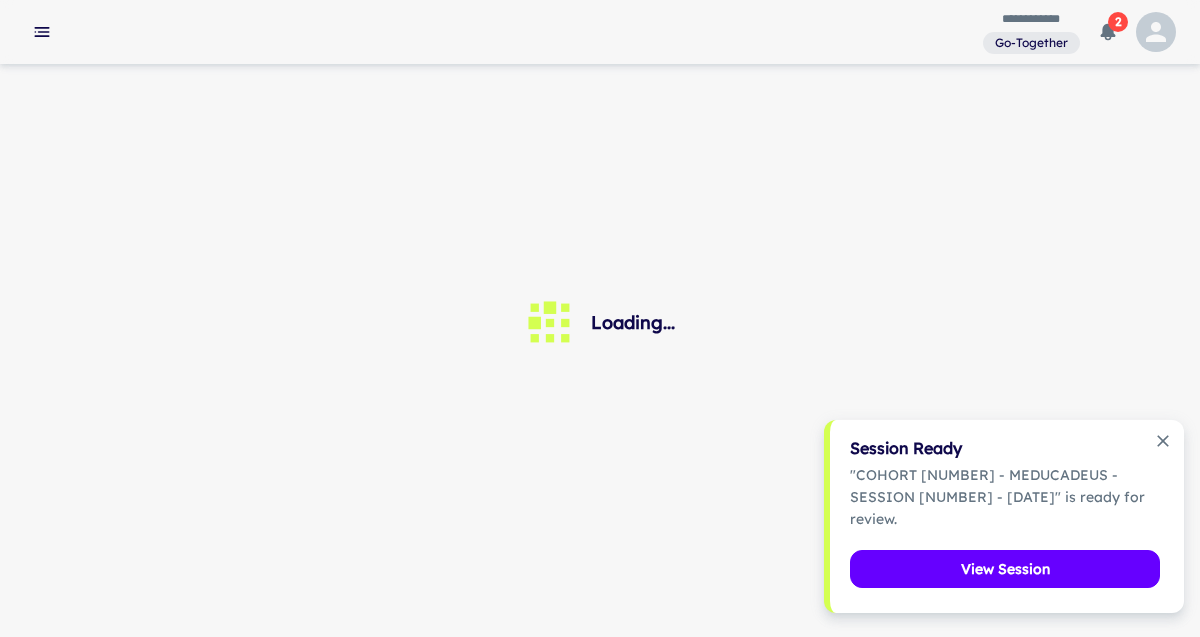 scroll, scrollTop: 0, scrollLeft: 0, axis: both 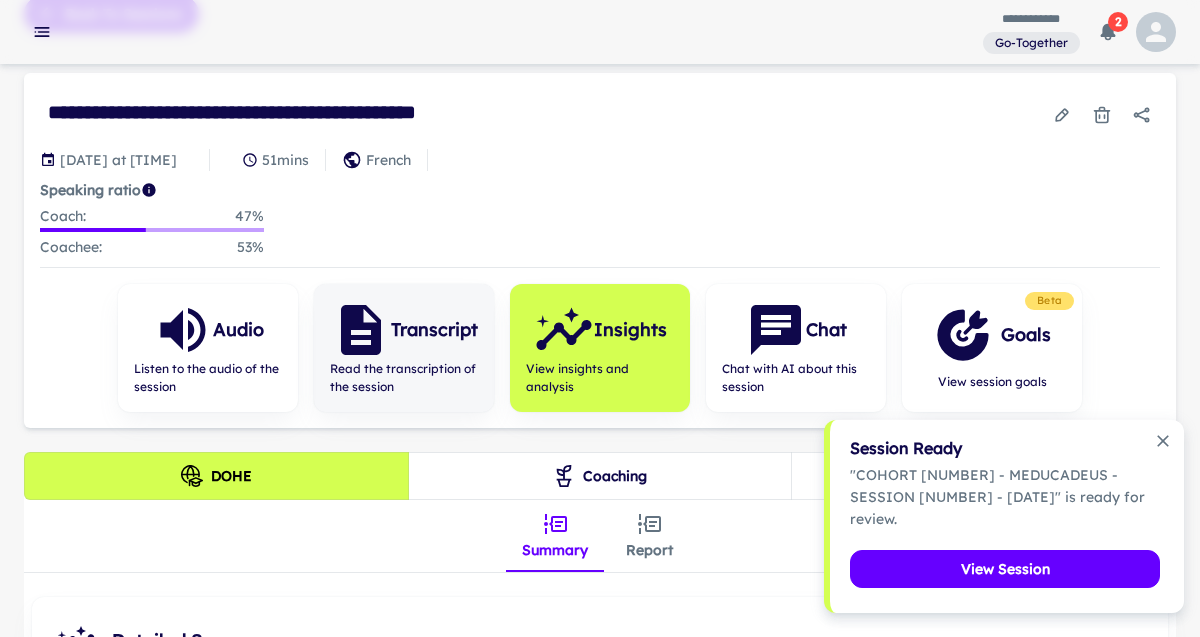 click on "Transcript" at bounding box center (404, 330) 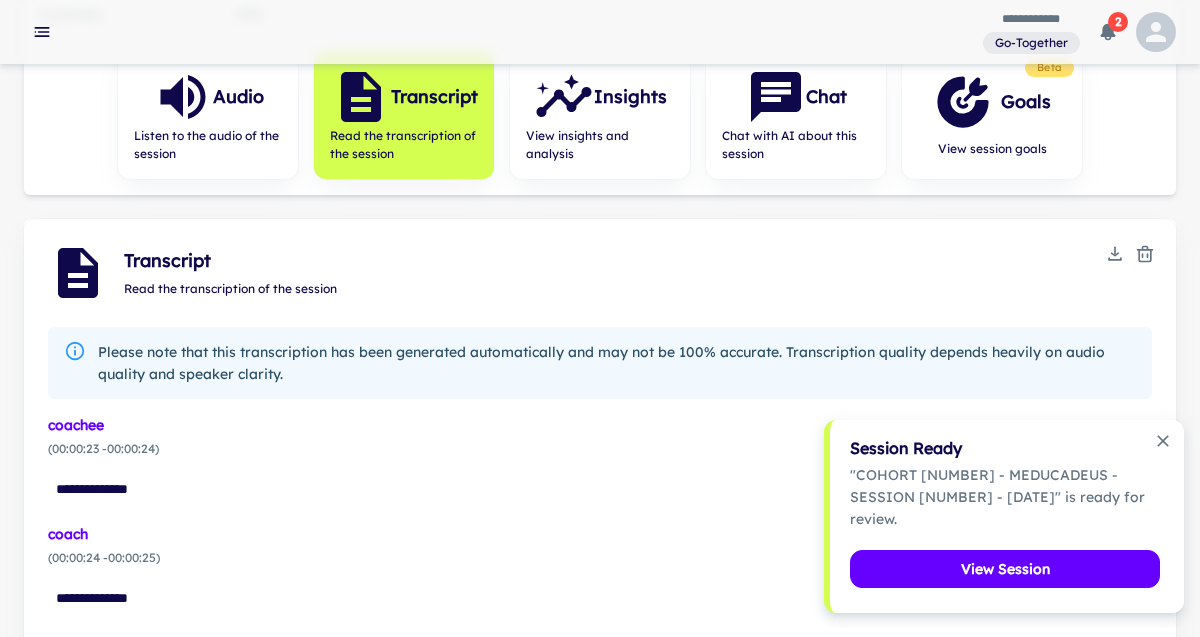 scroll, scrollTop: 366, scrollLeft: 0, axis: vertical 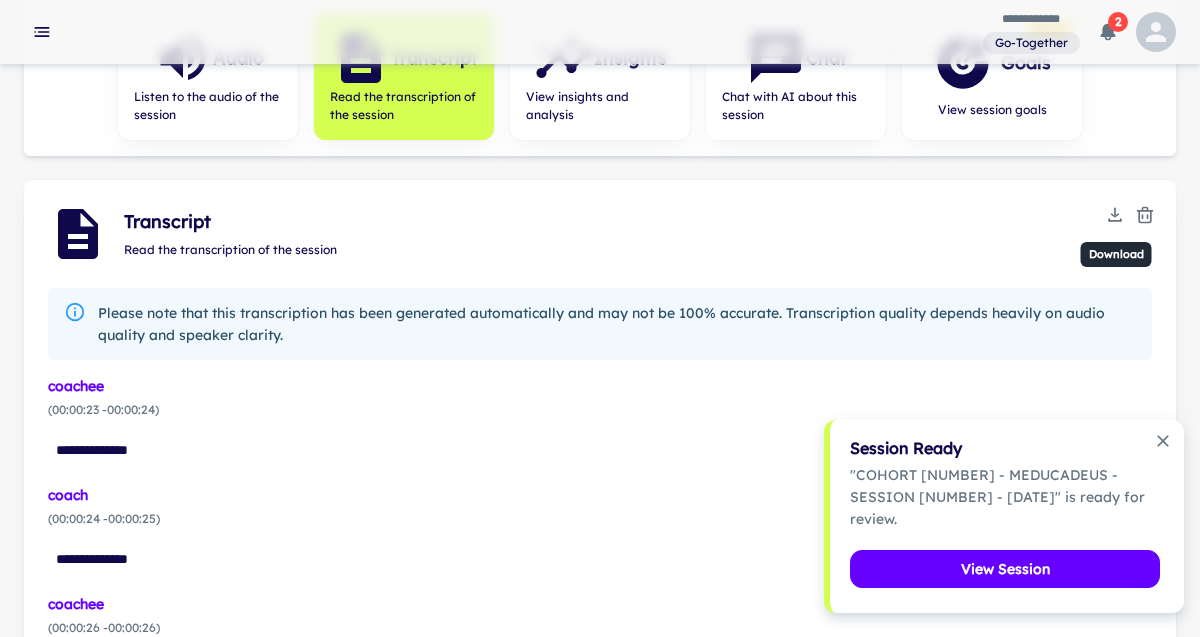 click 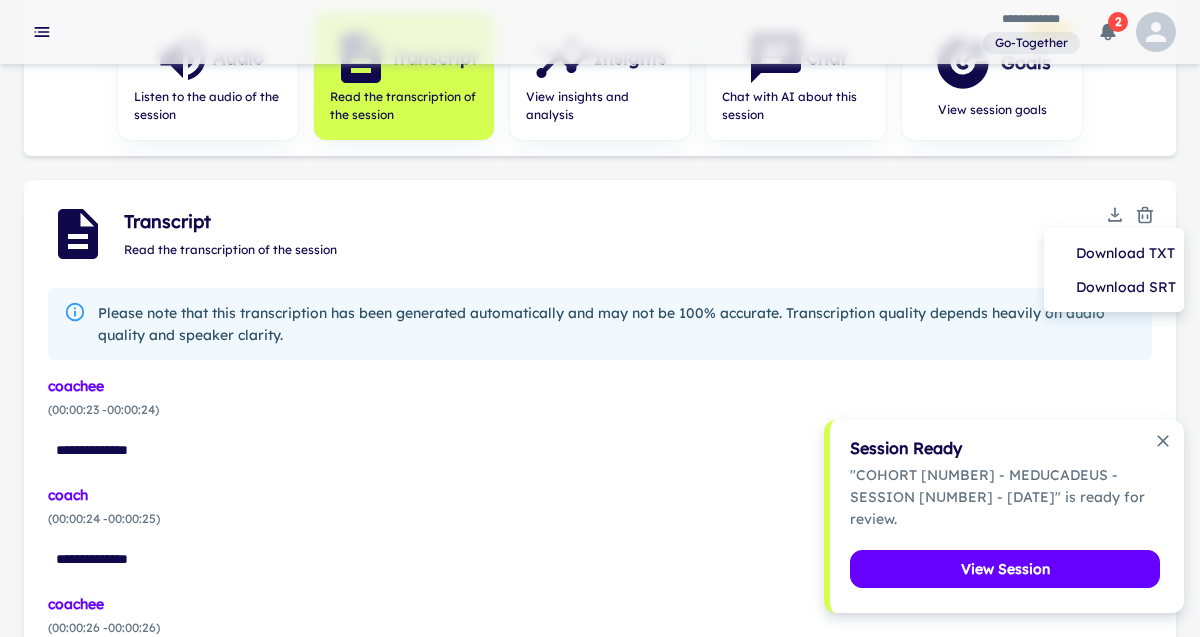 click on "Download TXT" at bounding box center (1114, 253) 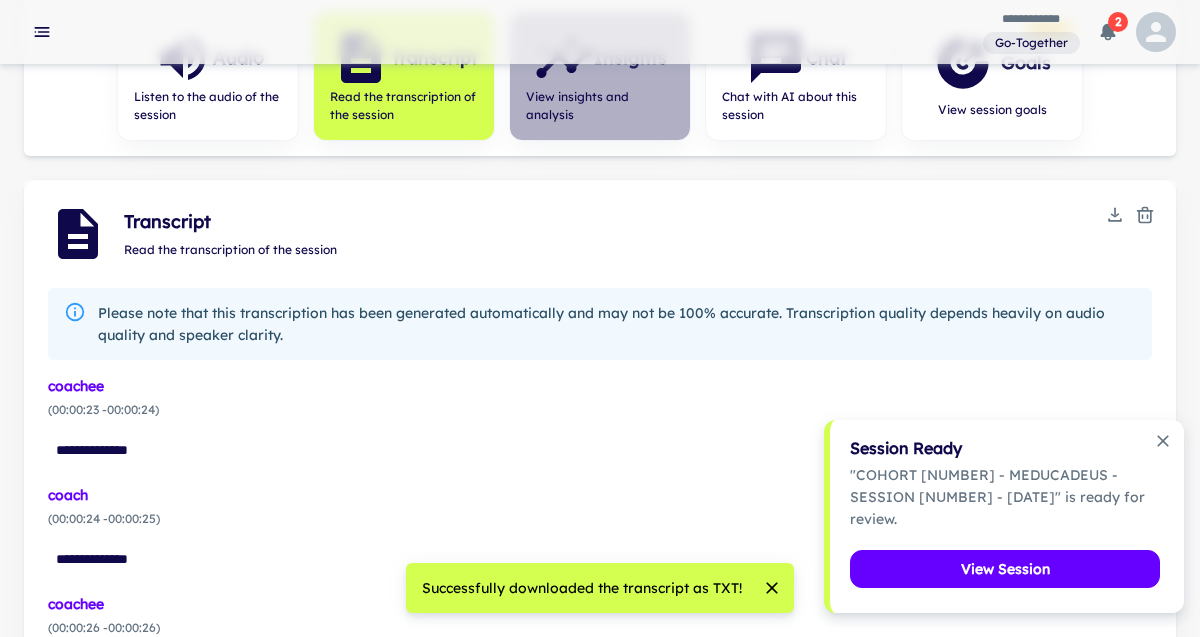 click on "View insights and analysis" at bounding box center (600, 106) 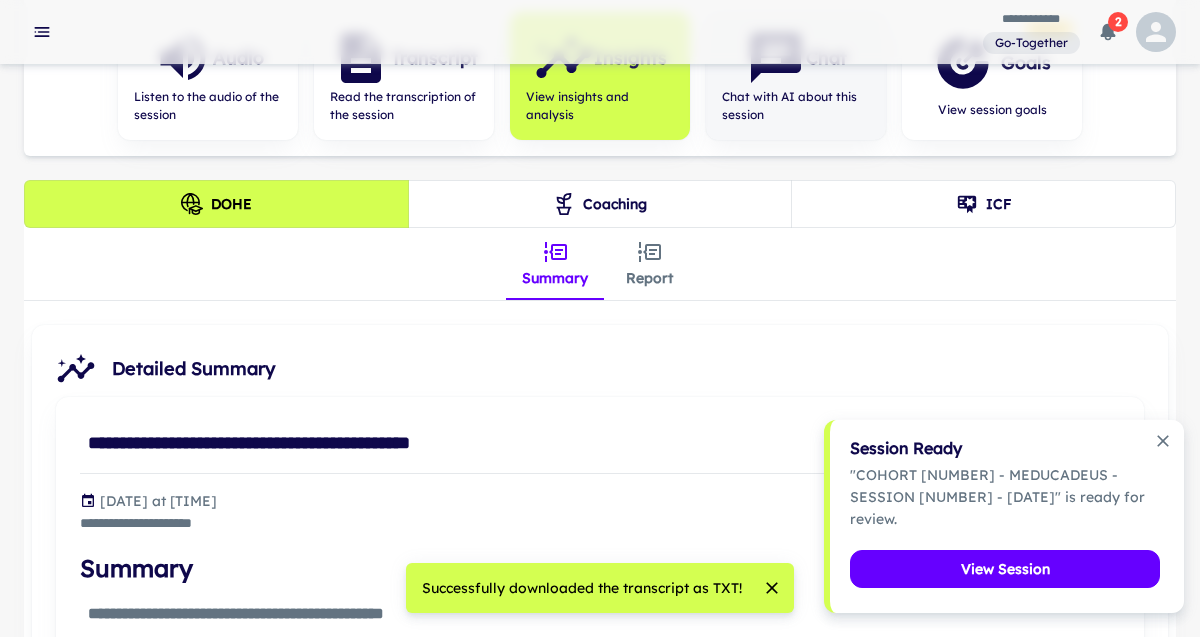 click on "Chat" at bounding box center (796, 58) 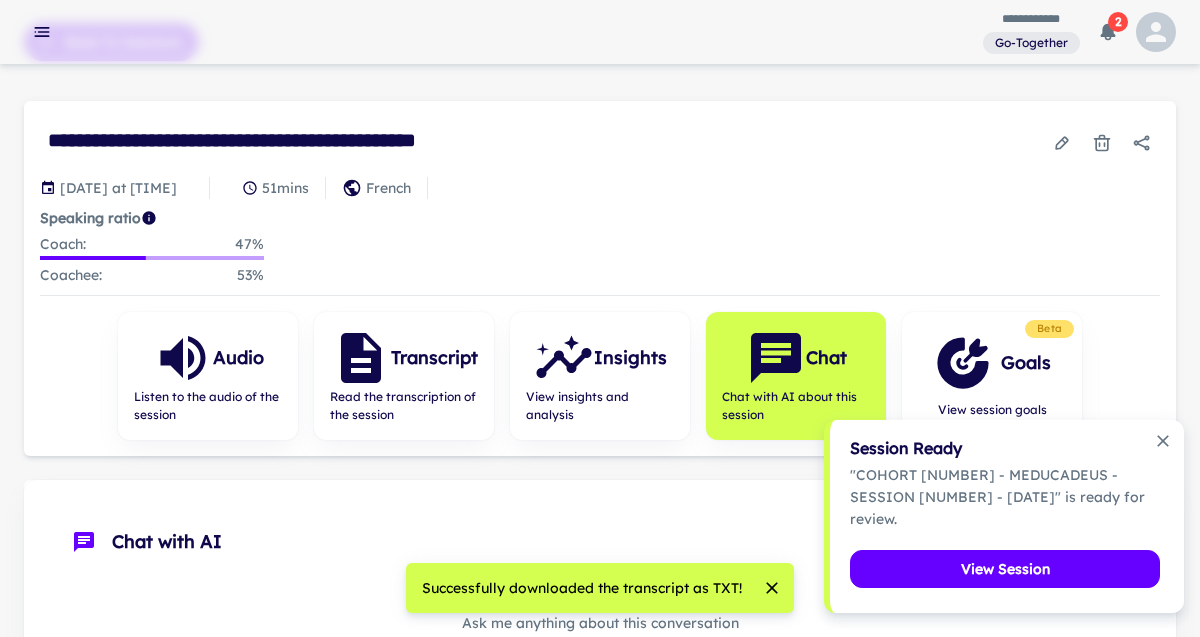 scroll, scrollTop: 51, scrollLeft: 0, axis: vertical 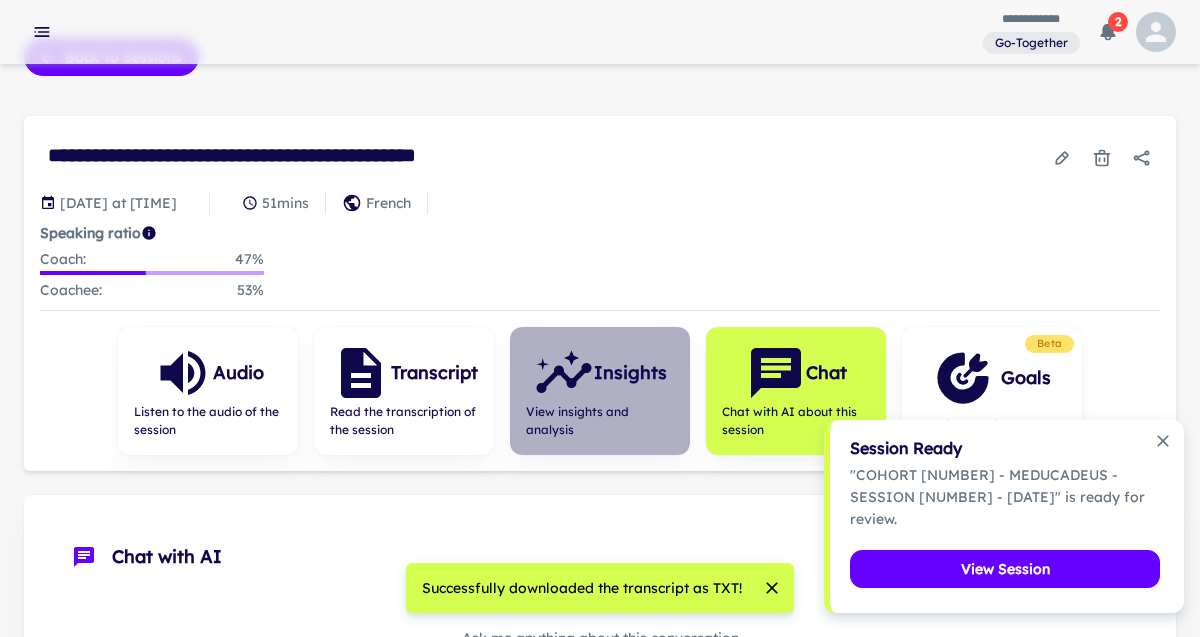 click 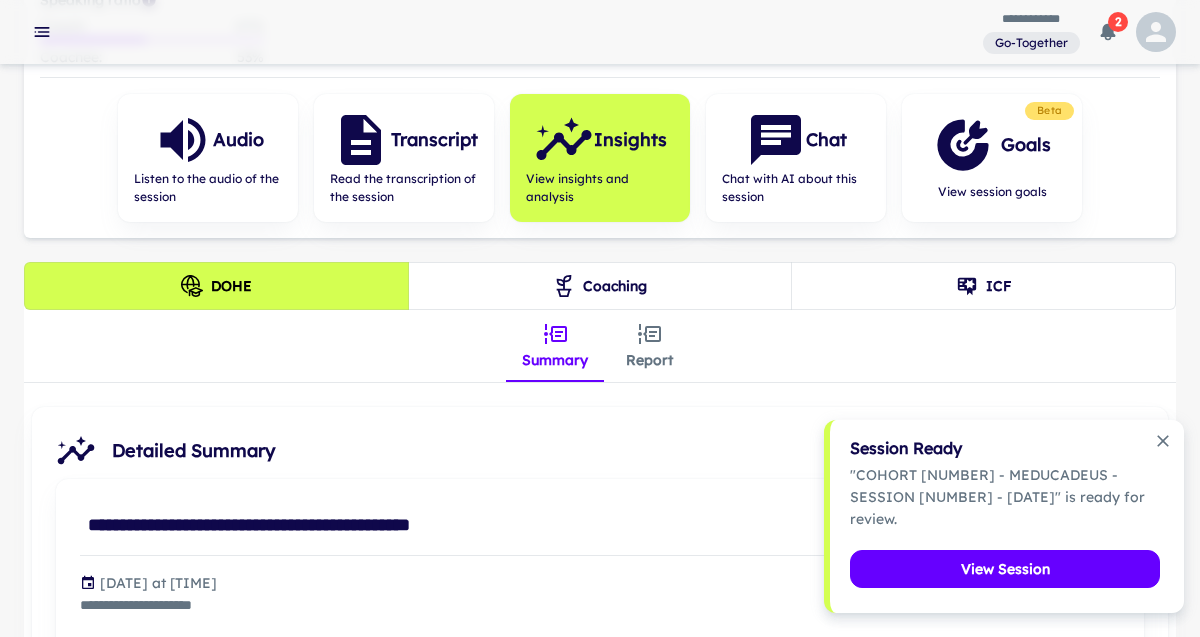 scroll, scrollTop: 311, scrollLeft: 0, axis: vertical 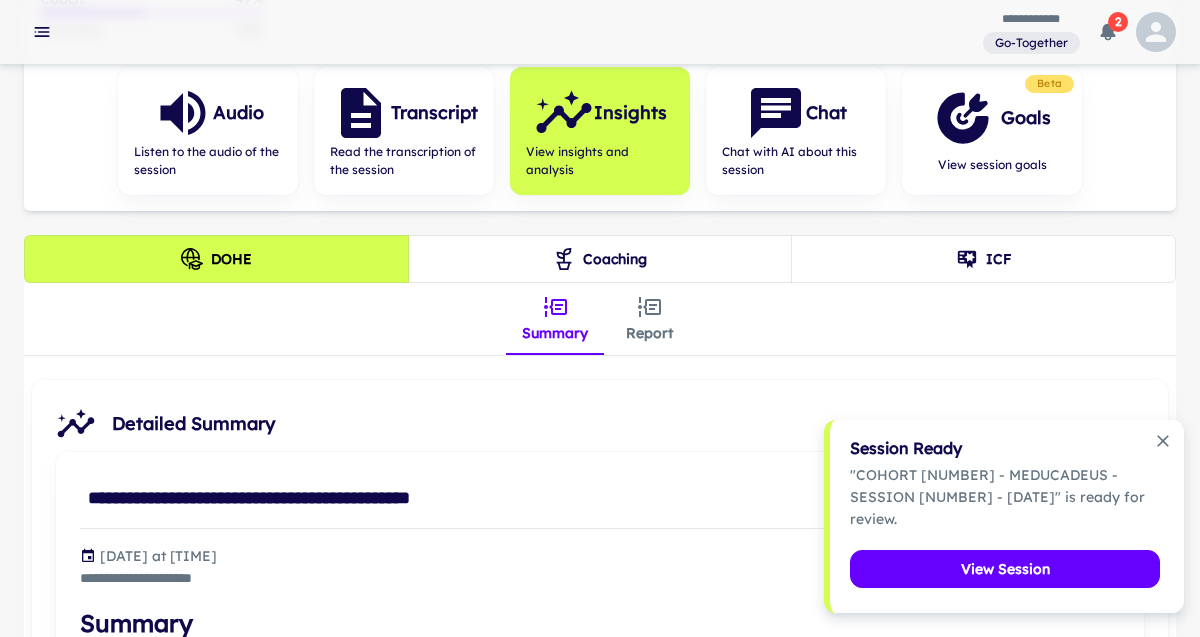 click on "Report" at bounding box center [649, 319] 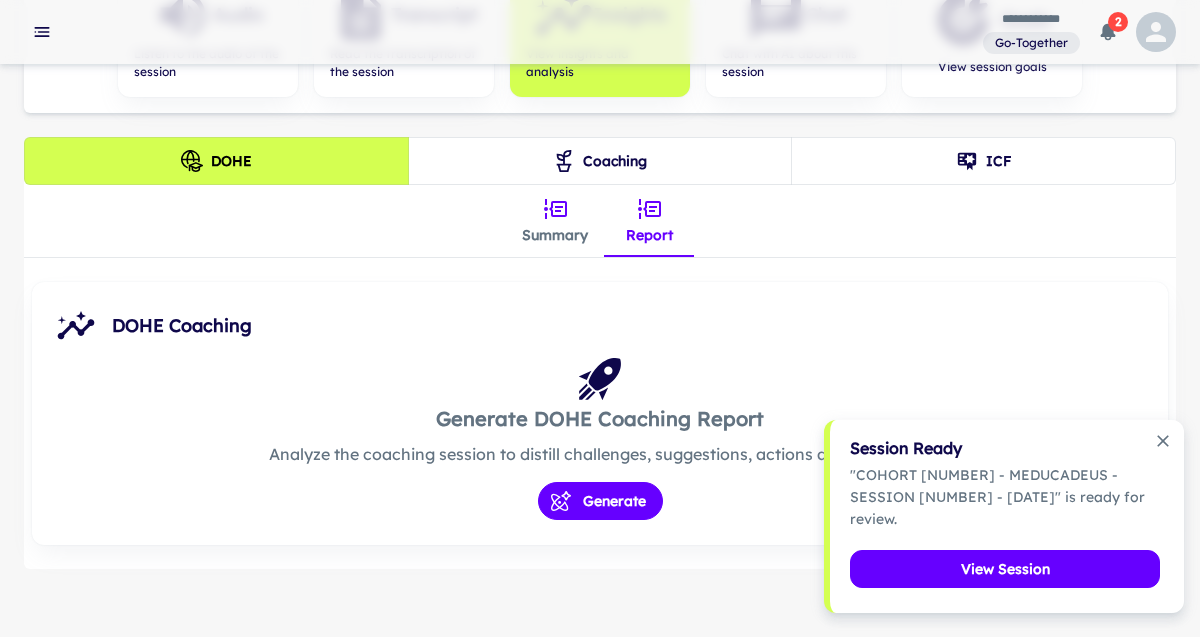 scroll, scrollTop: 419, scrollLeft: 0, axis: vertical 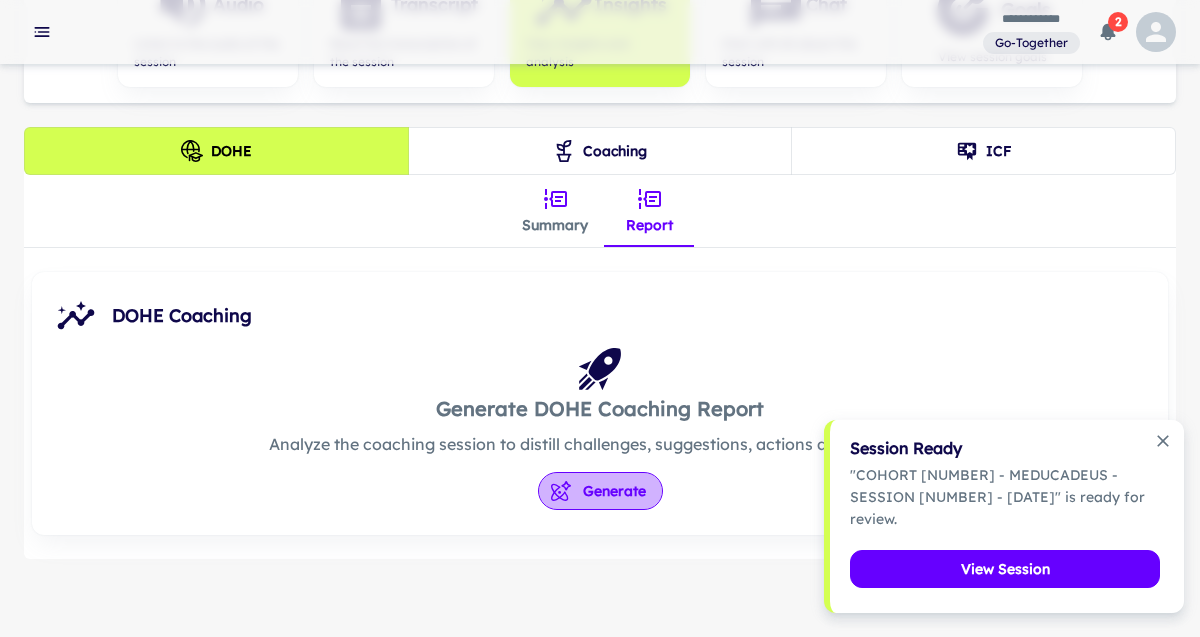 click on "Generate" at bounding box center (600, 491) 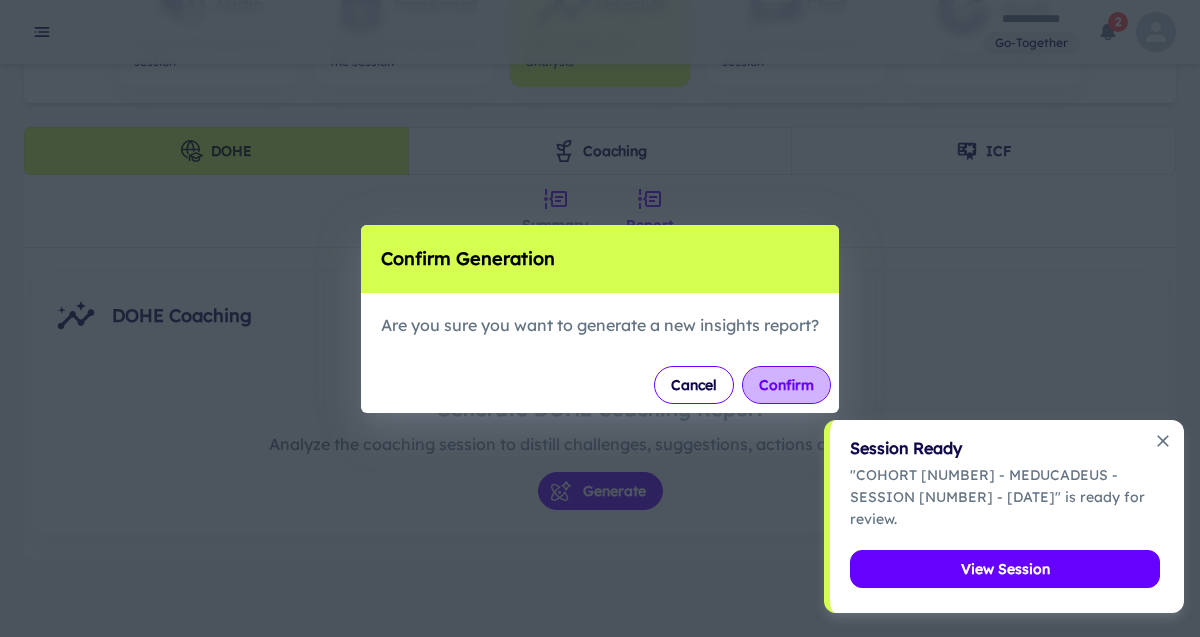 click on "Confirm" at bounding box center [786, 385] 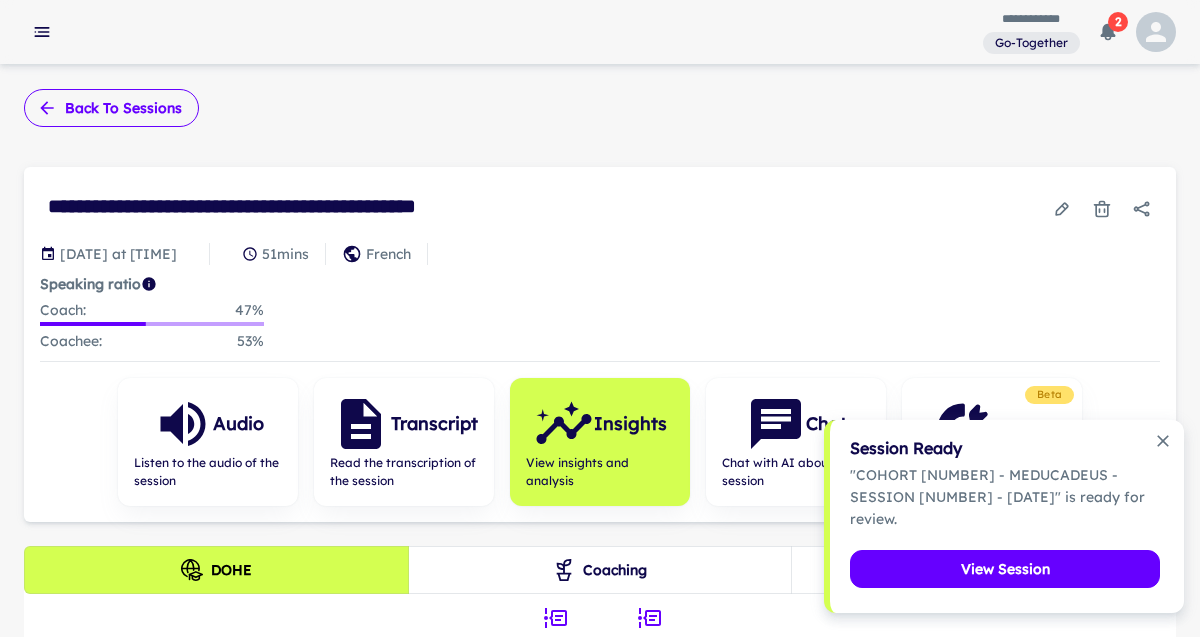 click on "Back to sessions" at bounding box center (111, 108) 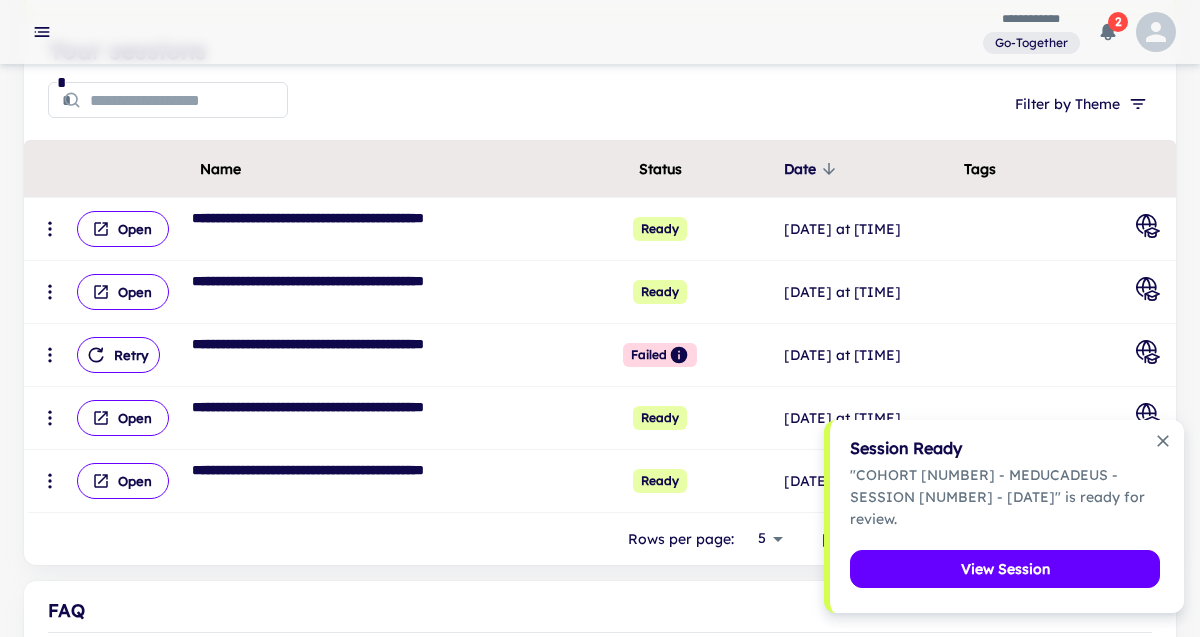scroll, scrollTop: 267, scrollLeft: 0, axis: vertical 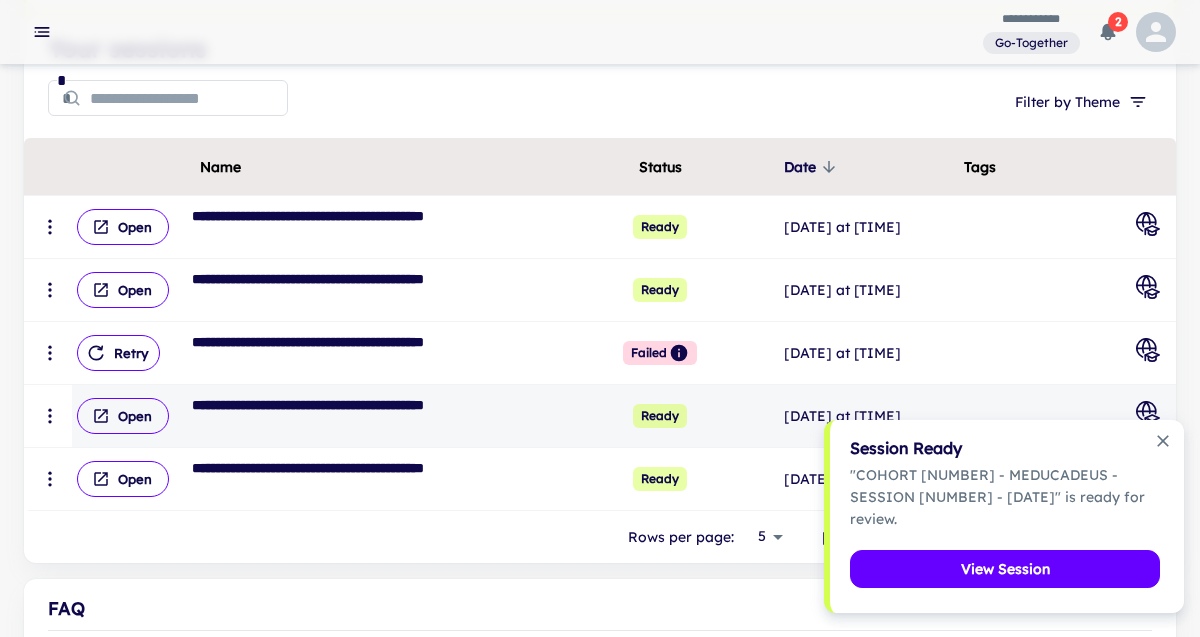 click on "Ready" at bounding box center [660, 416] 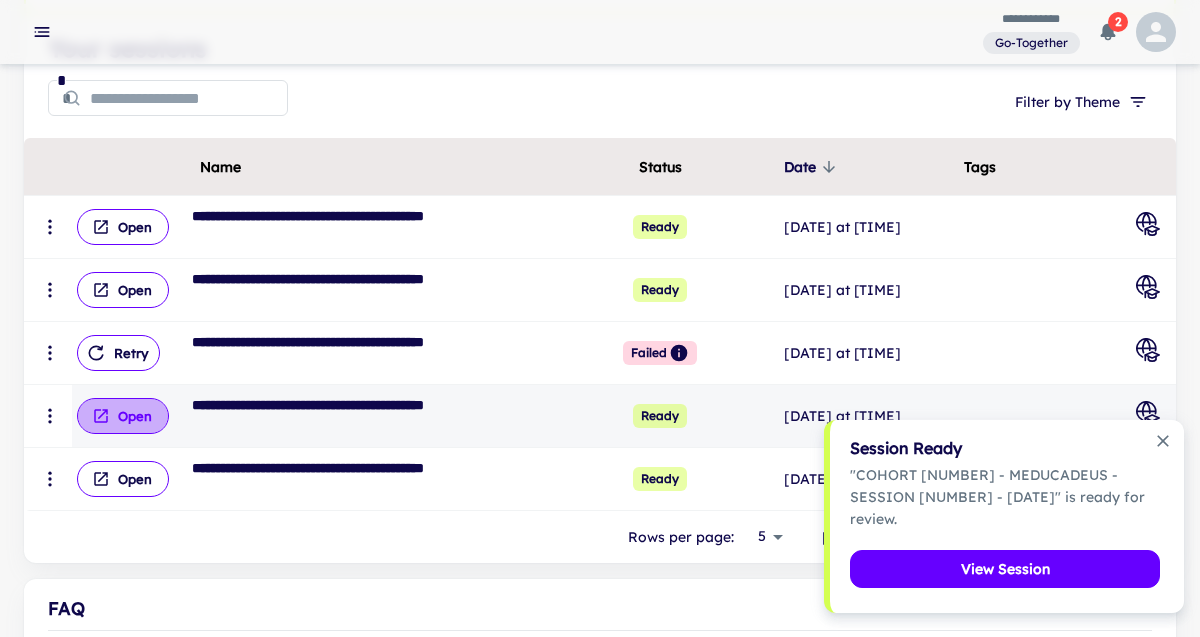 click 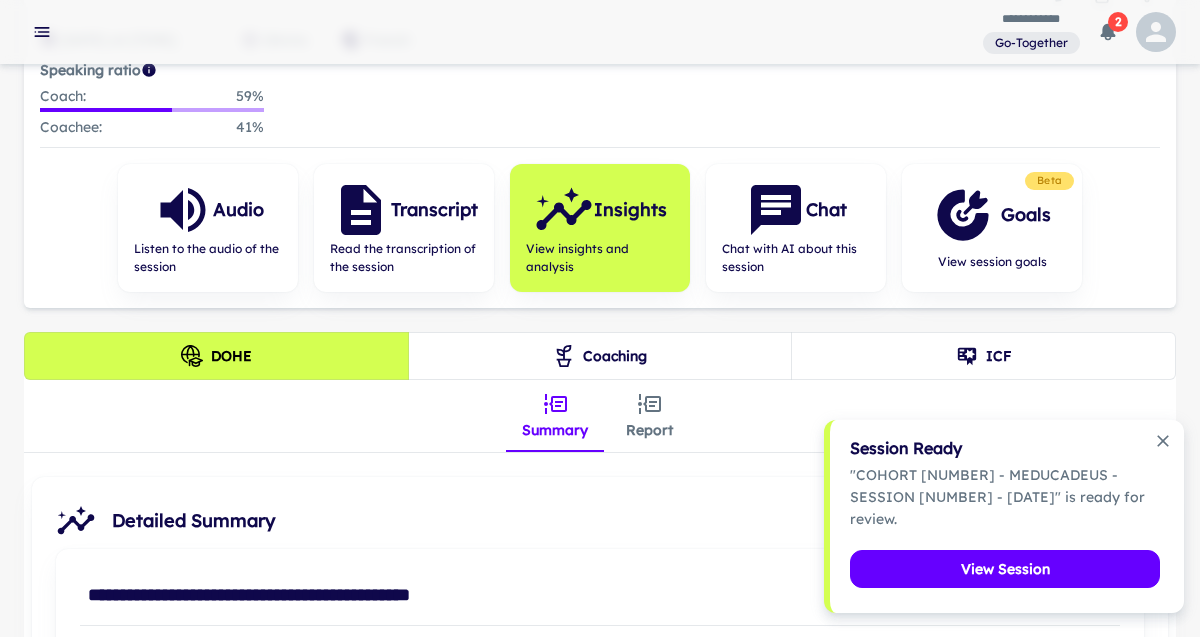 scroll, scrollTop: 218, scrollLeft: 0, axis: vertical 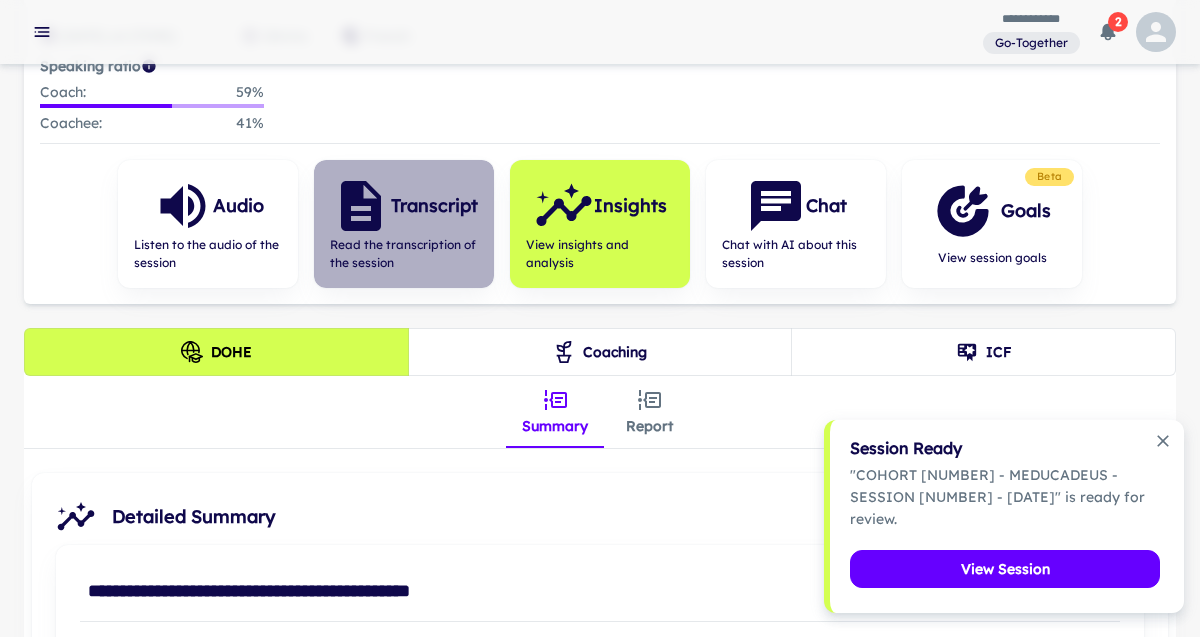 click on "Transcript" at bounding box center [404, 206] 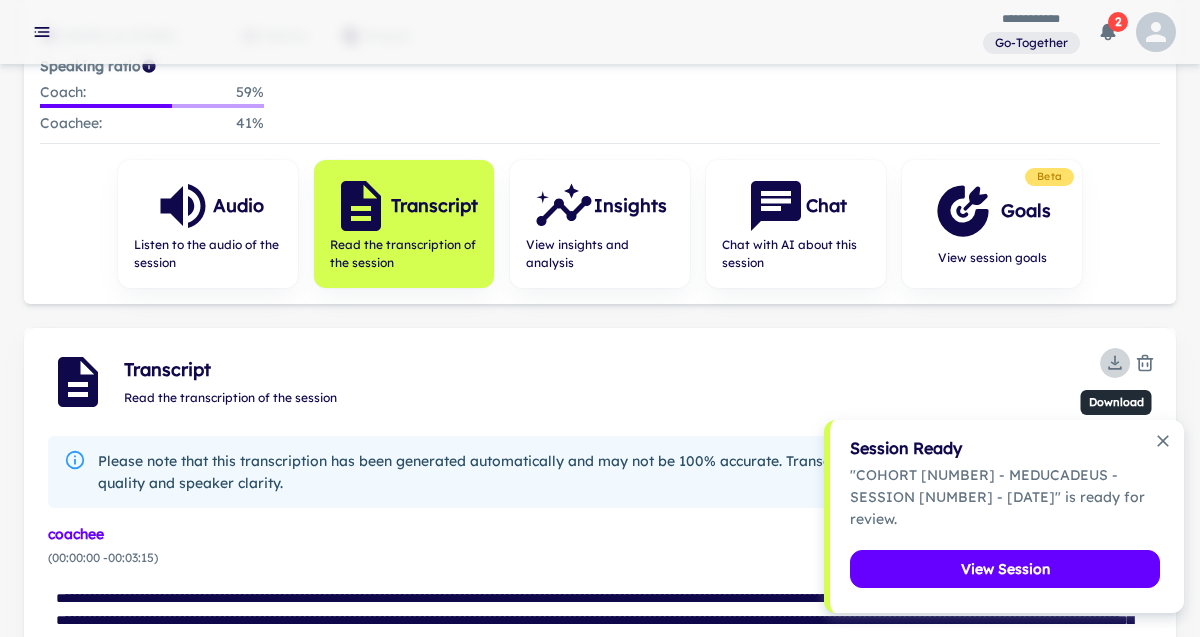 click 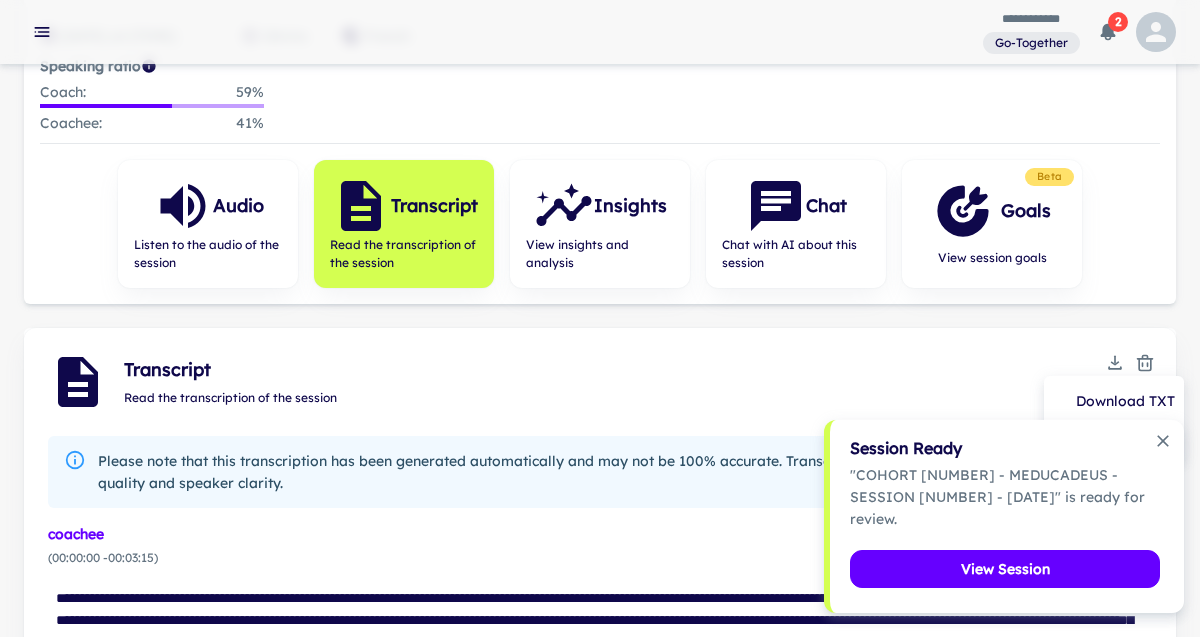 click on "Download TXT" at bounding box center (1114, 401) 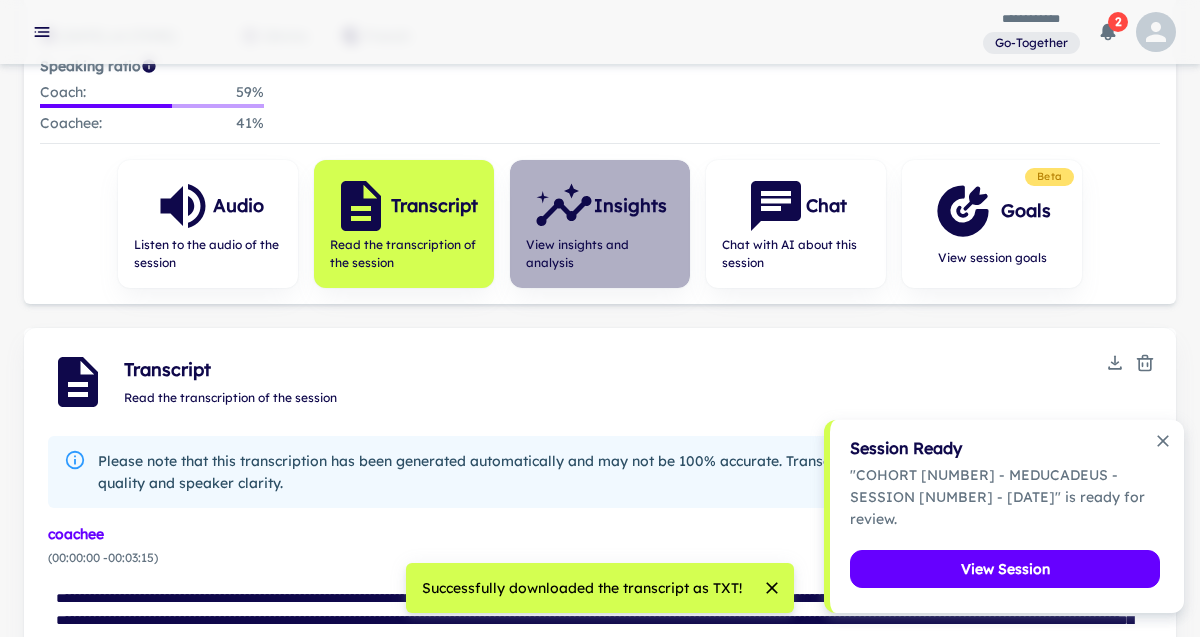 click on "View insights and analysis" at bounding box center (600, 254) 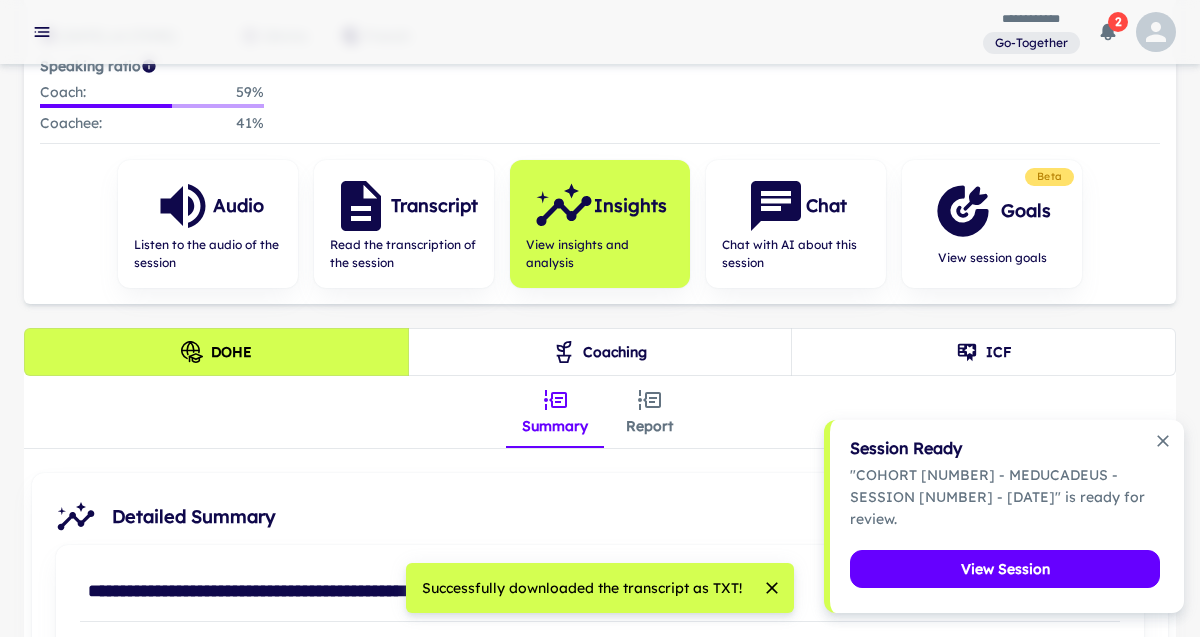 click 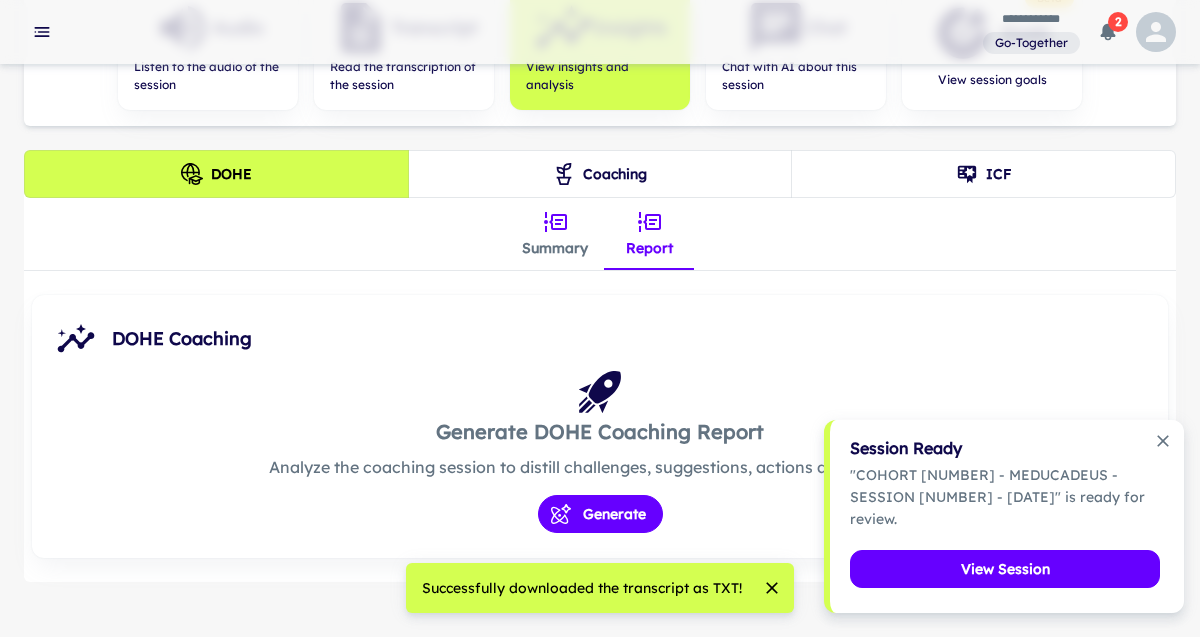scroll, scrollTop: 419, scrollLeft: 0, axis: vertical 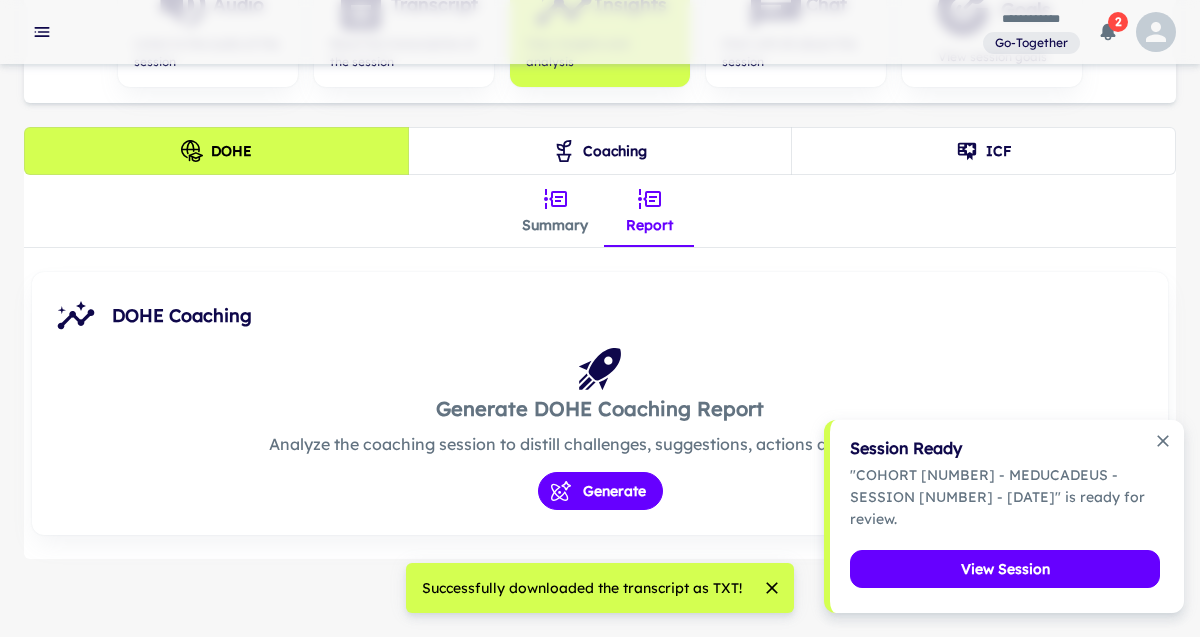 click on "Generate DOHE Coaching Report Analyze the coaching session to distill challenges, suggestions, actions and outcomes. Generate" at bounding box center (600, 435) 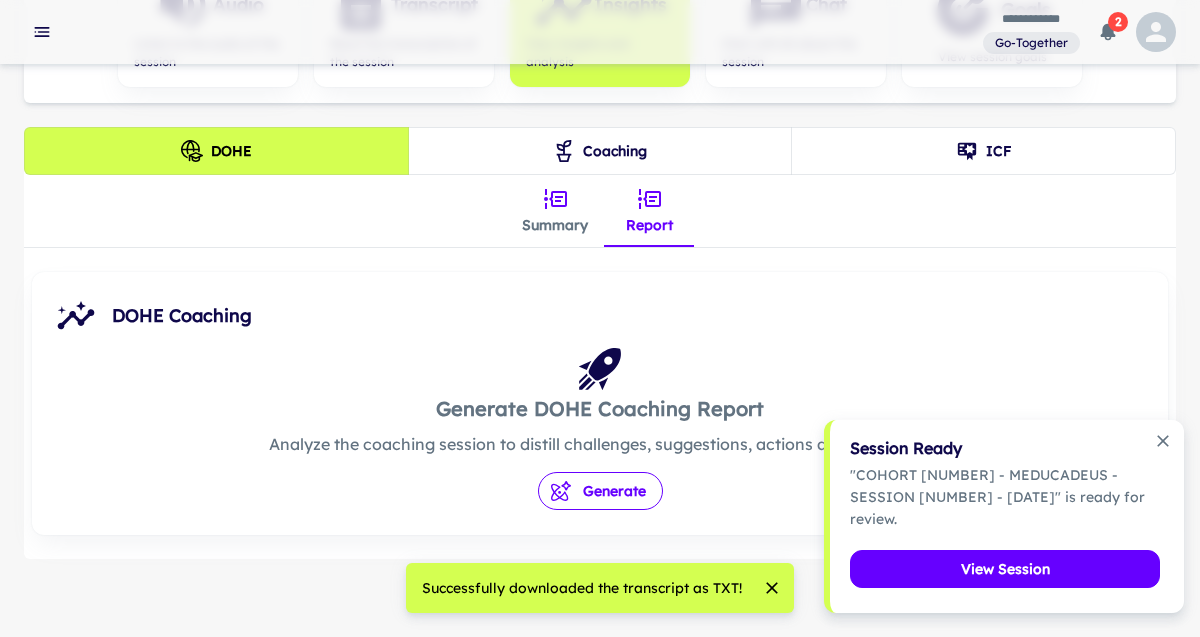 click on "Generate" at bounding box center (600, 491) 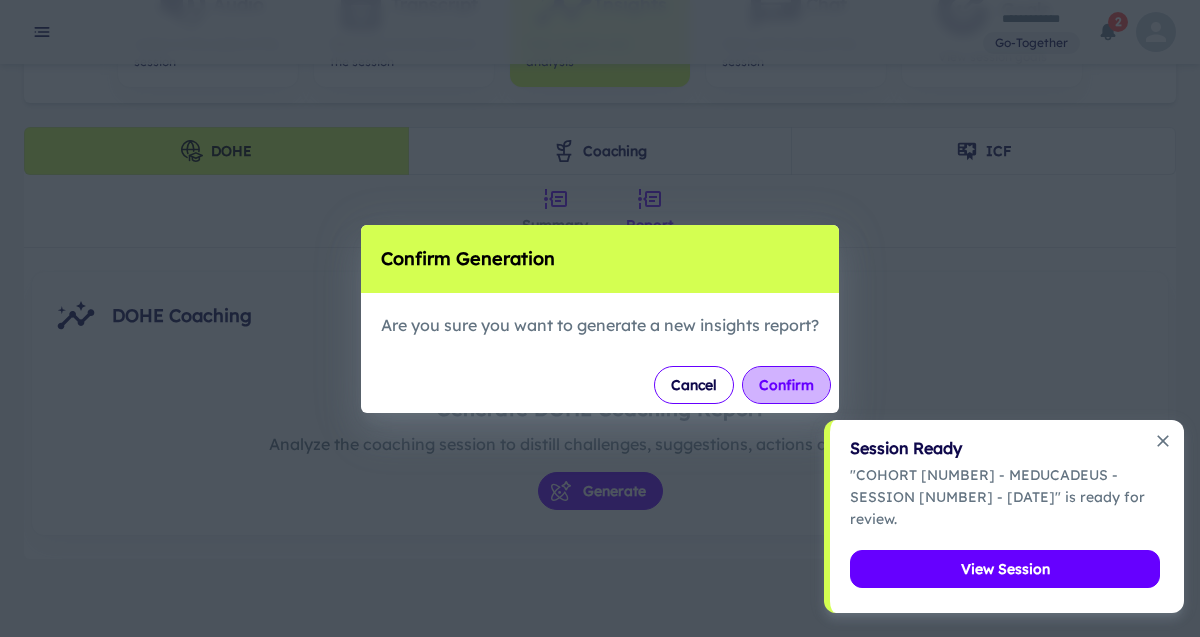 click on "Confirm" at bounding box center (786, 385) 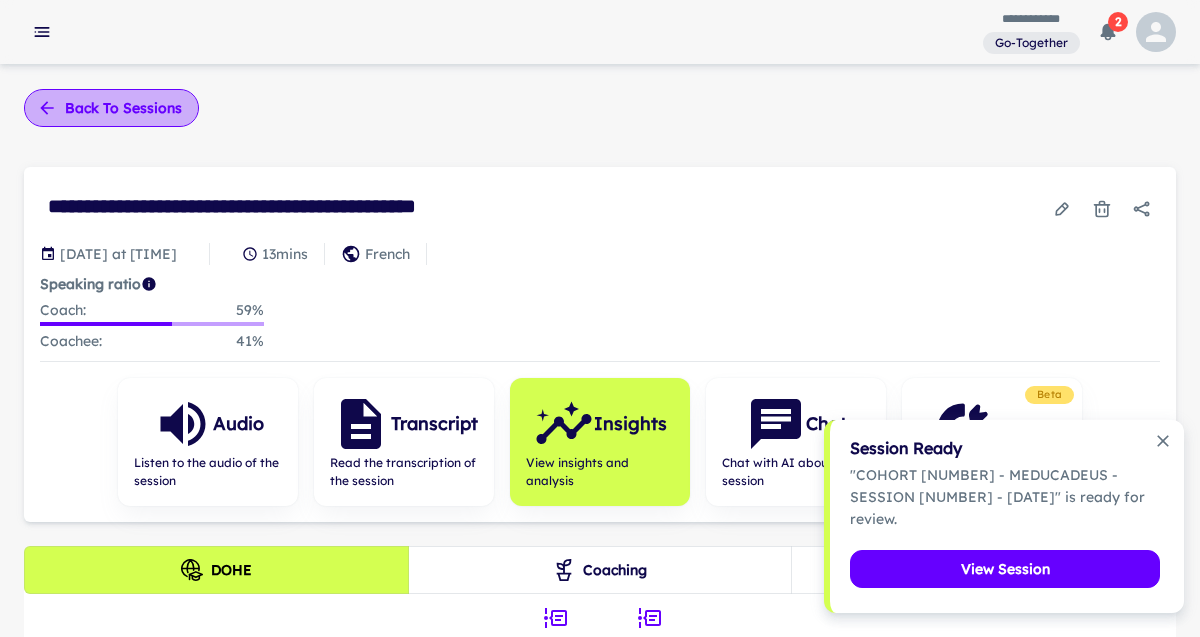 click on "Back to sessions" at bounding box center [111, 108] 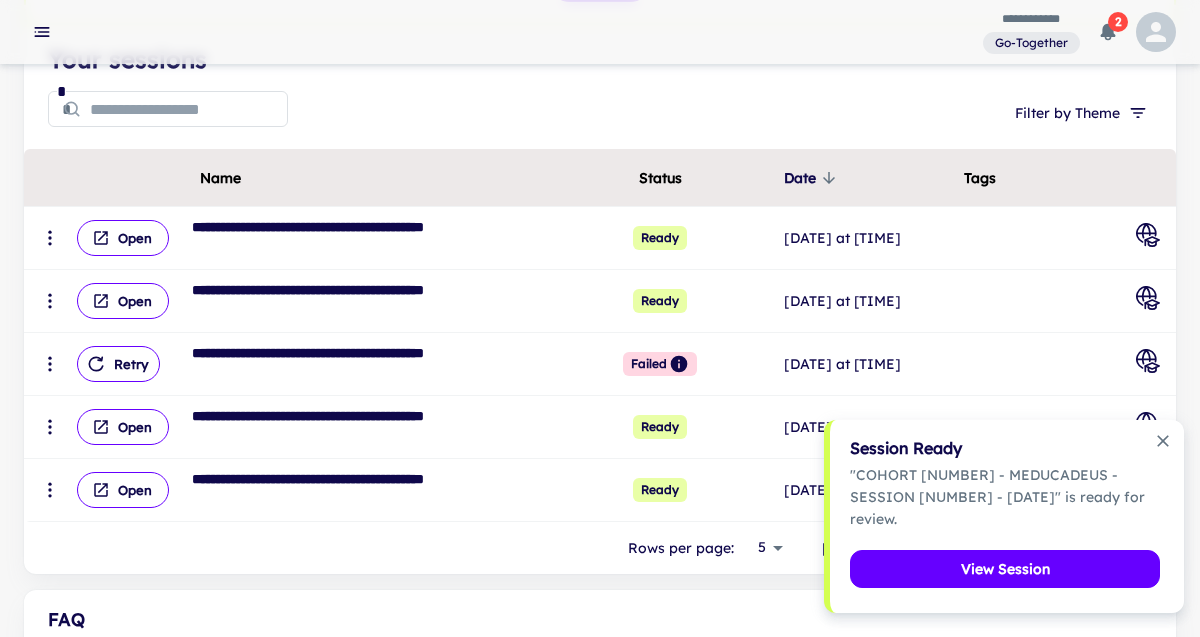 scroll, scrollTop: 258, scrollLeft: 0, axis: vertical 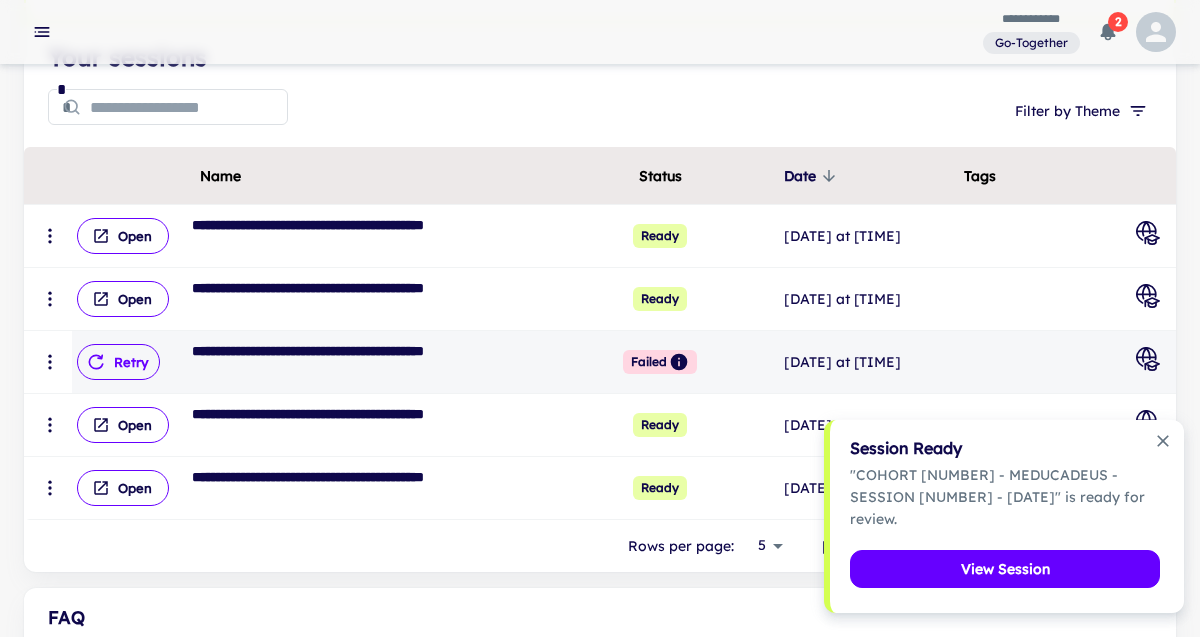 click on "Retry" at bounding box center (118, 362) 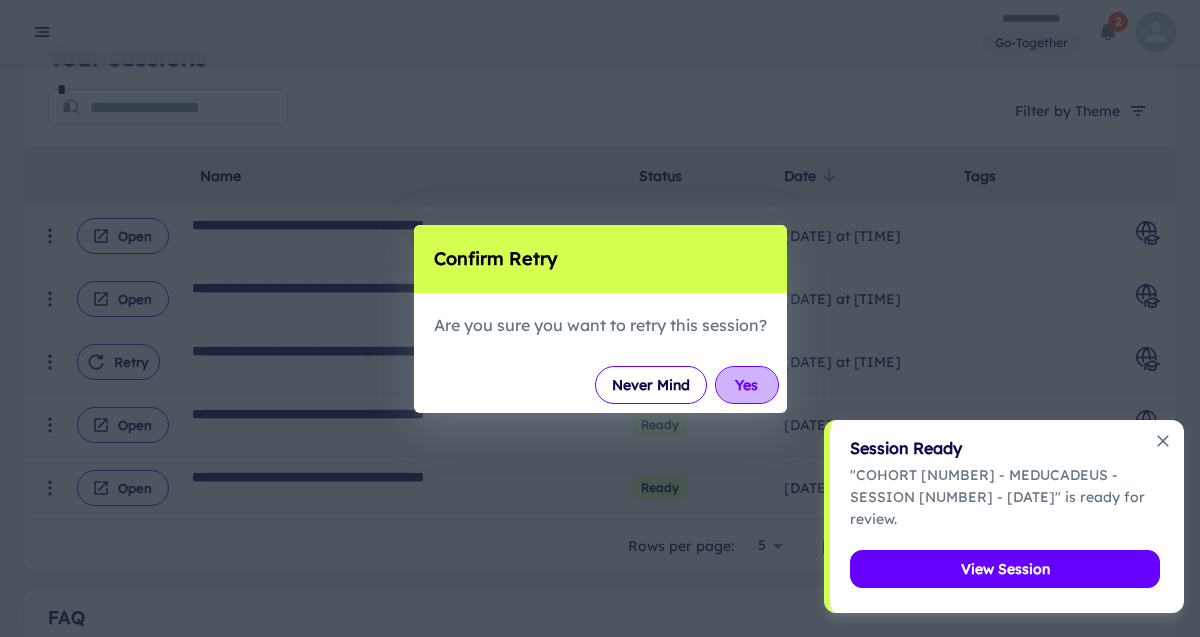 click on "Yes" at bounding box center (747, 385) 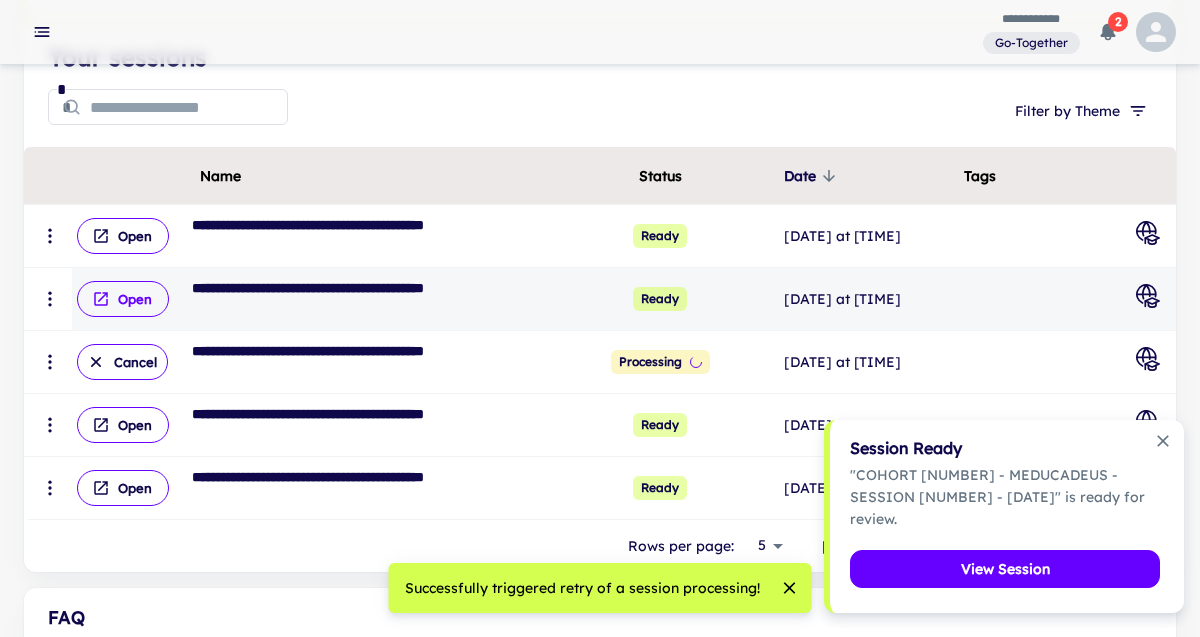 click on "Open" at bounding box center (123, 299) 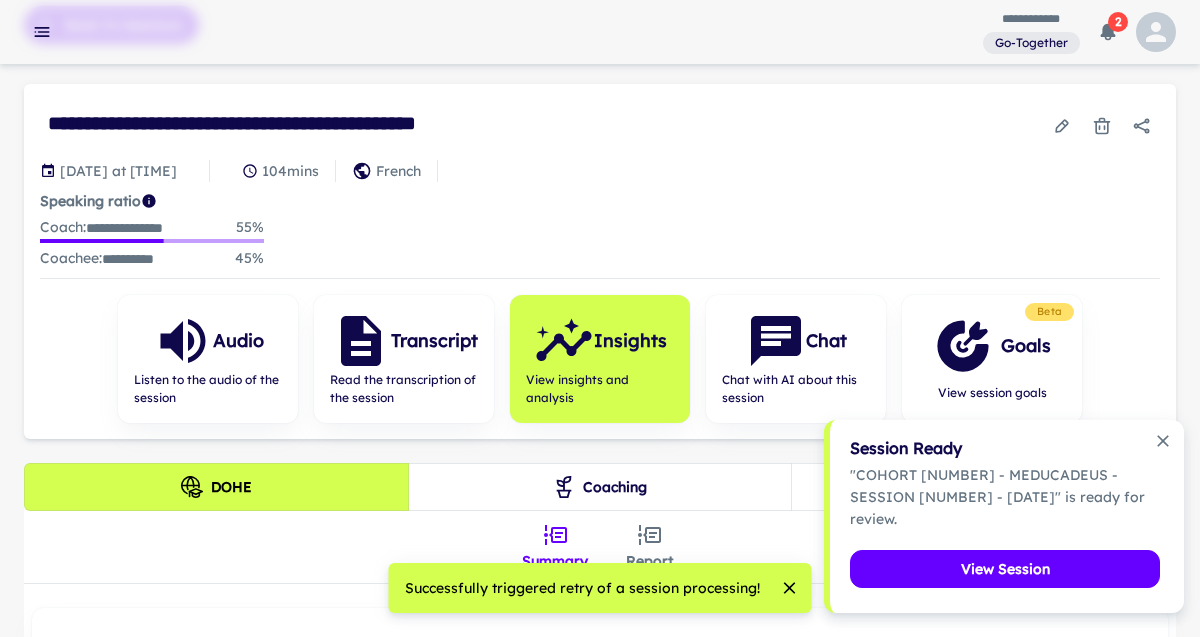 scroll, scrollTop: 148, scrollLeft: 0, axis: vertical 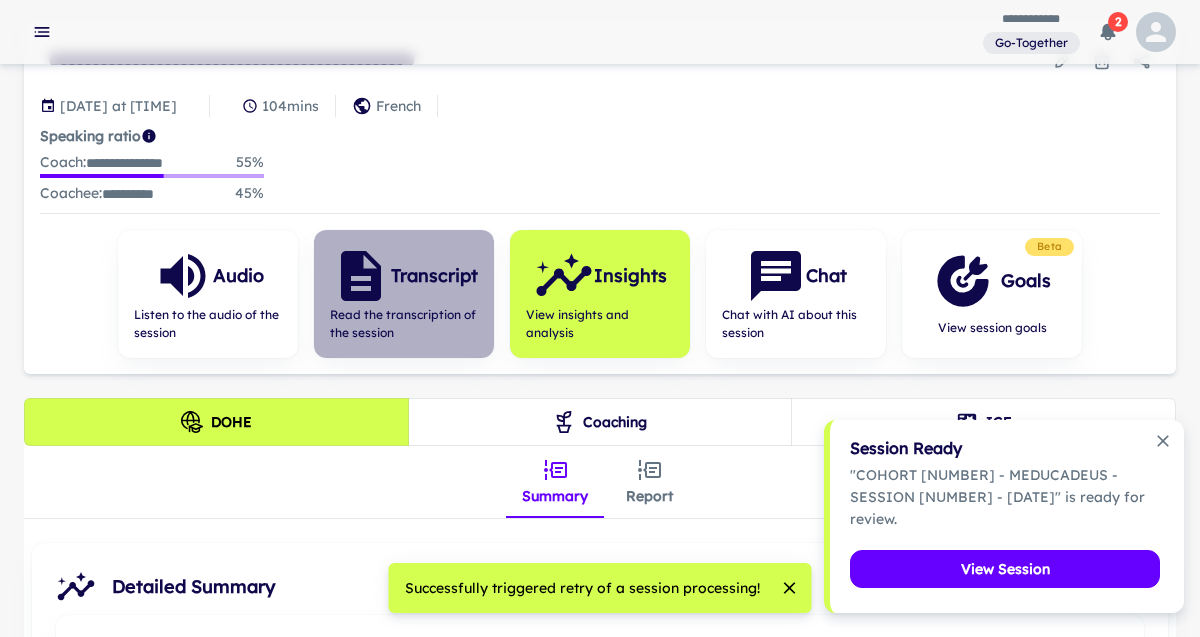 click on "Transcript" at bounding box center (434, 276) 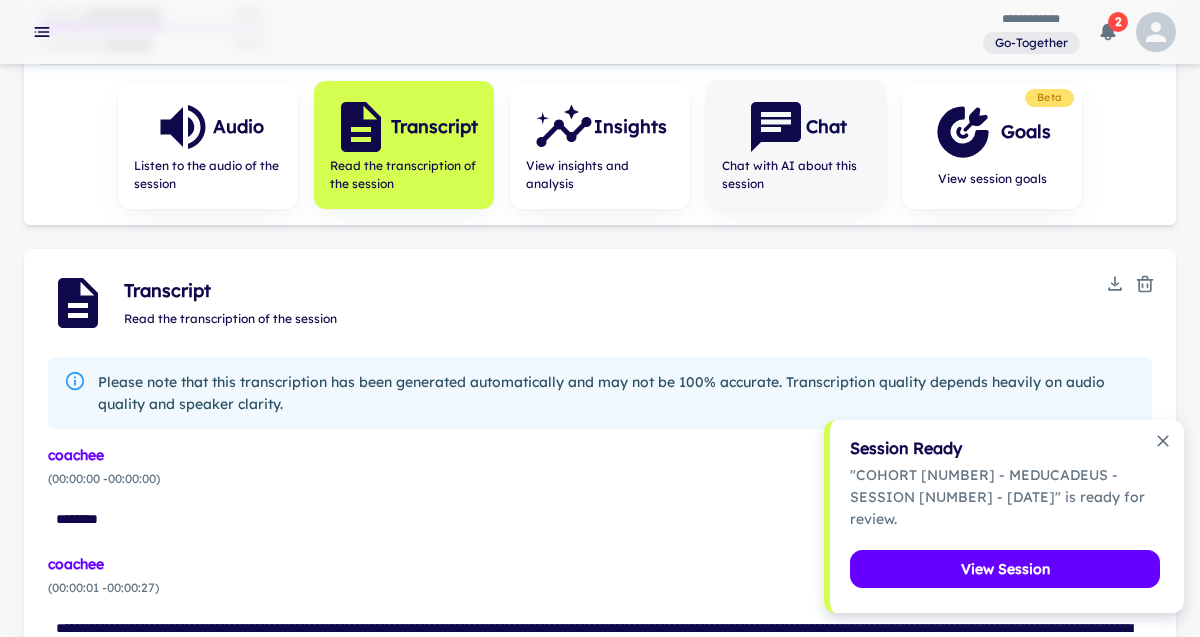 scroll, scrollTop: 363, scrollLeft: 0, axis: vertical 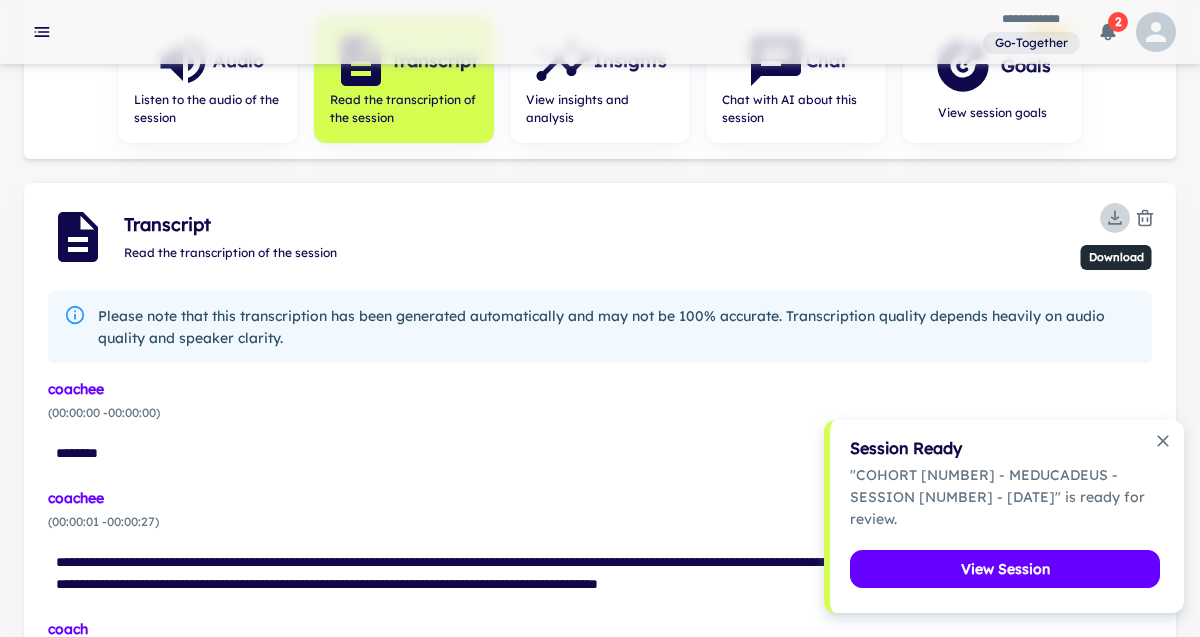click 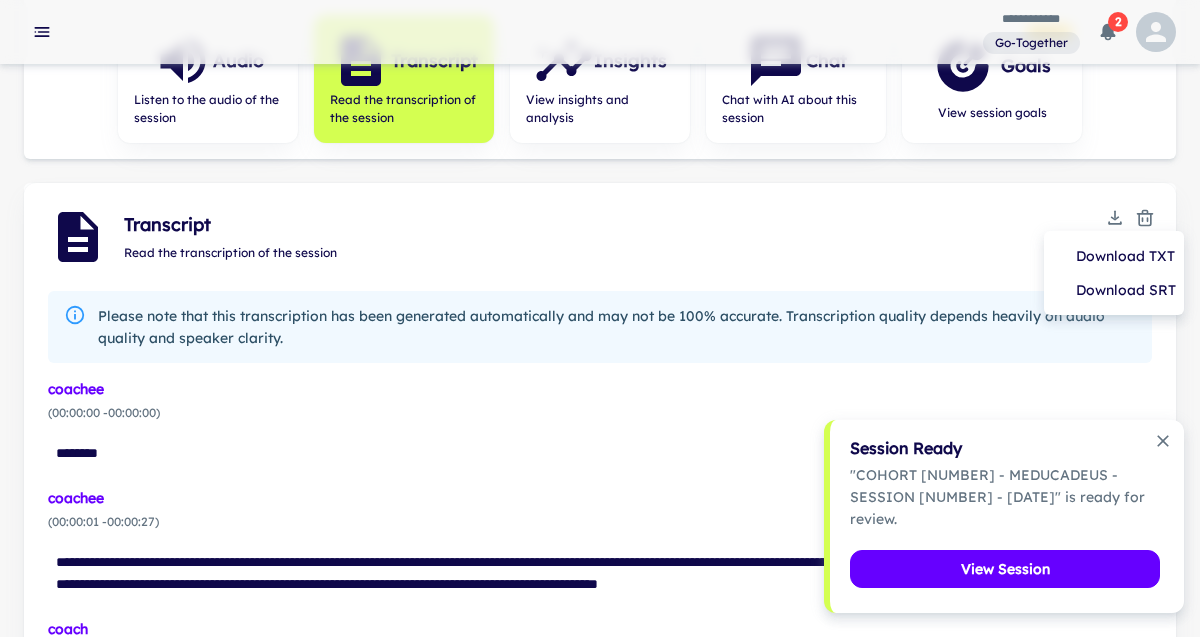 click on "Download TXT" at bounding box center [1114, 256] 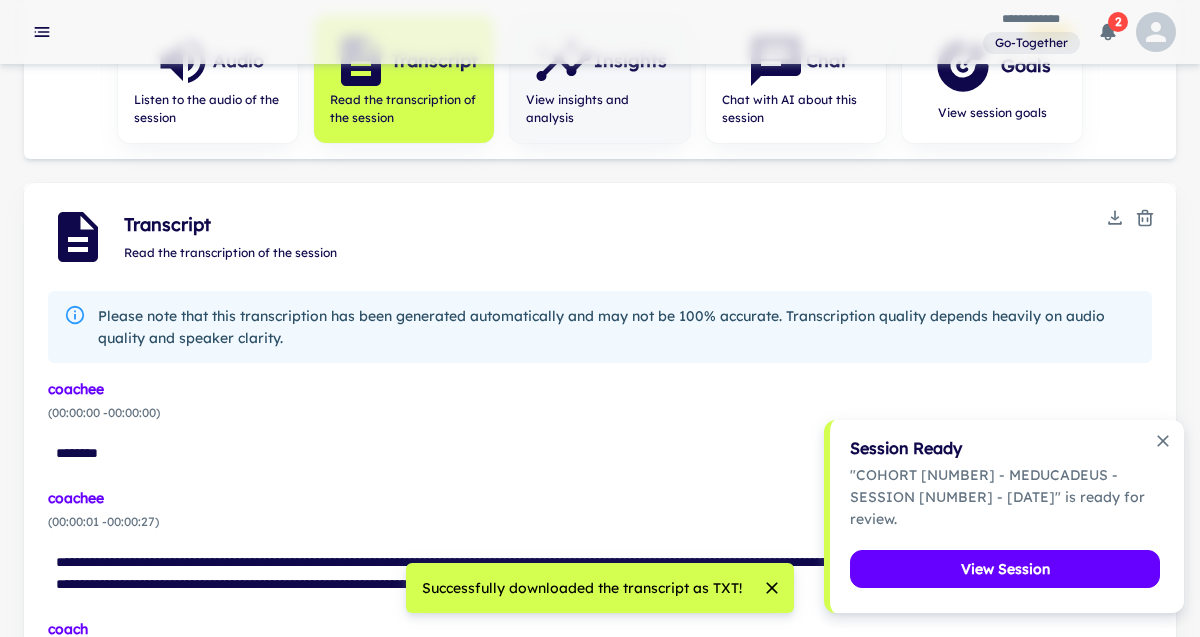 click on "View insights and analysis" at bounding box center (600, 109) 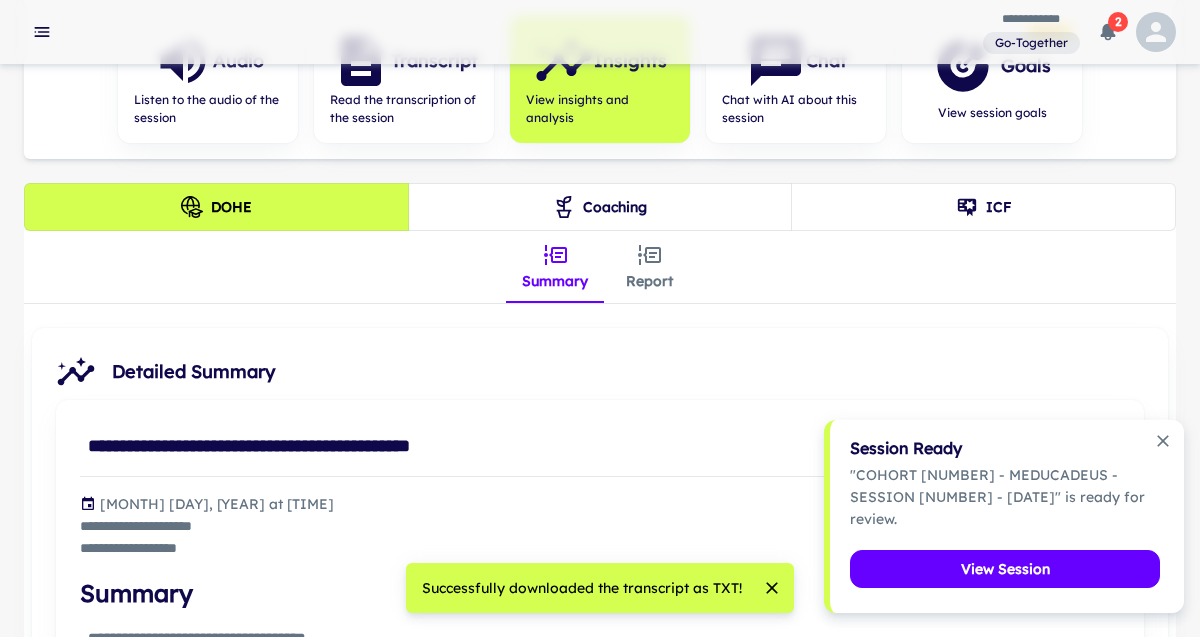 click 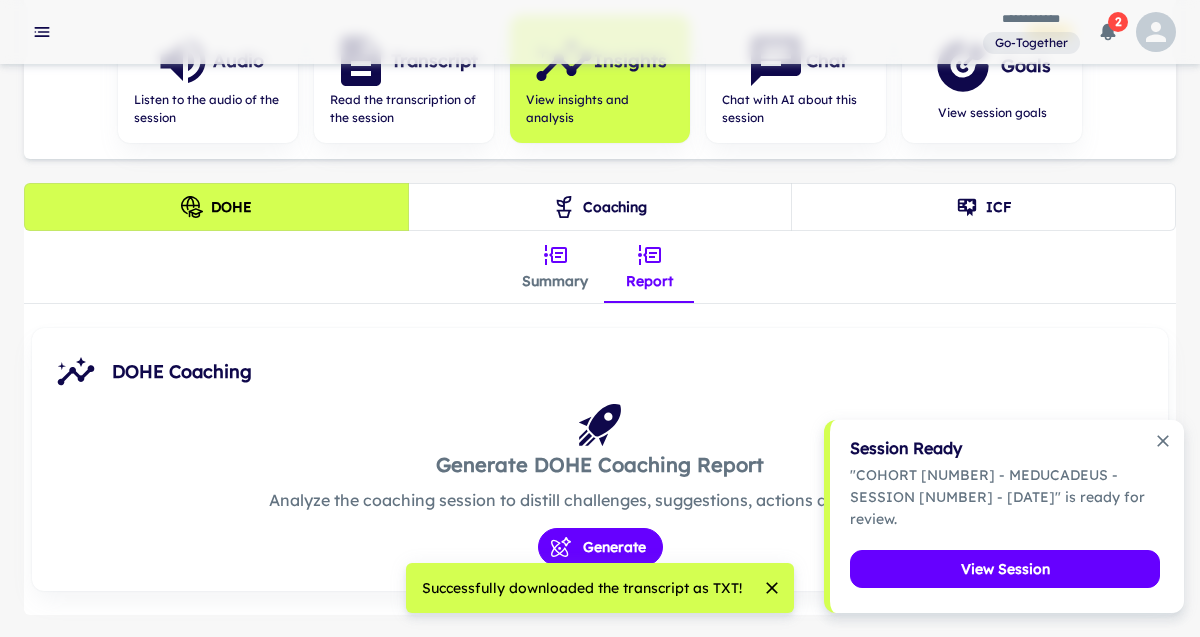 scroll, scrollTop: 419, scrollLeft: 0, axis: vertical 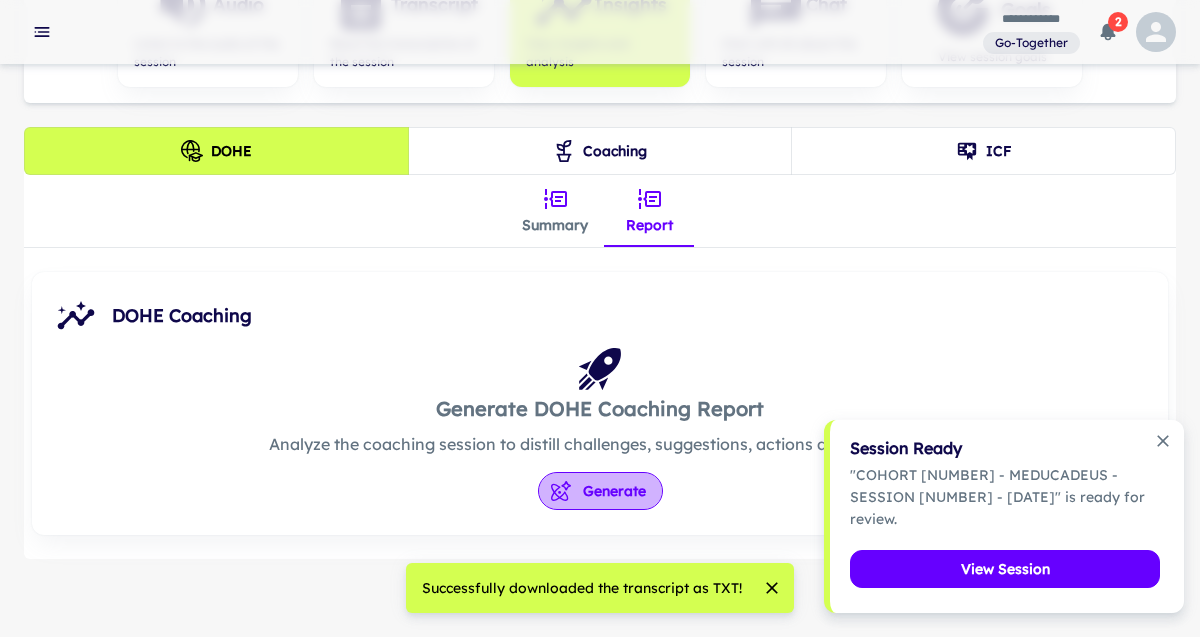 click on "Generate" at bounding box center (600, 491) 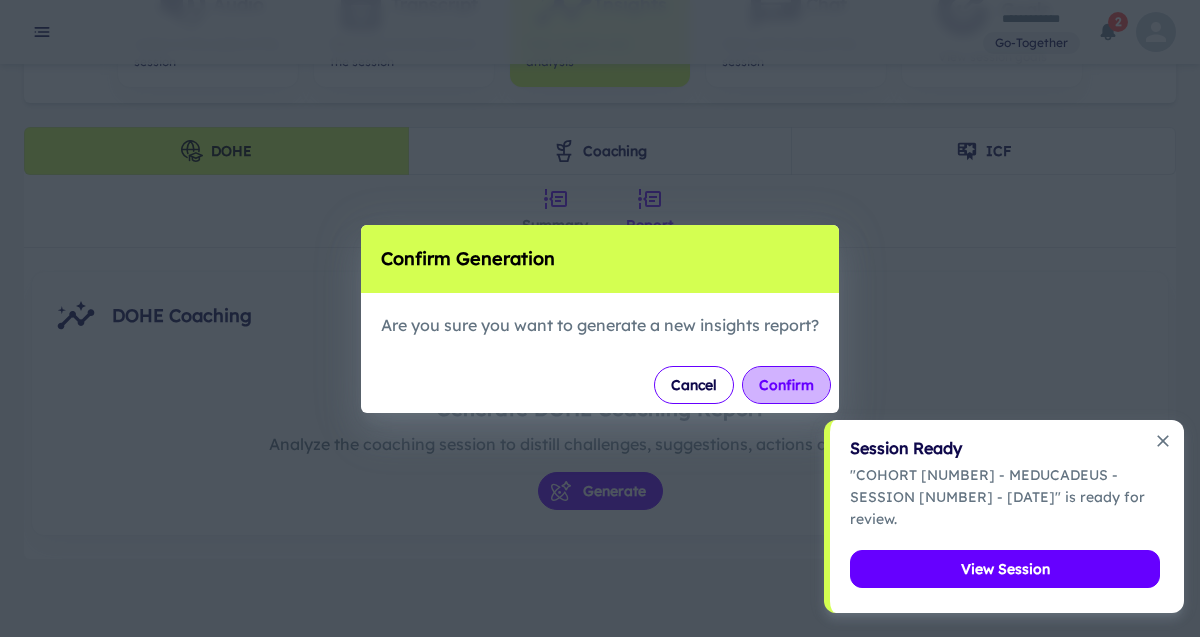 click on "Confirm" at bounding box center (786, 385) 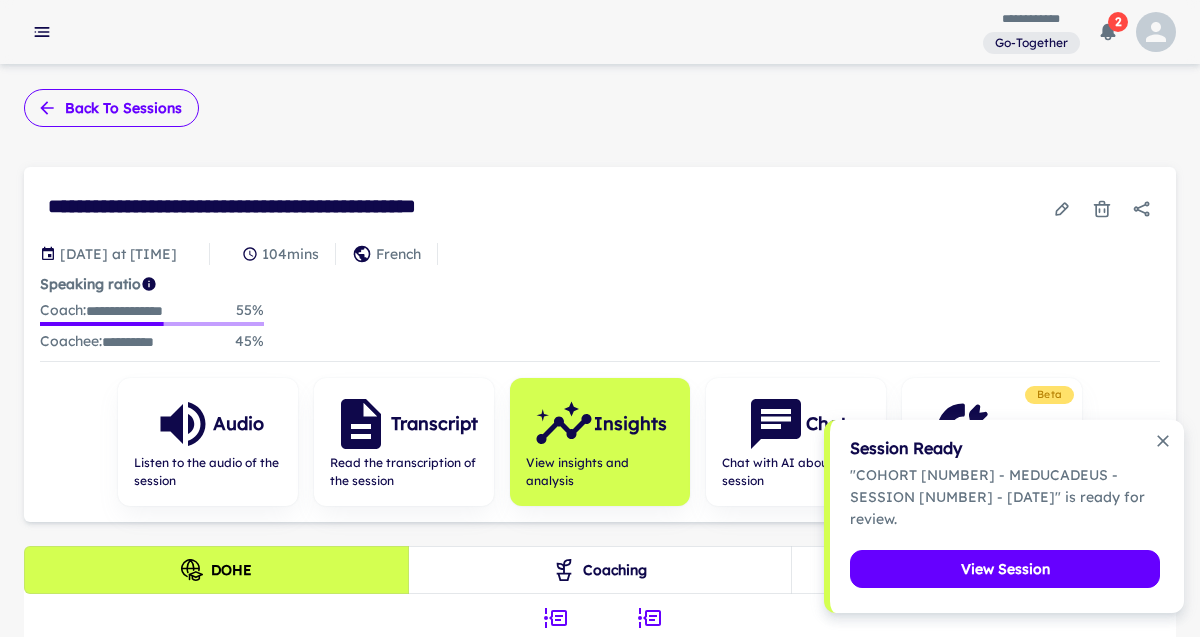 click on "Back to sessions" at bounding box center (111, 108) 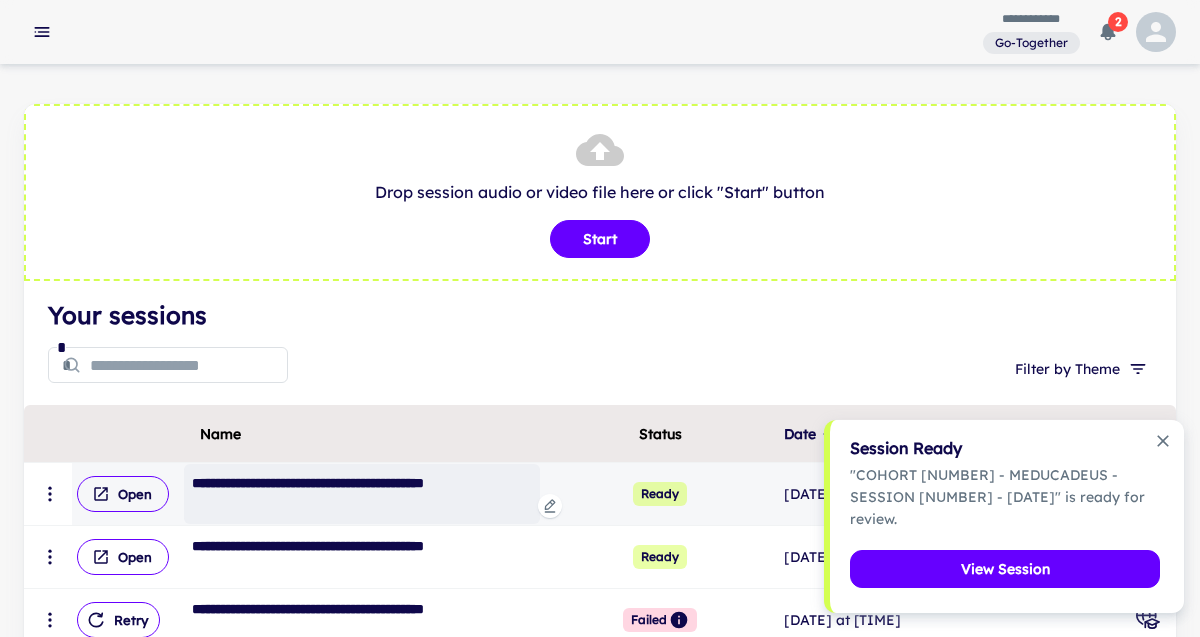 click on "**********" at bounding box center (362, 494) 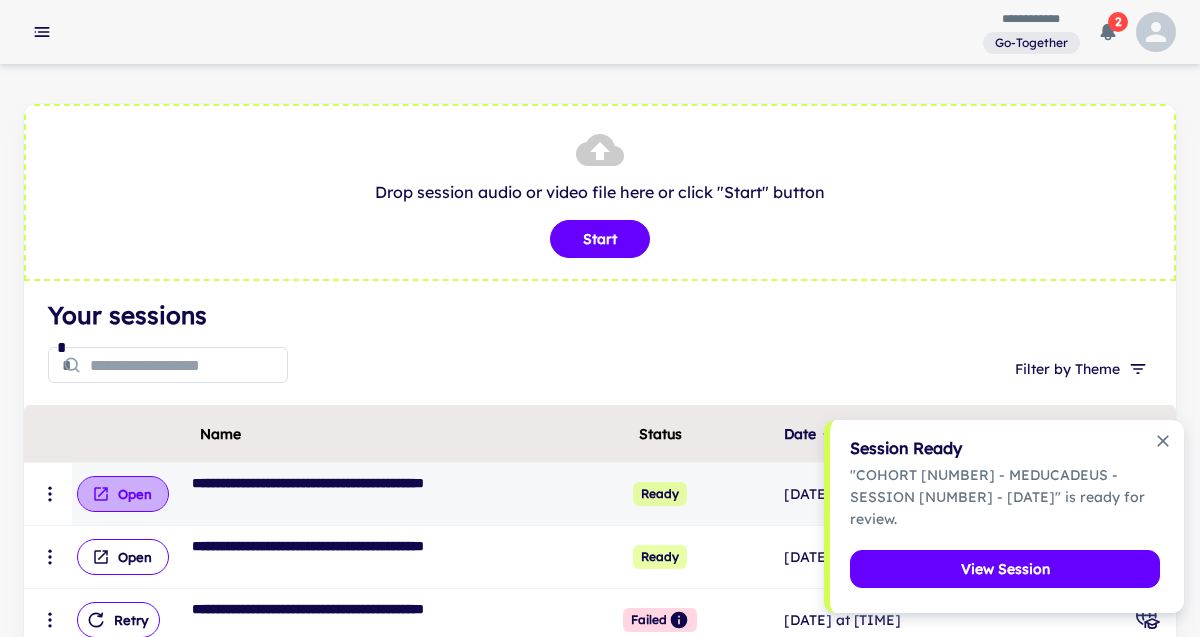 click on "Open" at bounding box center (123, 494) 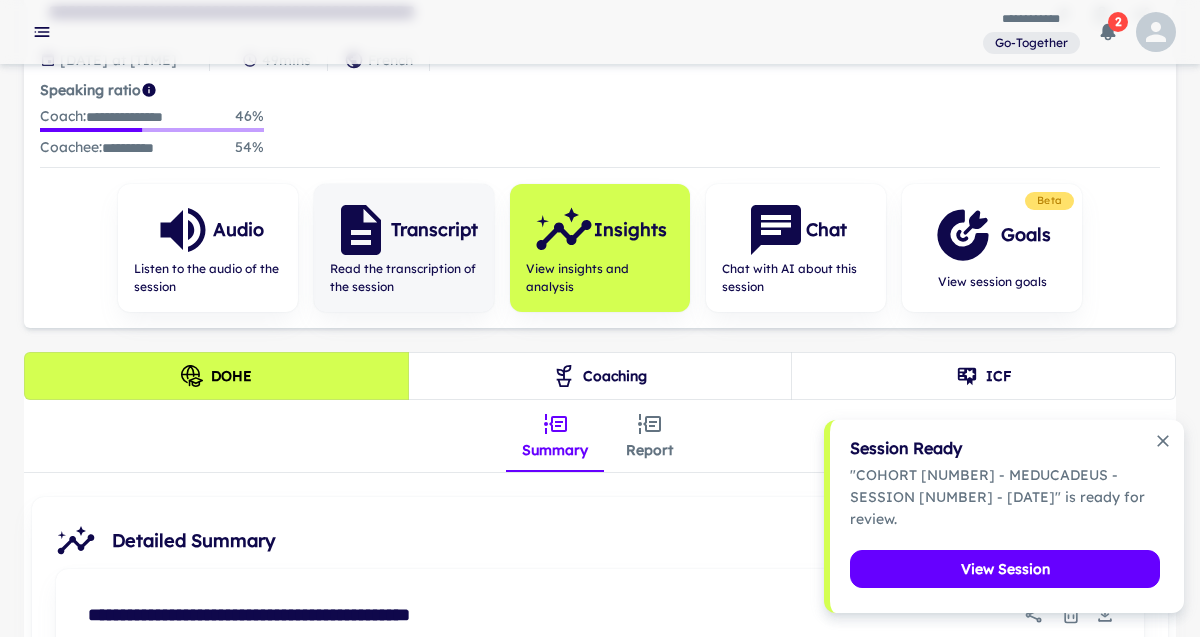 scroll, scrollTop: 223, scrollLeft: 0, axis: vertical 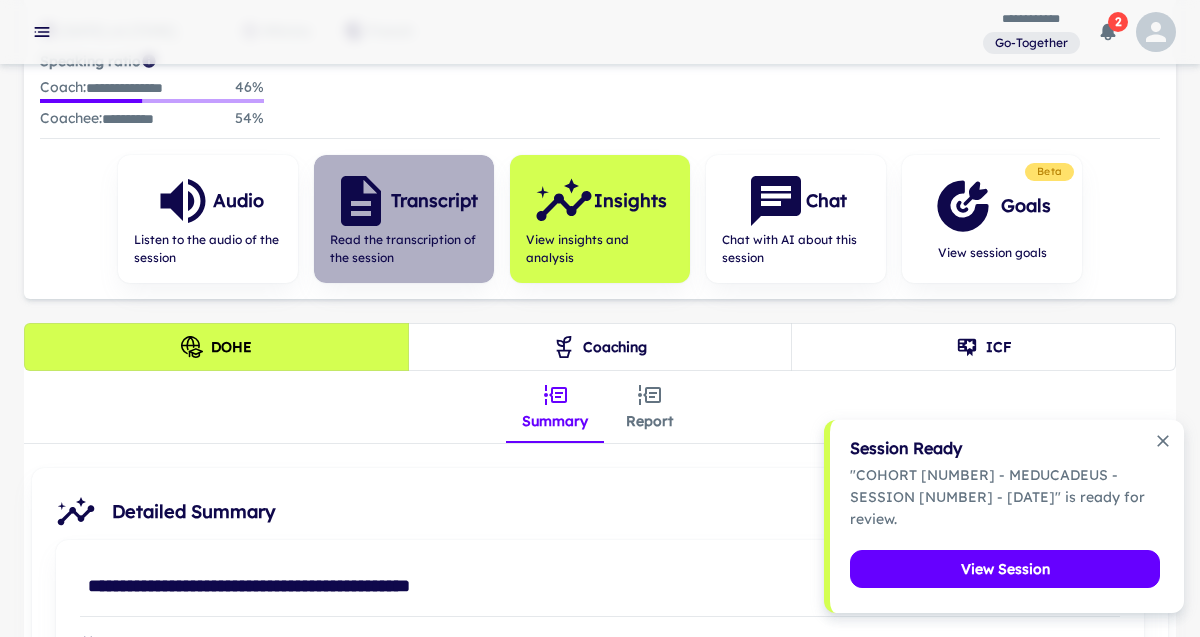 click on "Read the transcription of the session" at bounding box center [404, 249] 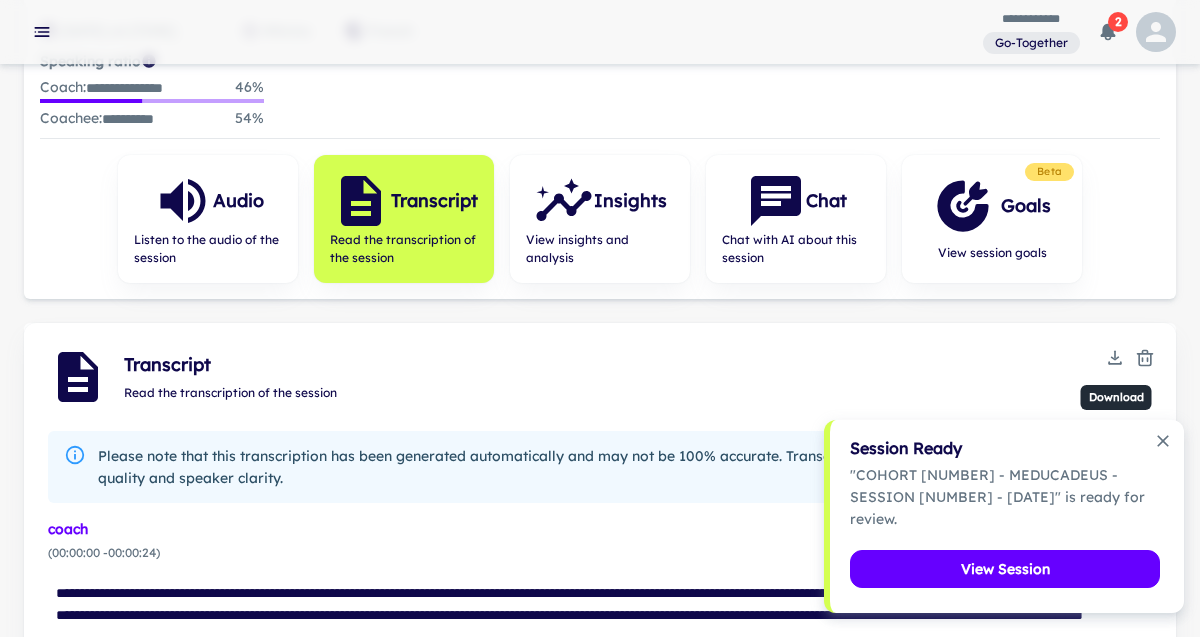 click 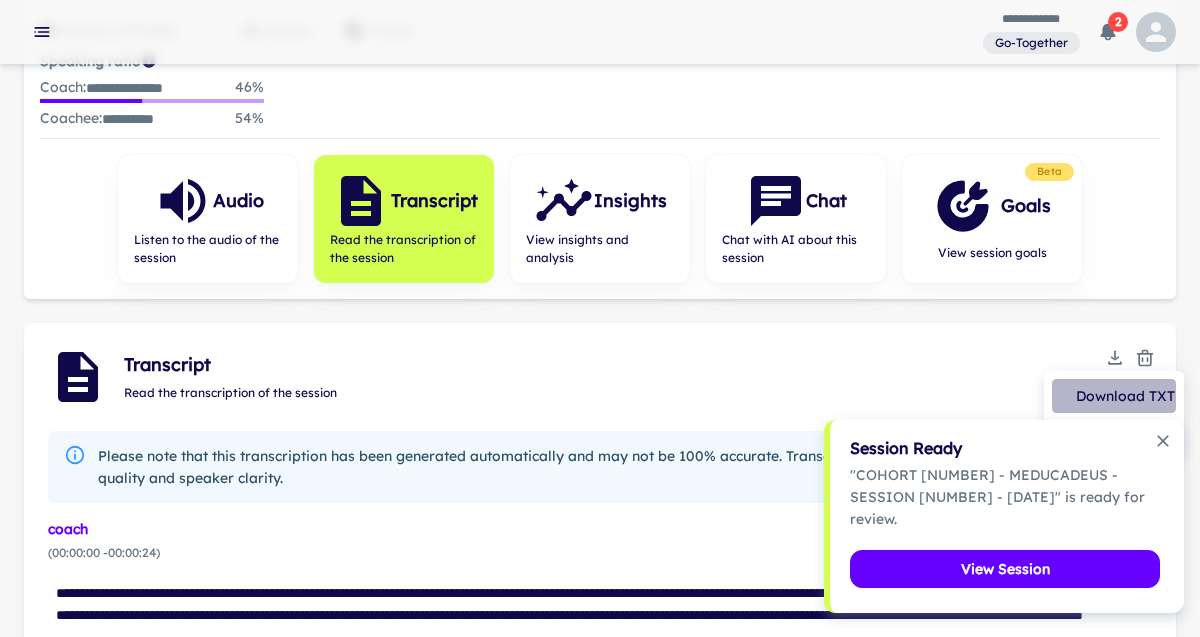 click on "Download TXT" at bounding box center [1114, 396] 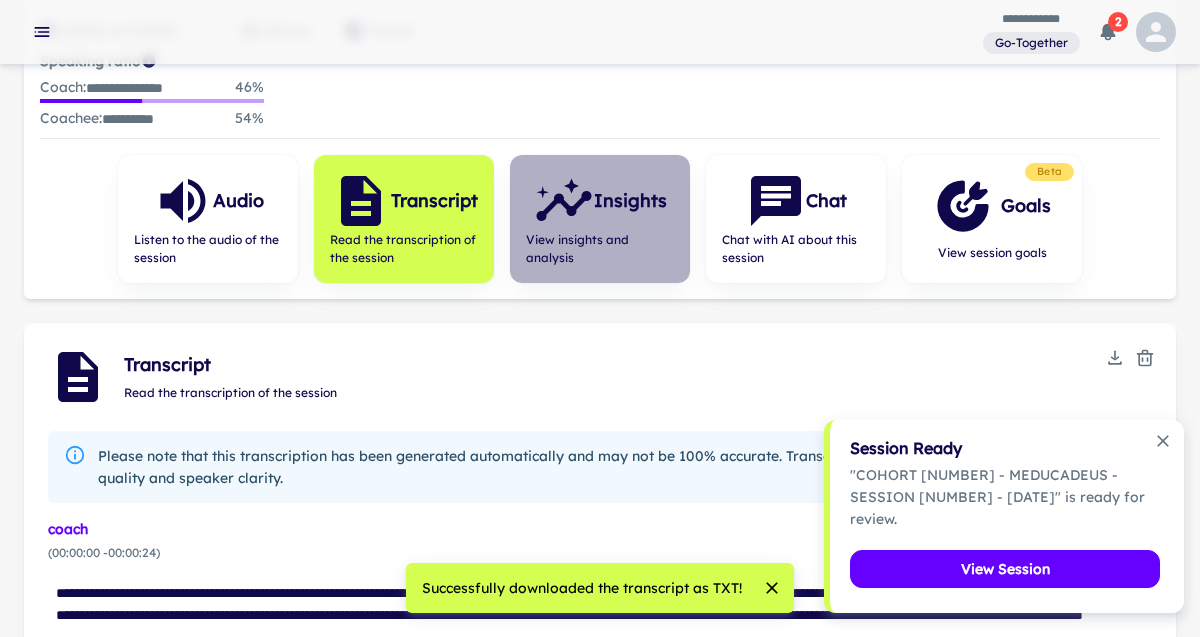 click on "Insights" at bounding box center (600, 201) 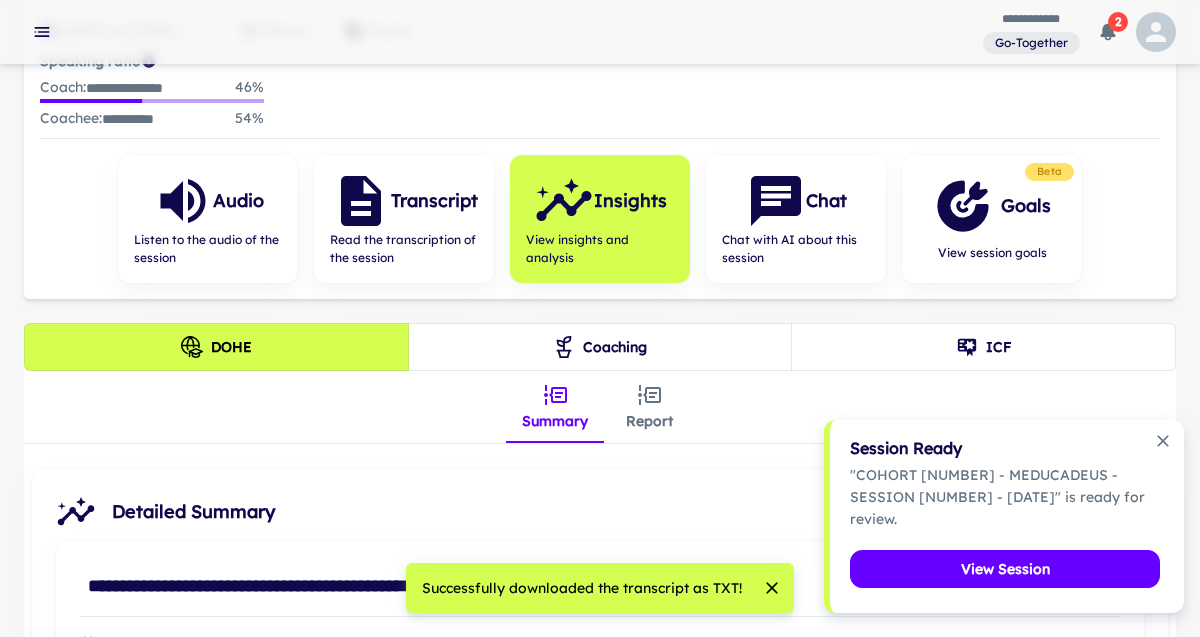 click 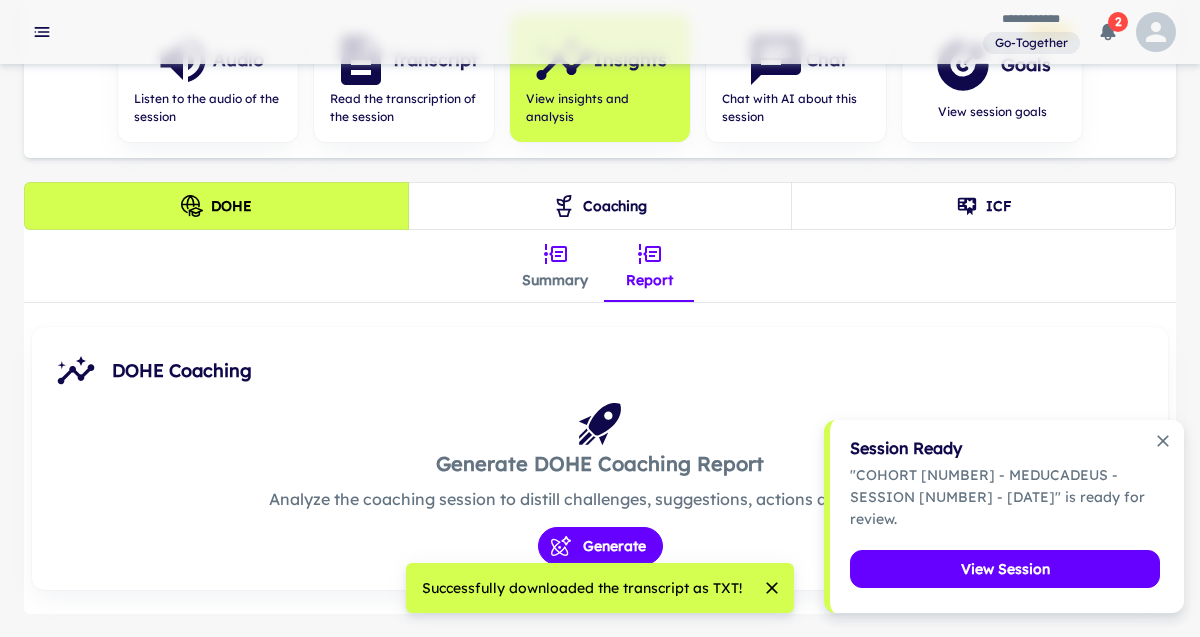scroll, scrollTop: 395, scrollLeft: 0, axis: vertical 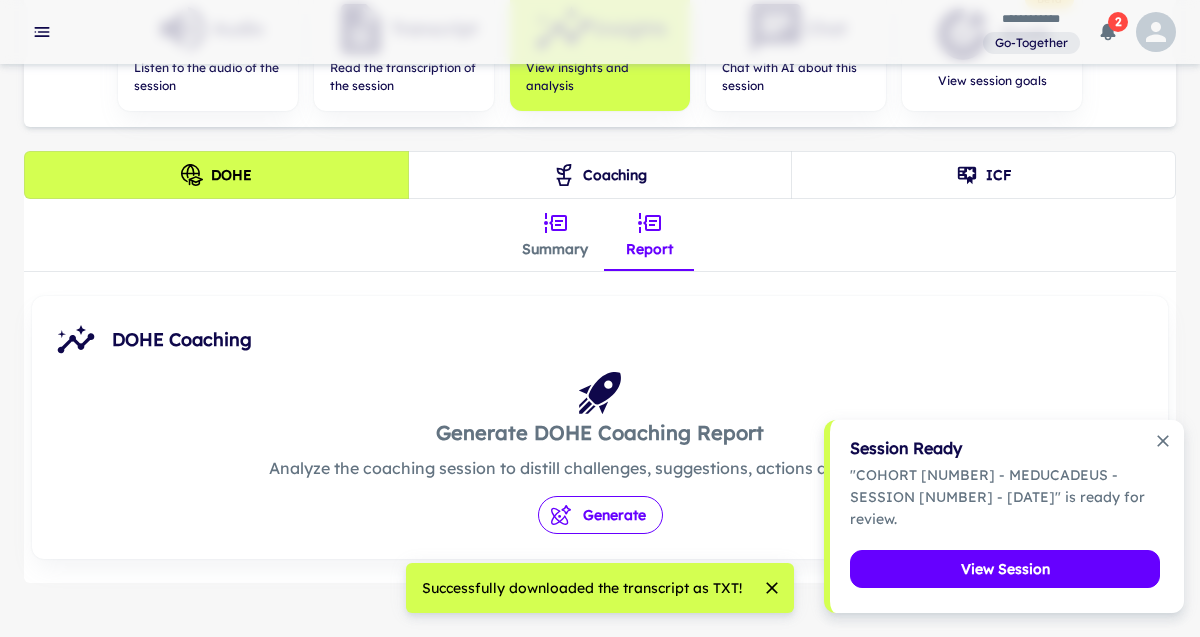 click on "Generate" at bounding box center (600, 515) 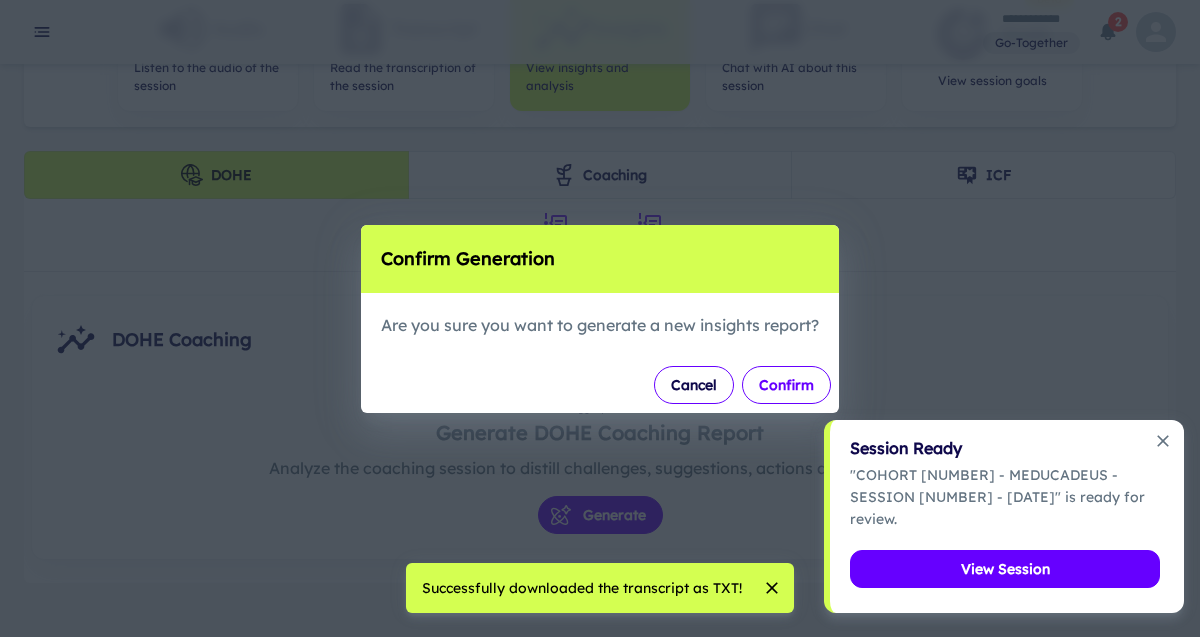 click on "Confirm" at bounding box center (786, 385) 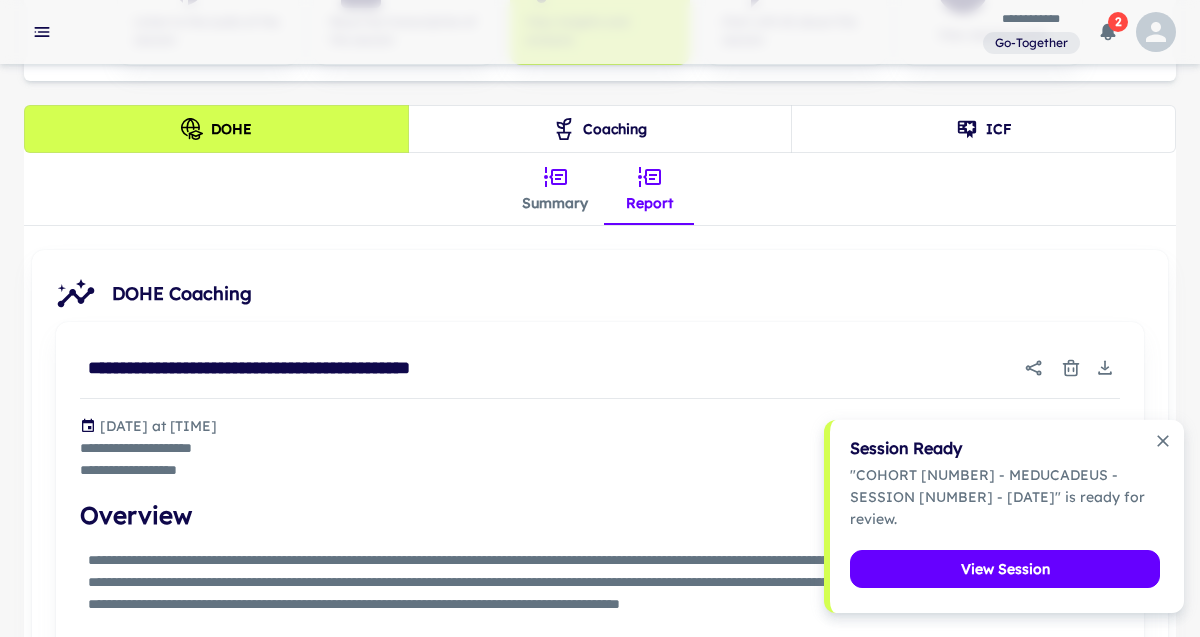 scroll, scrollTop: 465, scrollLeft: 0, axis: vertical 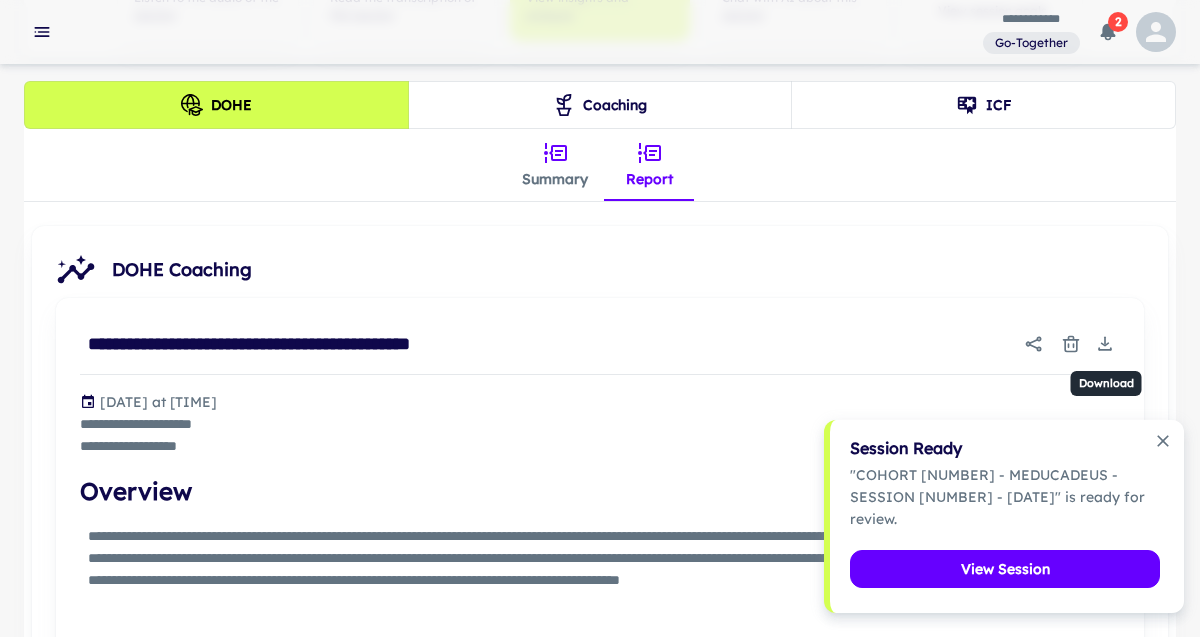 click 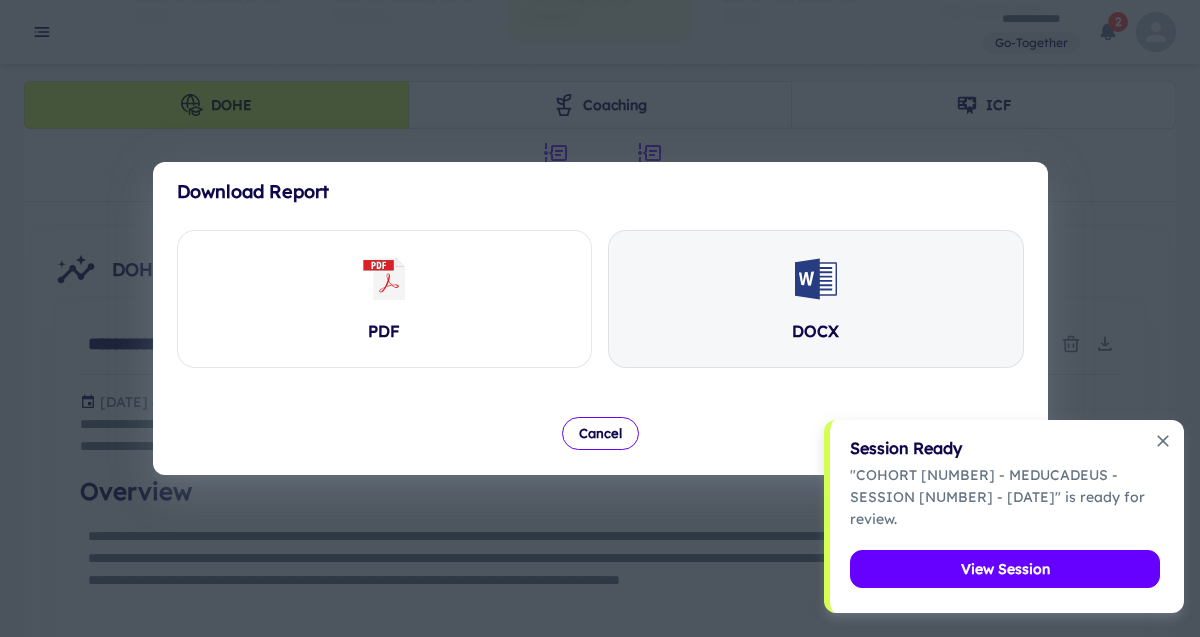 click on "DOCX" at bounding box center (816, 299) 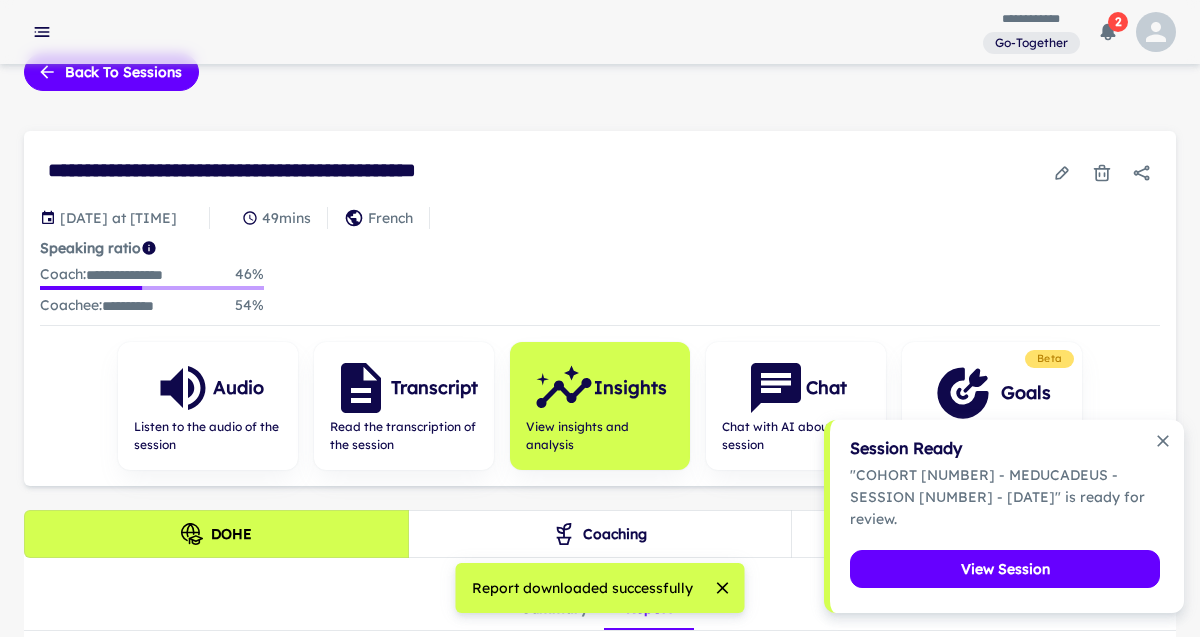 scroll, scrollTop: 0, scrollLeft: 0, axis: both 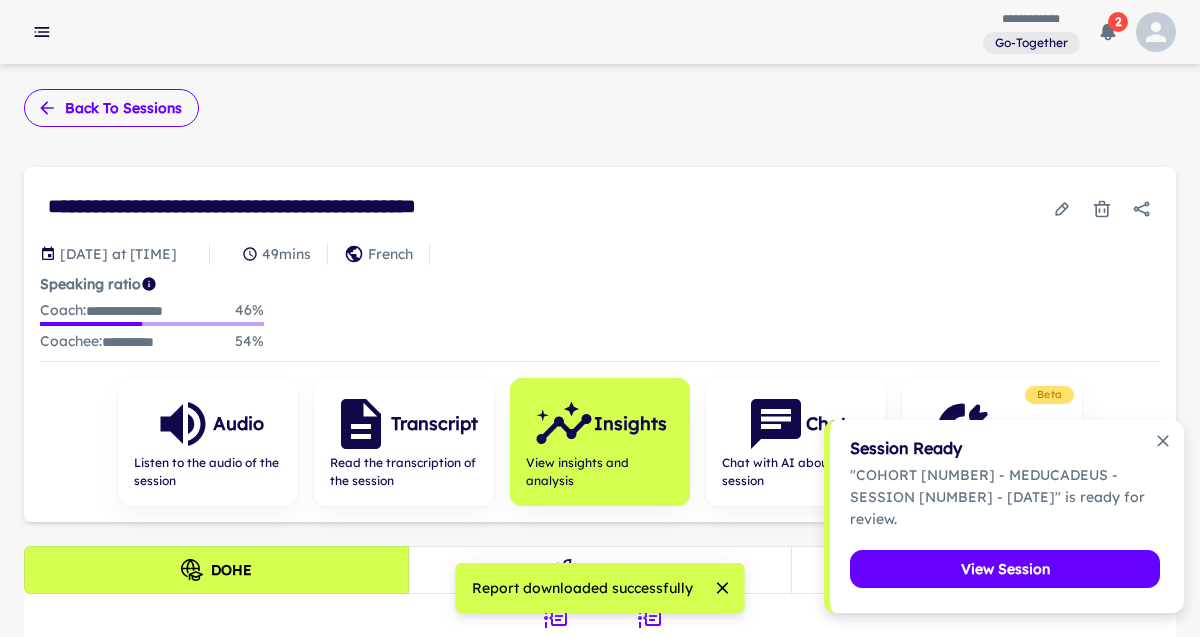 click on "Back to sessions" at bounding box center (111, 108) 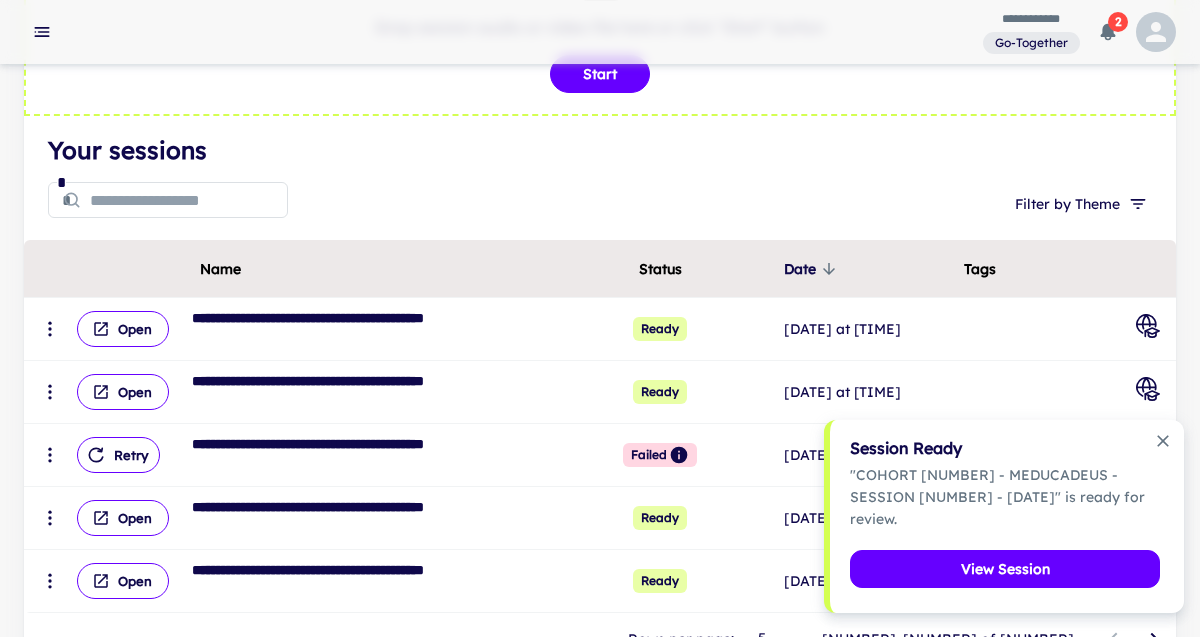 scroll, scrollTop: 221, scrollLeft: 0, axis: vertical 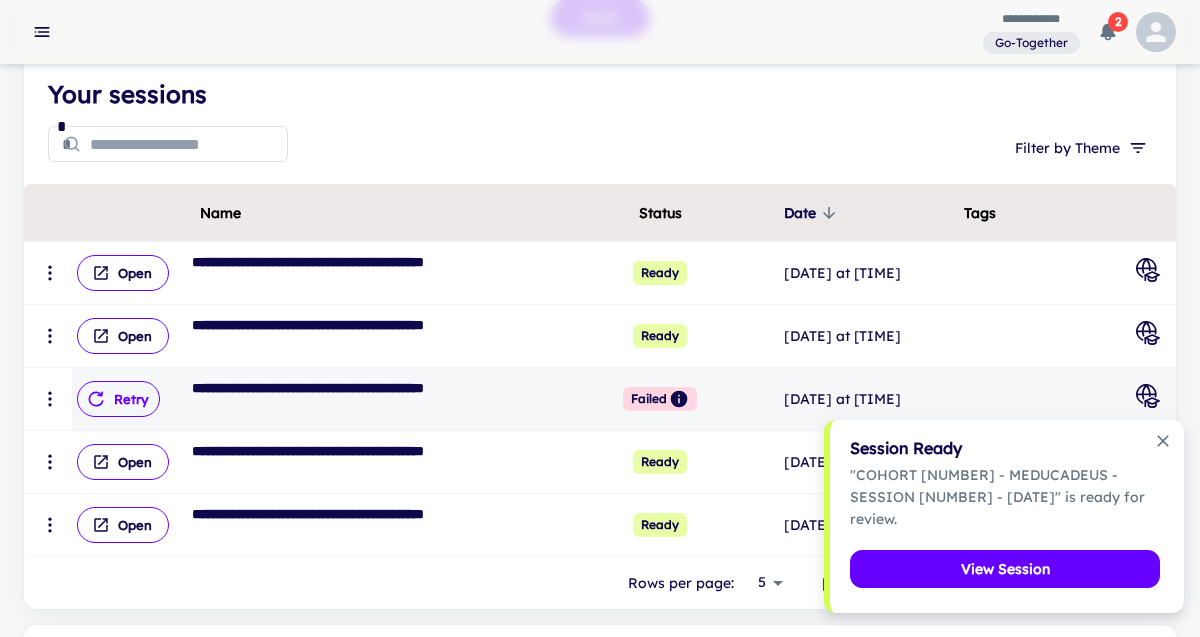 click on "Retry" at bounding box center (118, 399) 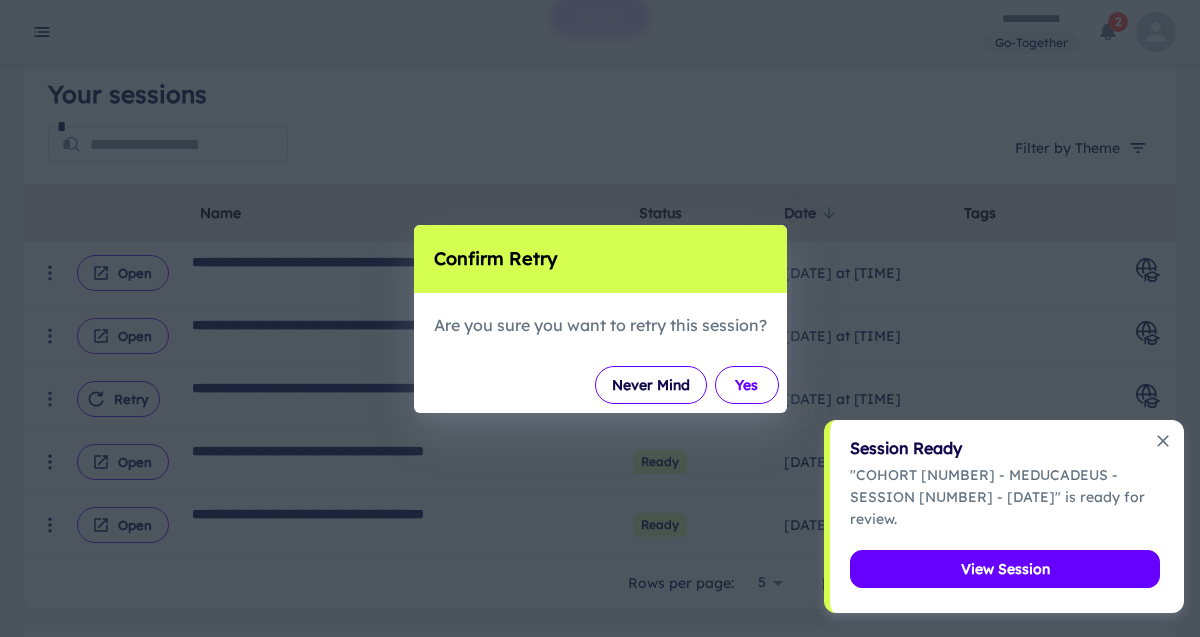 click on "Yes" at bounding box center [747, 385] 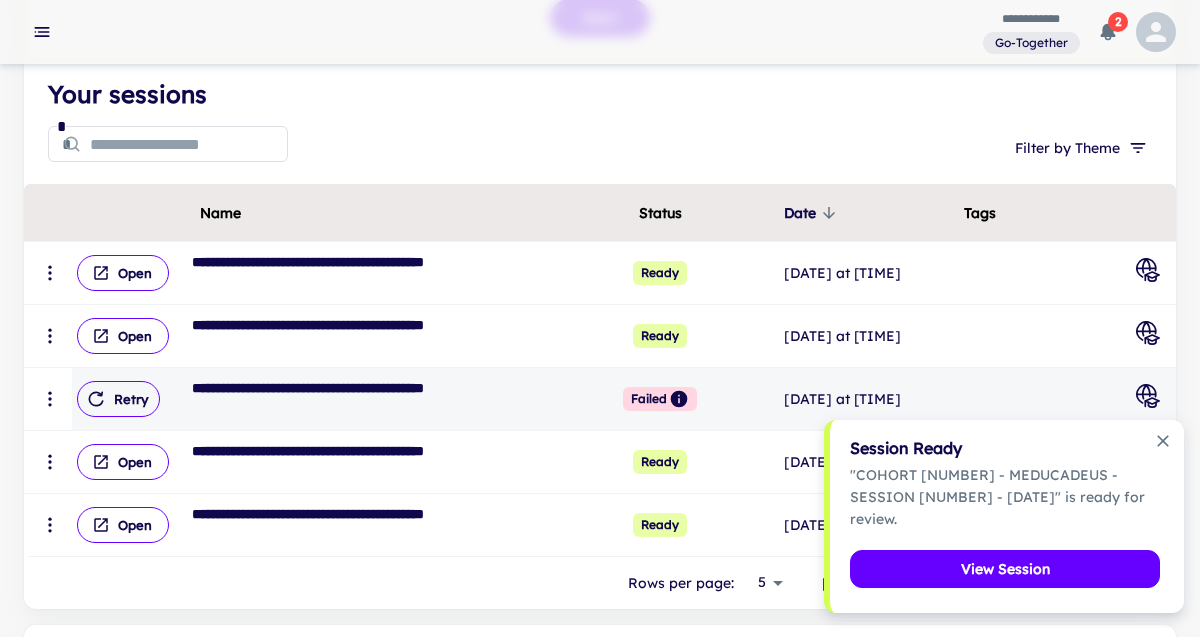 scroll, scrollTop: 221, scrollLeft: 0, axis: vertical 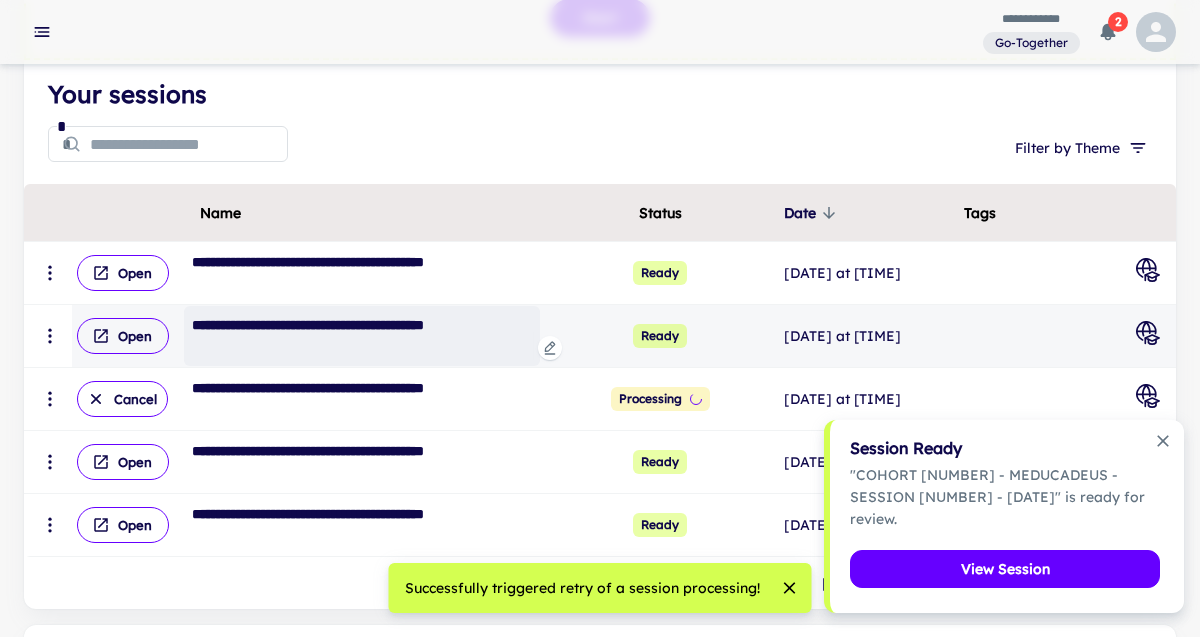 click on "**********" at bounding box center (362, 336) 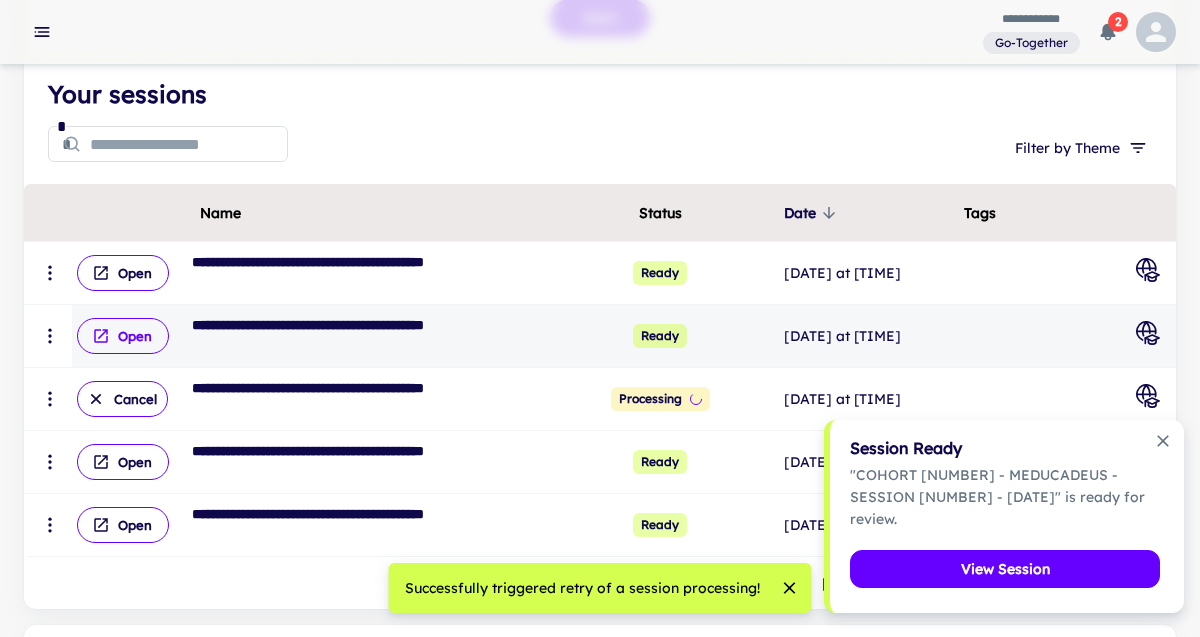 click 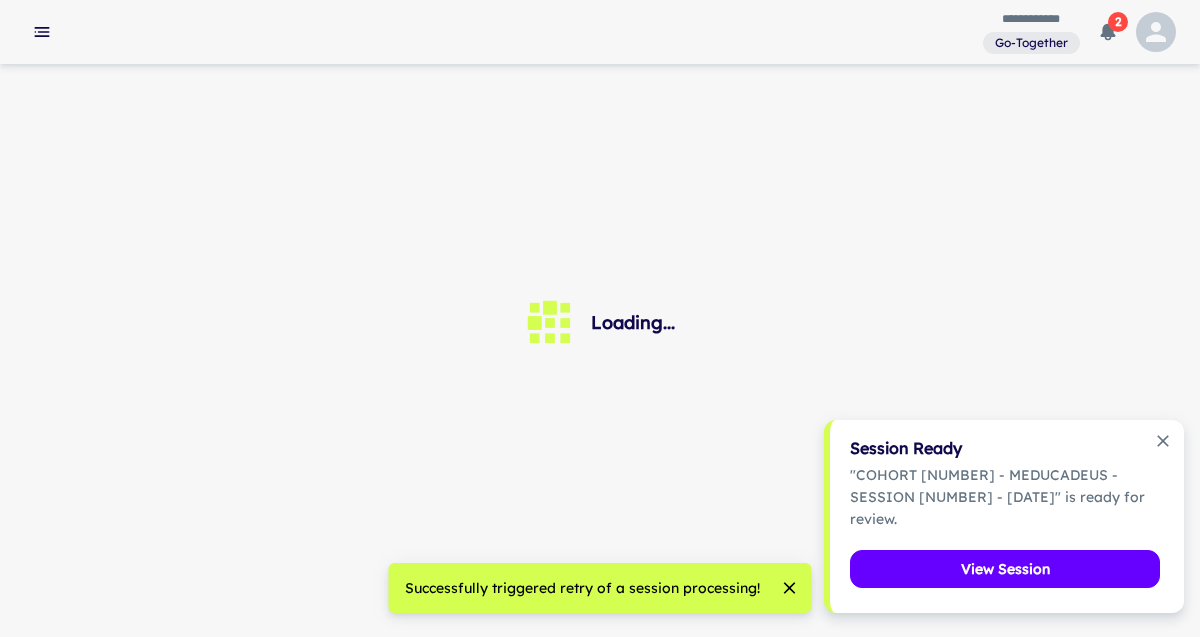 scroll, scrollTop: 0, scrollLeft: 0, axis: both 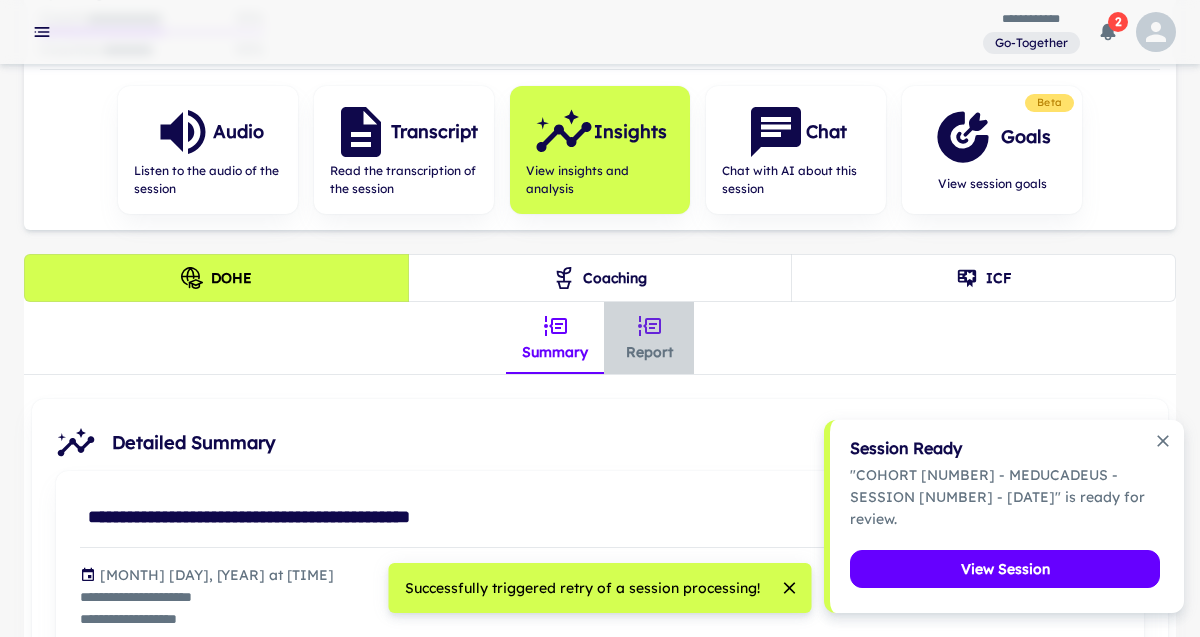 click on "Report" at bounding box center (649, 338) 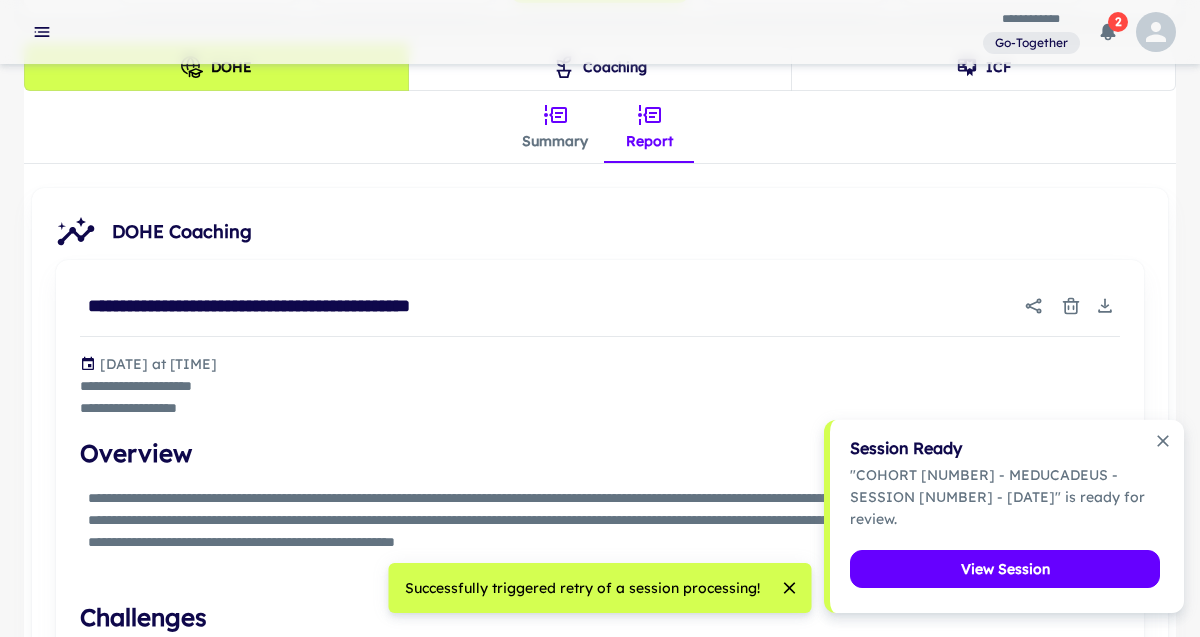 scroll, scrollTop: 565, scrollLeft: 0, axis: vertical 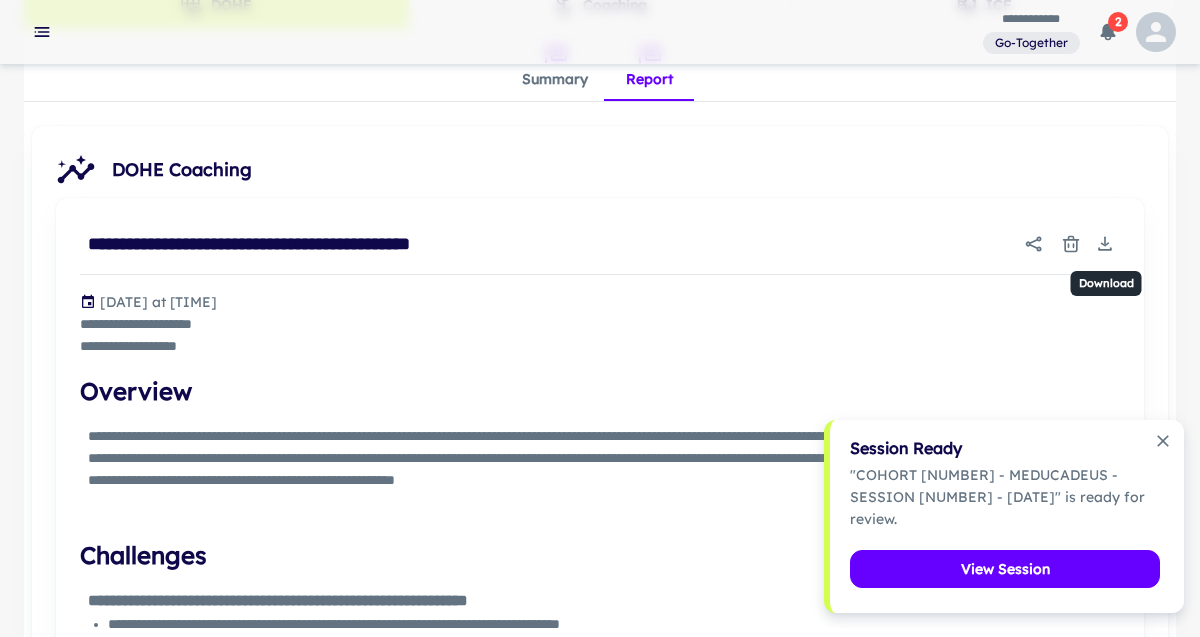 click 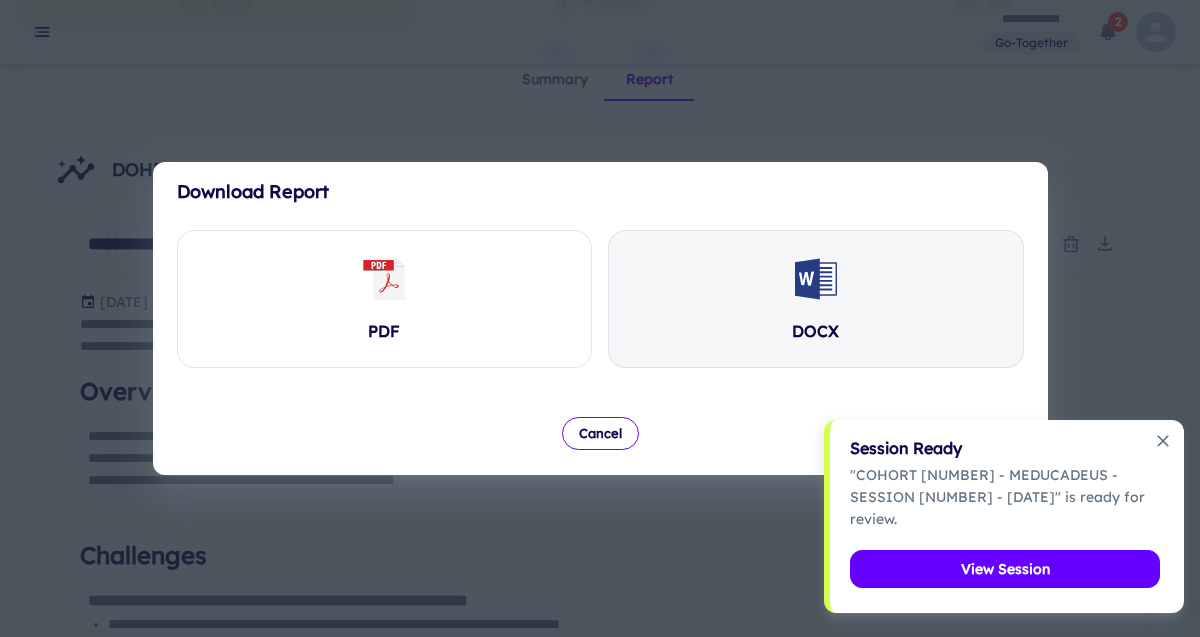 click 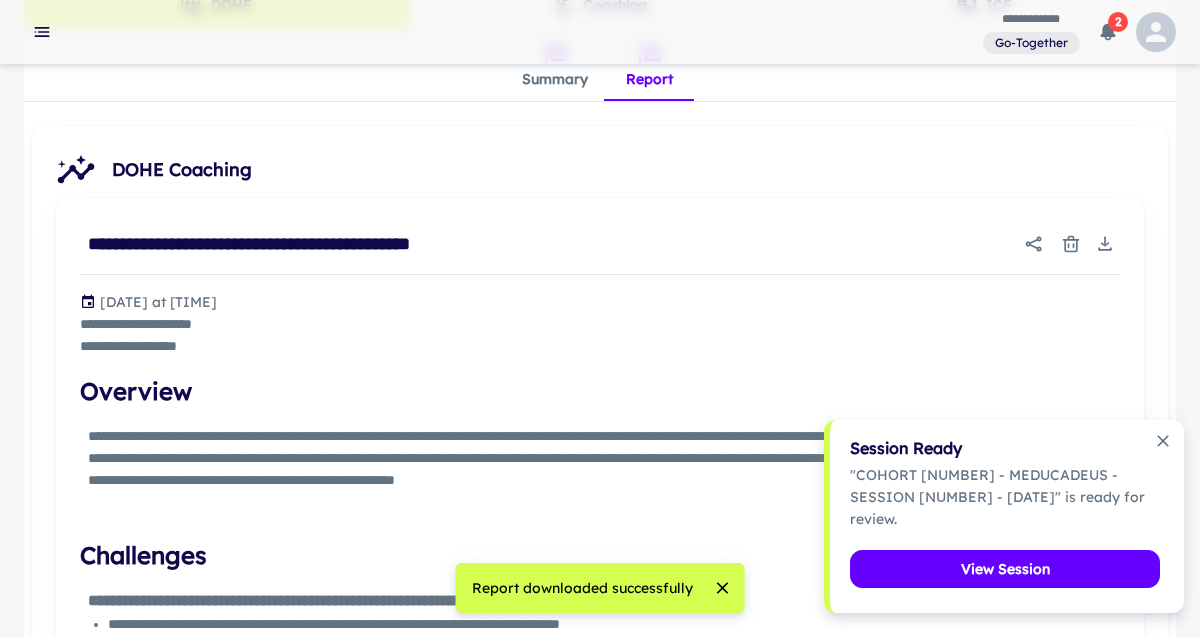 scroll, scrollTop: 632, scrollLeft: 0, axis: vertical 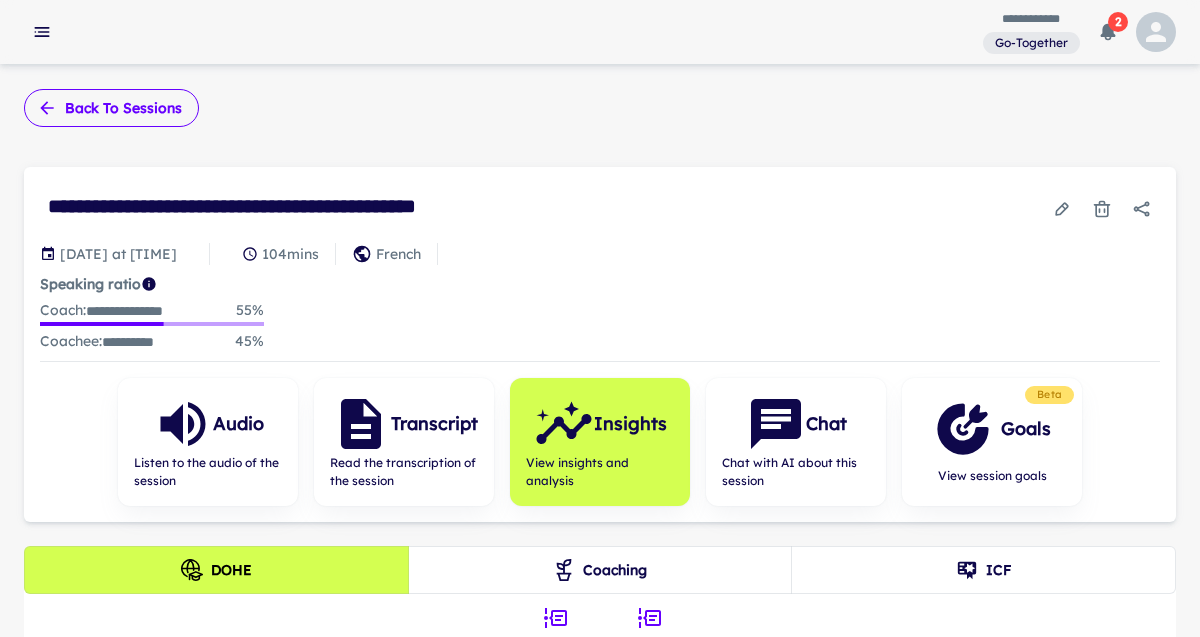 click on "Back to sessions" at bounding box center (111, 108) 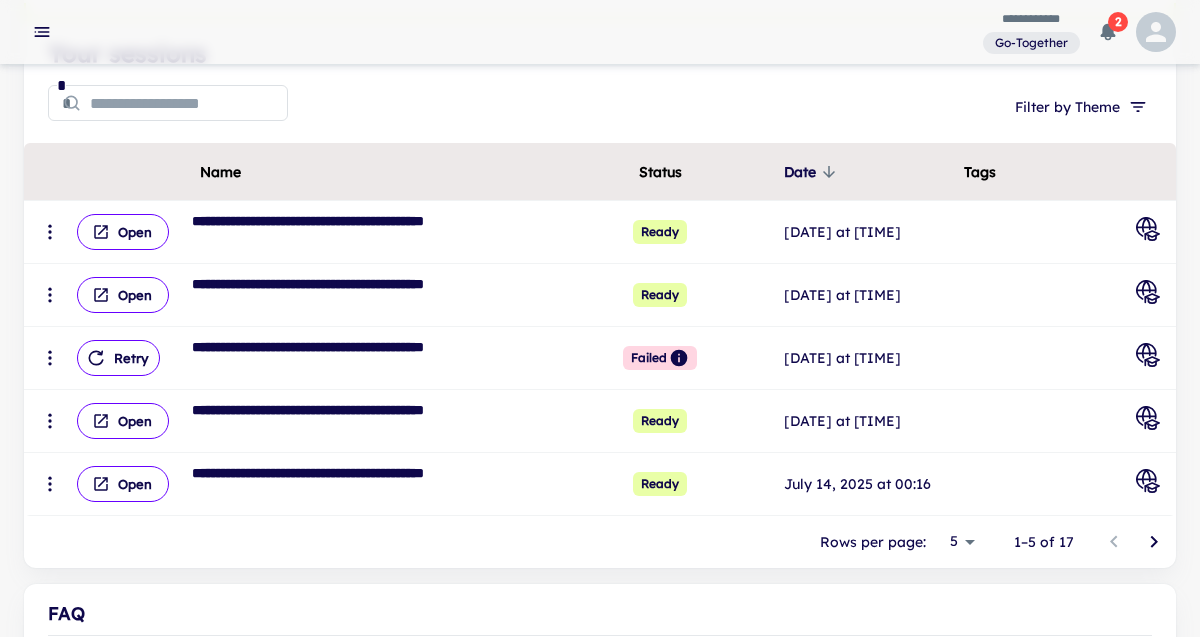scroll, scrollTop: 277, scrollLeft: 0, axis: vertical 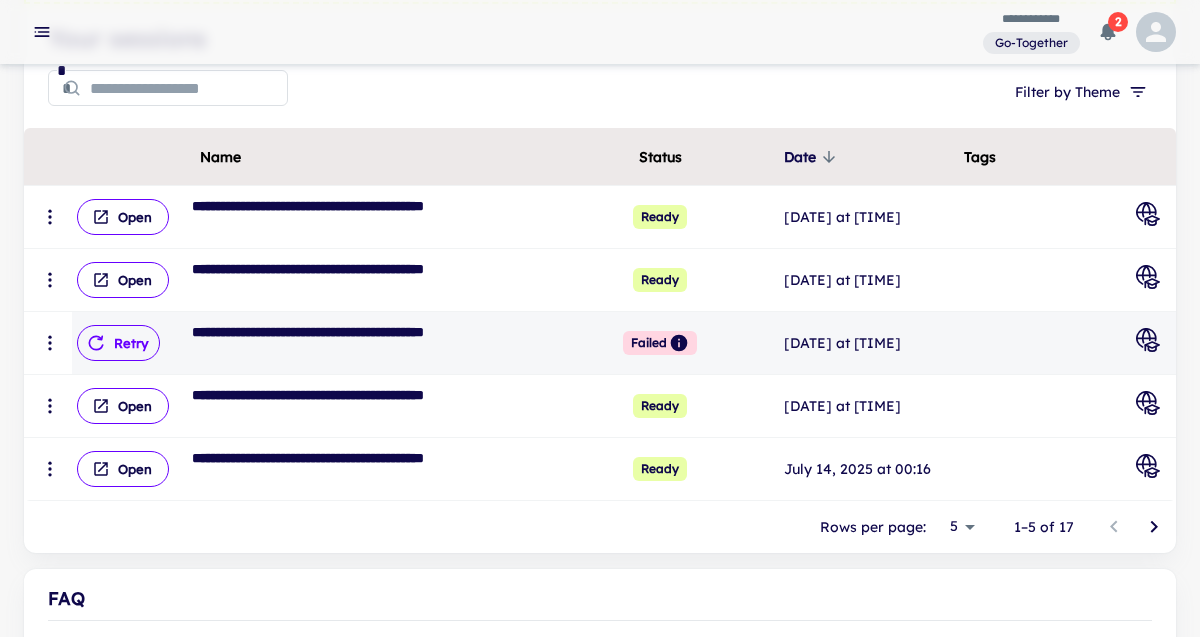 click on "Retry" at bounding box center (118, 343) 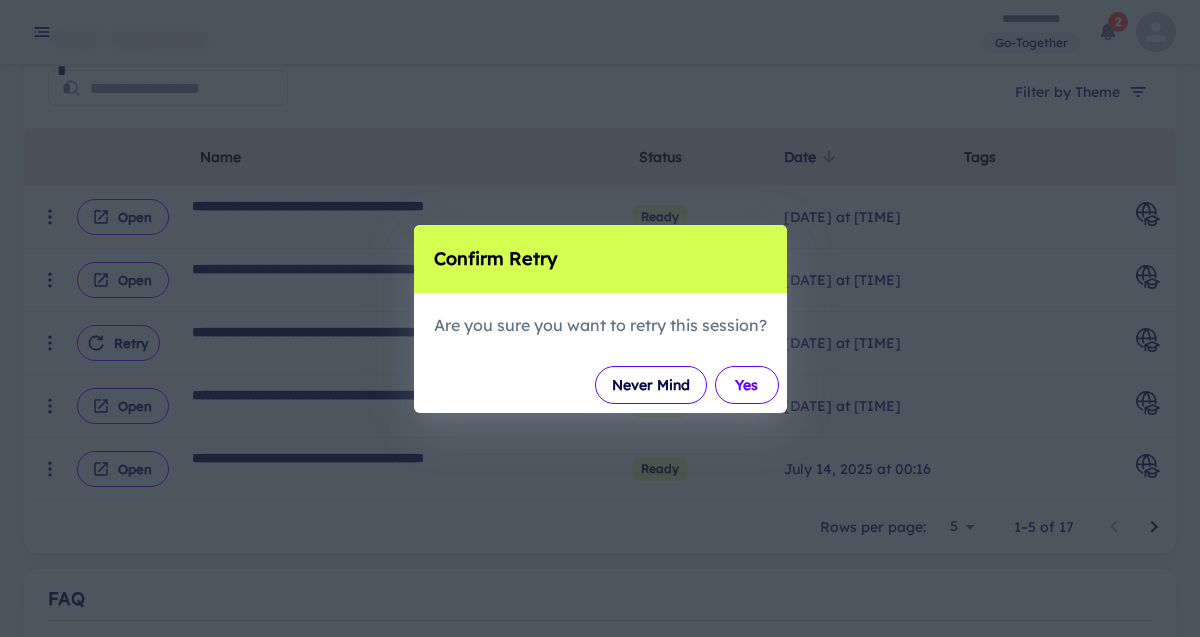 click on "Yes" at bounding box center [747, 385] 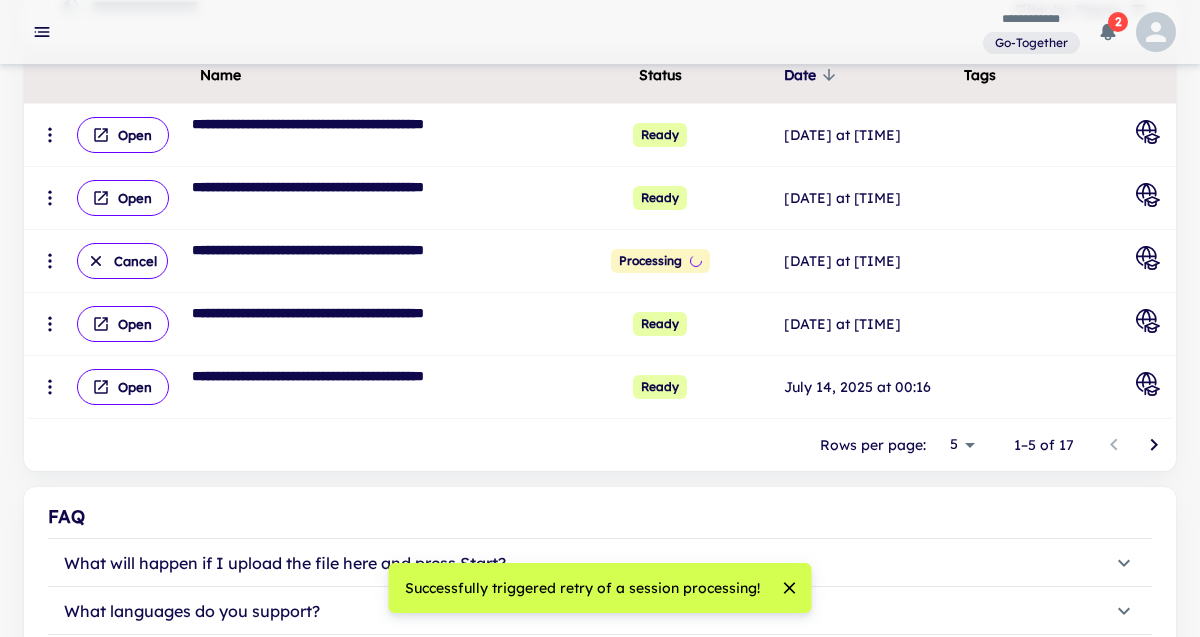 scroll, scrollTop: 277, scrollLeft: 0, axis: vertical 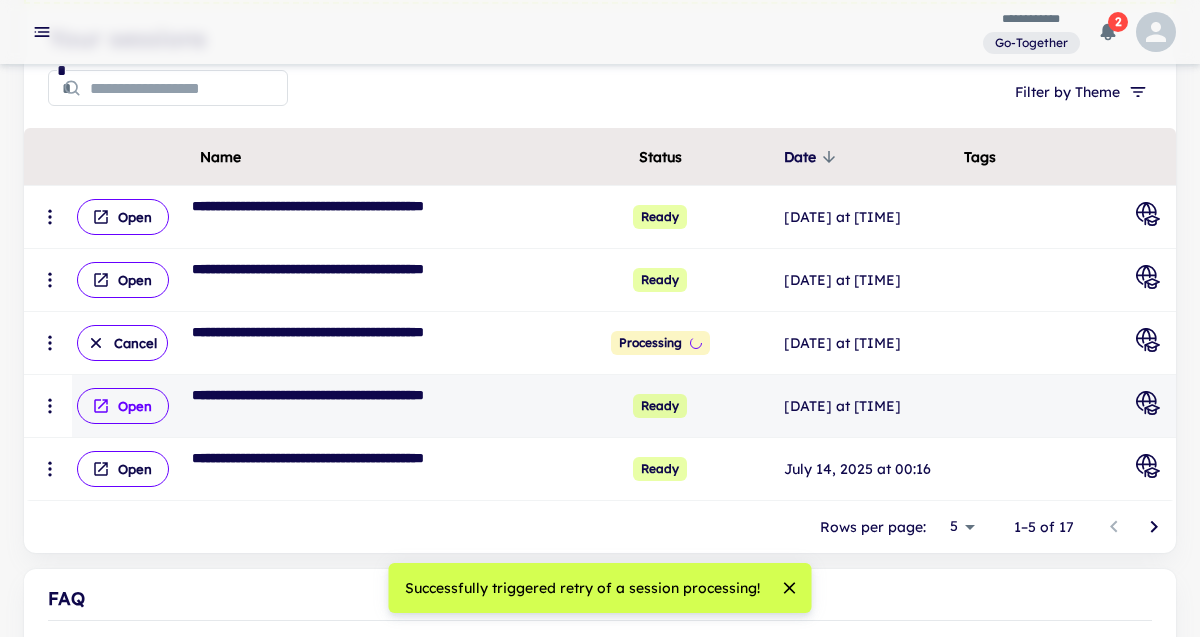 click on "Open" at bounding box center (123, 406) 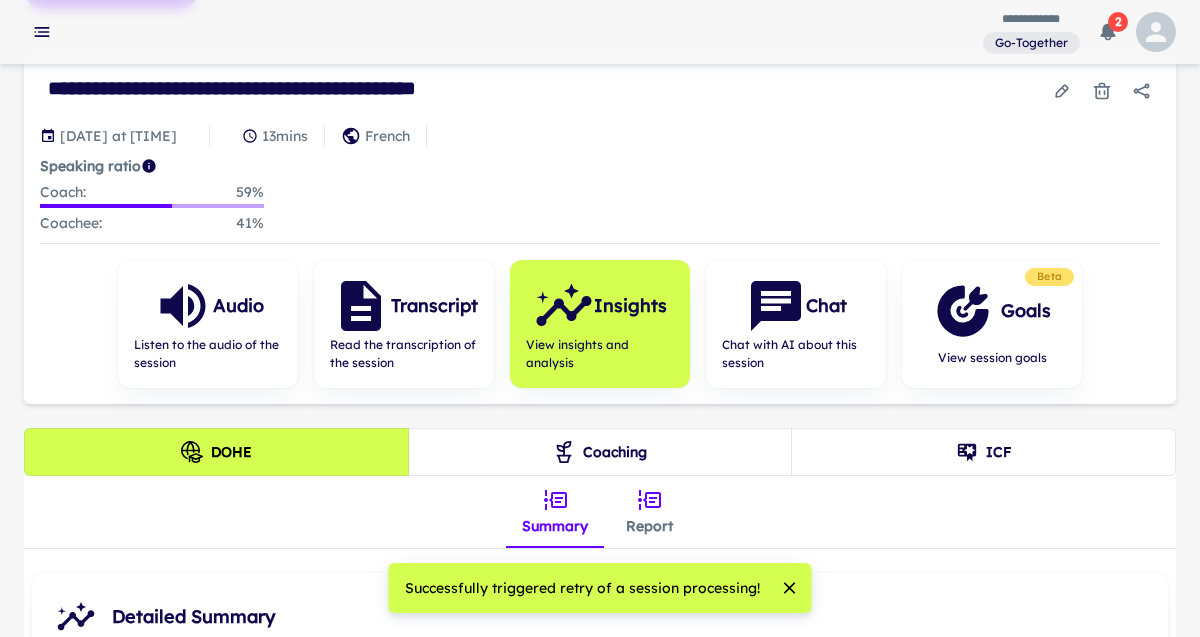 scroll, scrollTop: 206, scrollLeft: 0, axis: vertical 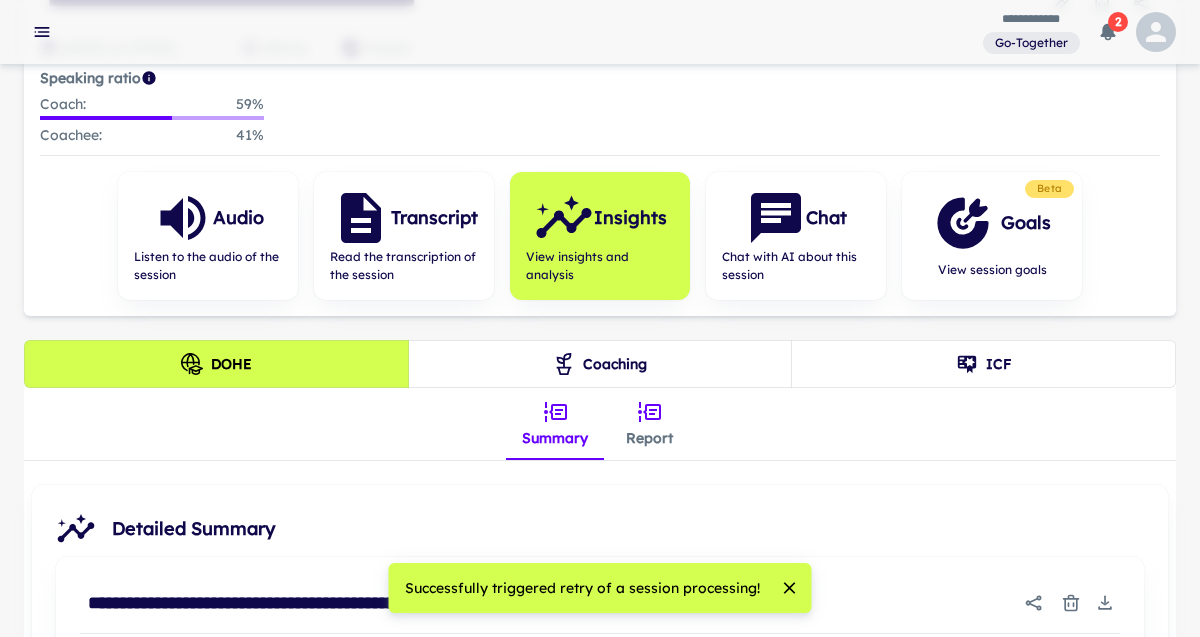 click on "Report" at bounding box center (649, 424) 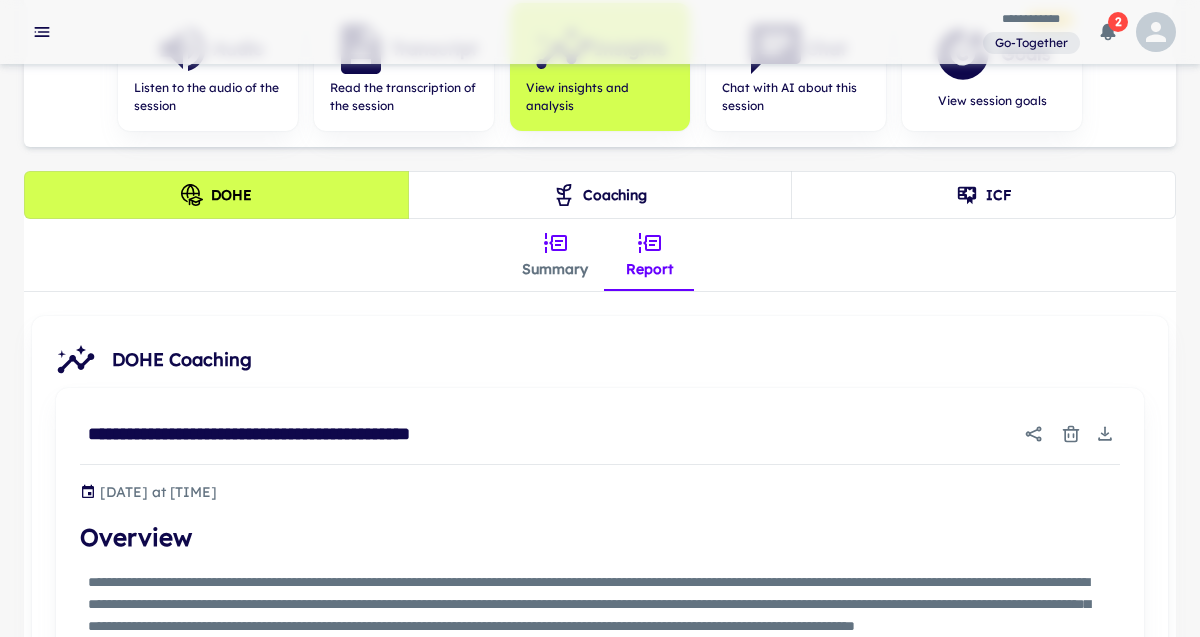 scroll, scrollTop: 422, scrollLeft: 0, axis: vertical 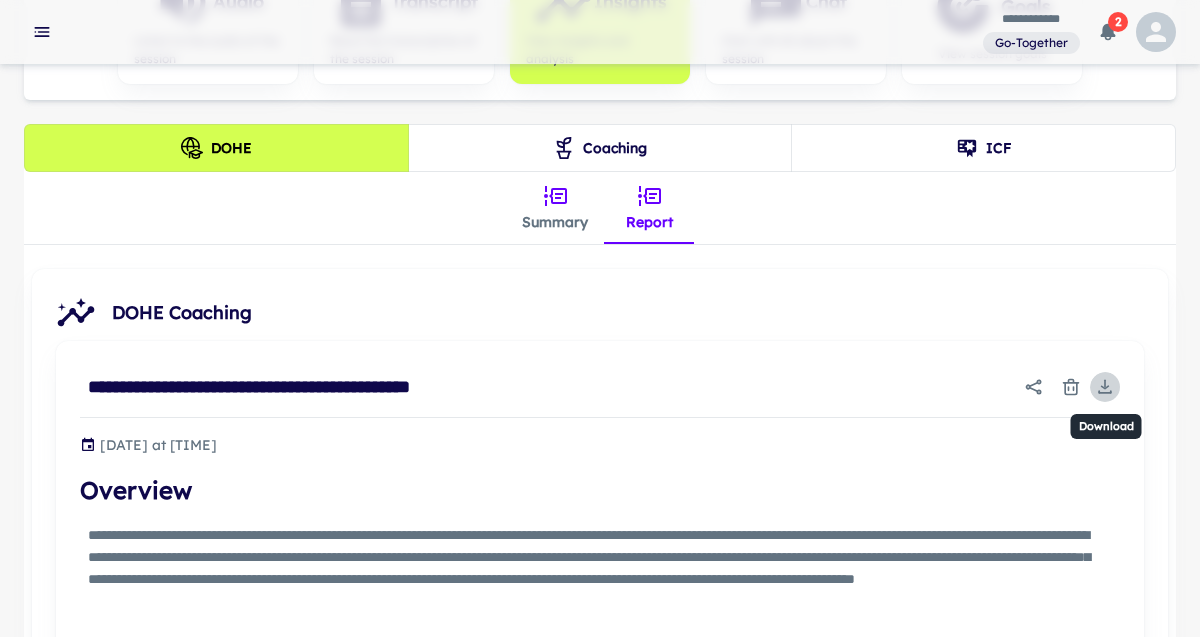 click 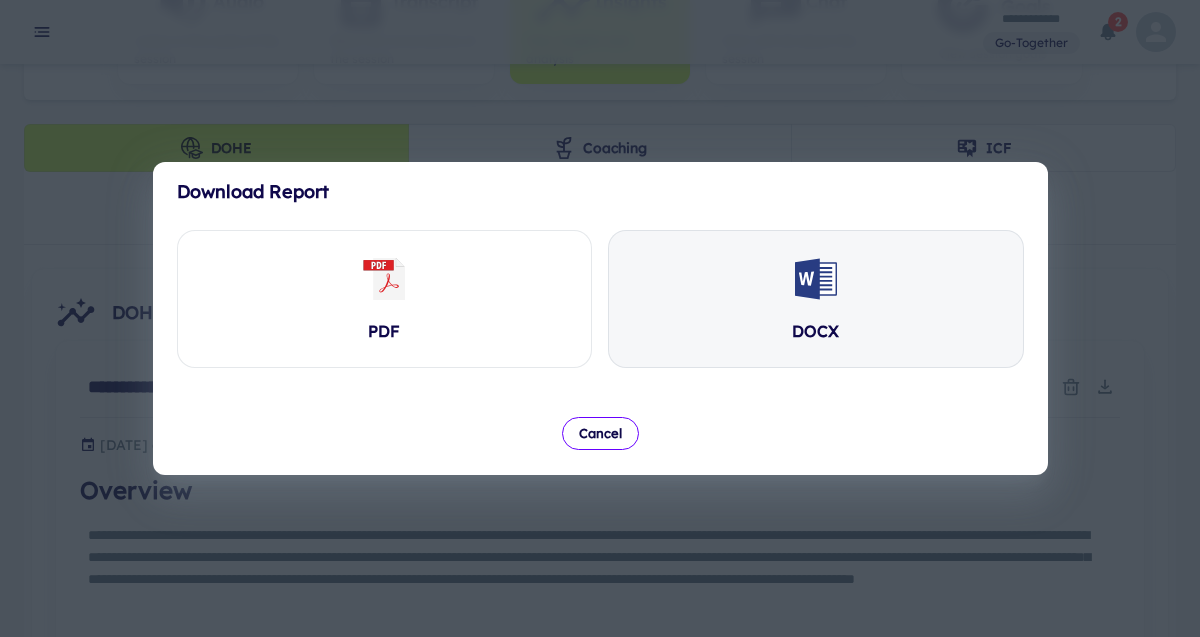 click 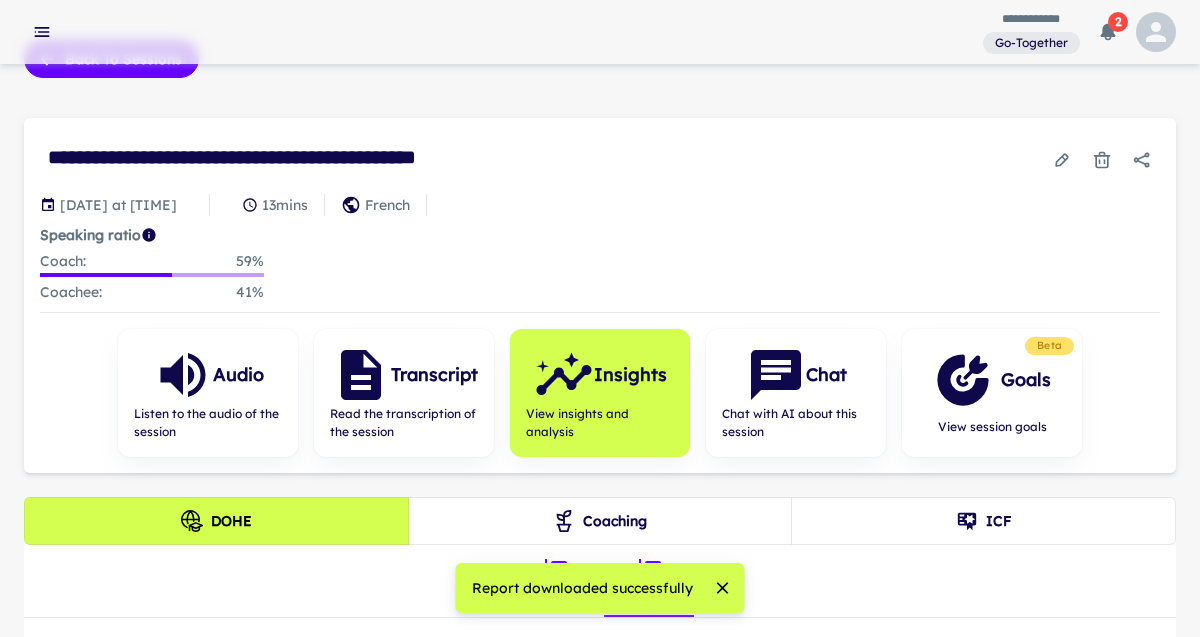 scroll, scrollTop: 0, scrollLeft: 0, axis: both 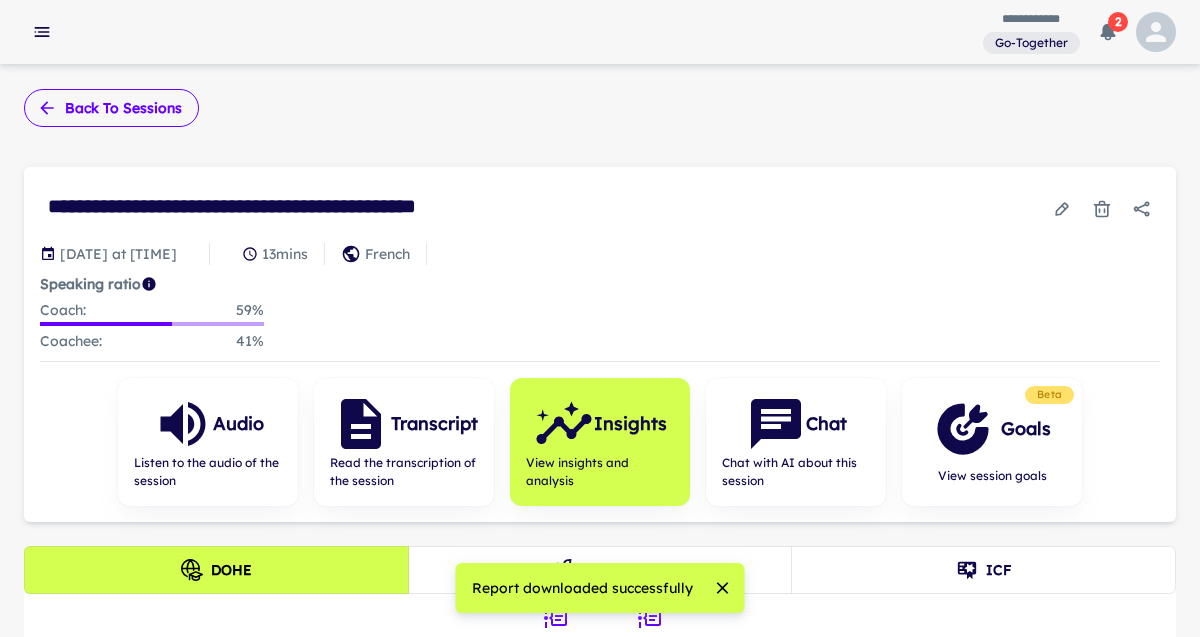 click on "Back to sessions" at bounding box center (111, 108) 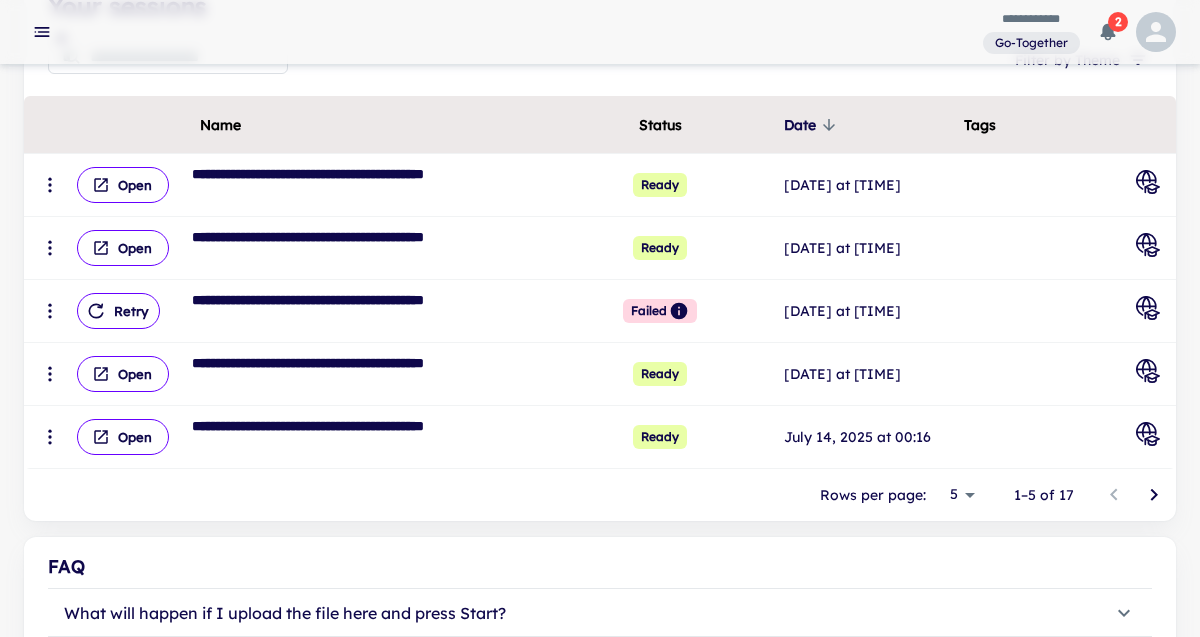scroll, scrollTop: 313, scrollLeft: 0, axis: vertical 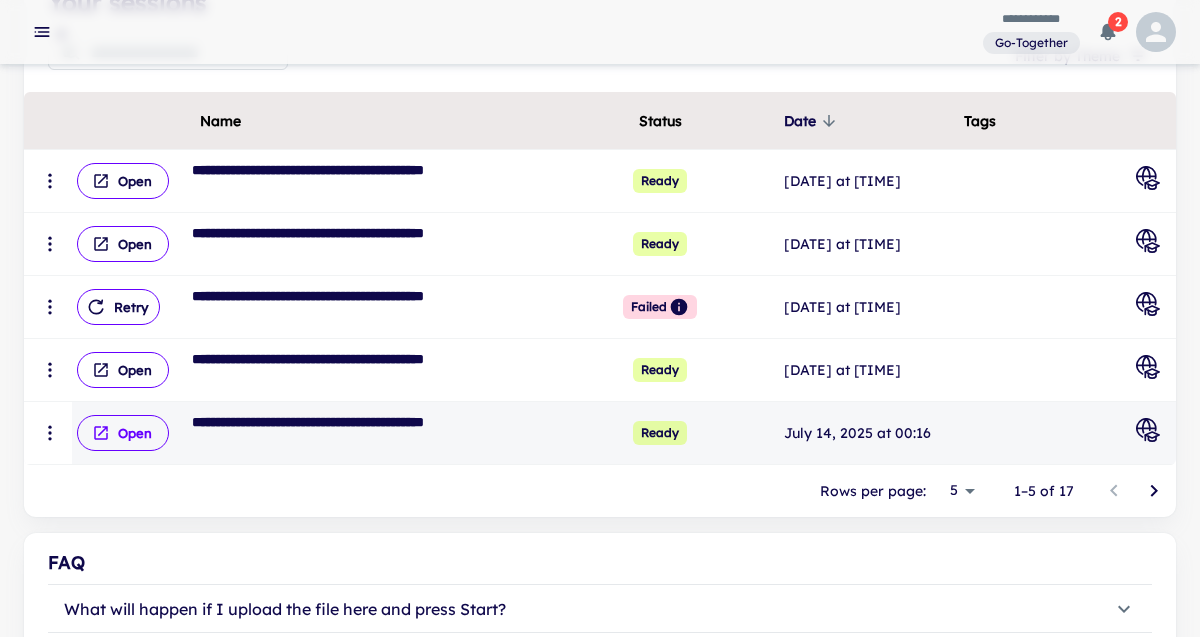 click on "Open" at bounding box center [123, 433] 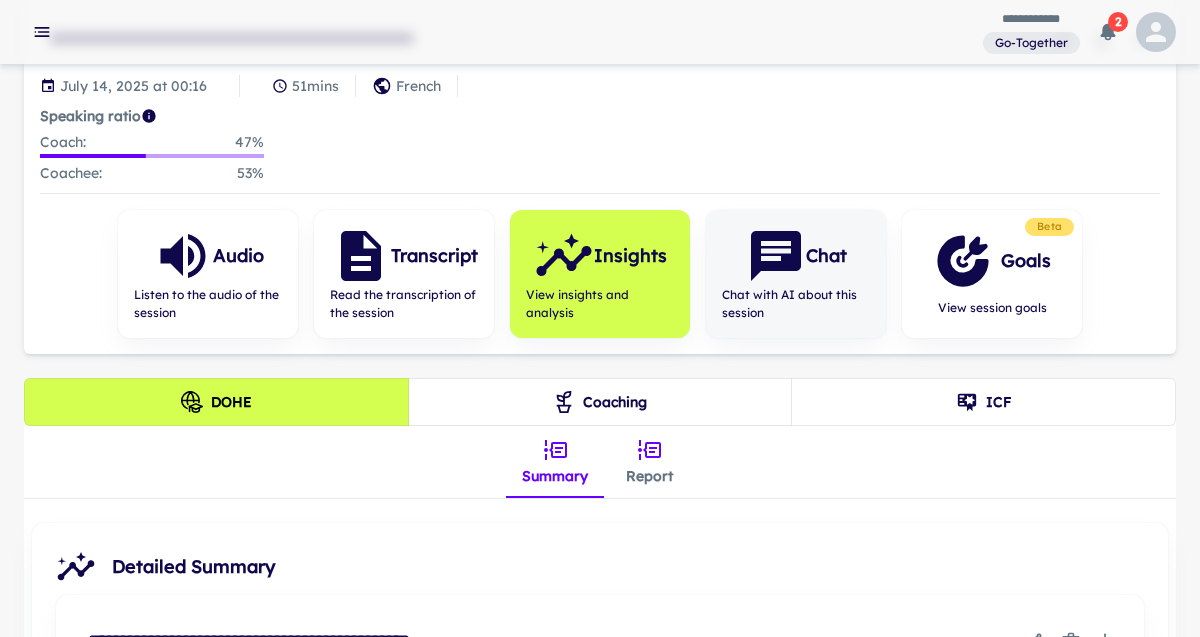 scroll, scrollTop: 219, scrollLeft: 0, axis: vertical 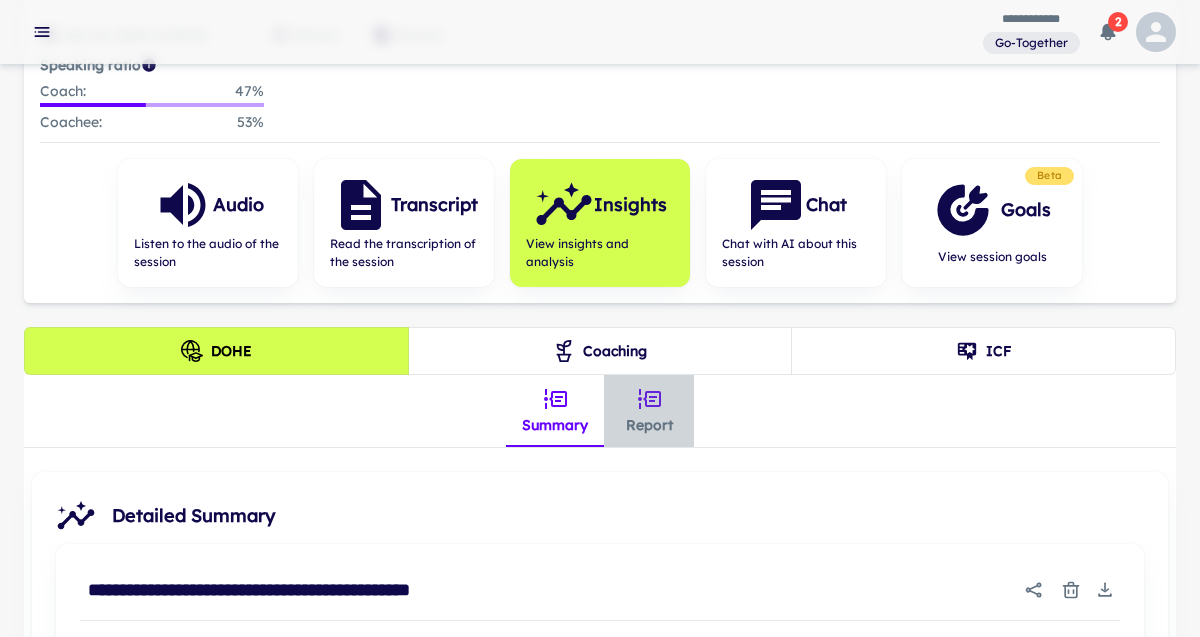 click on "Report" at bounding box center [649, 411] 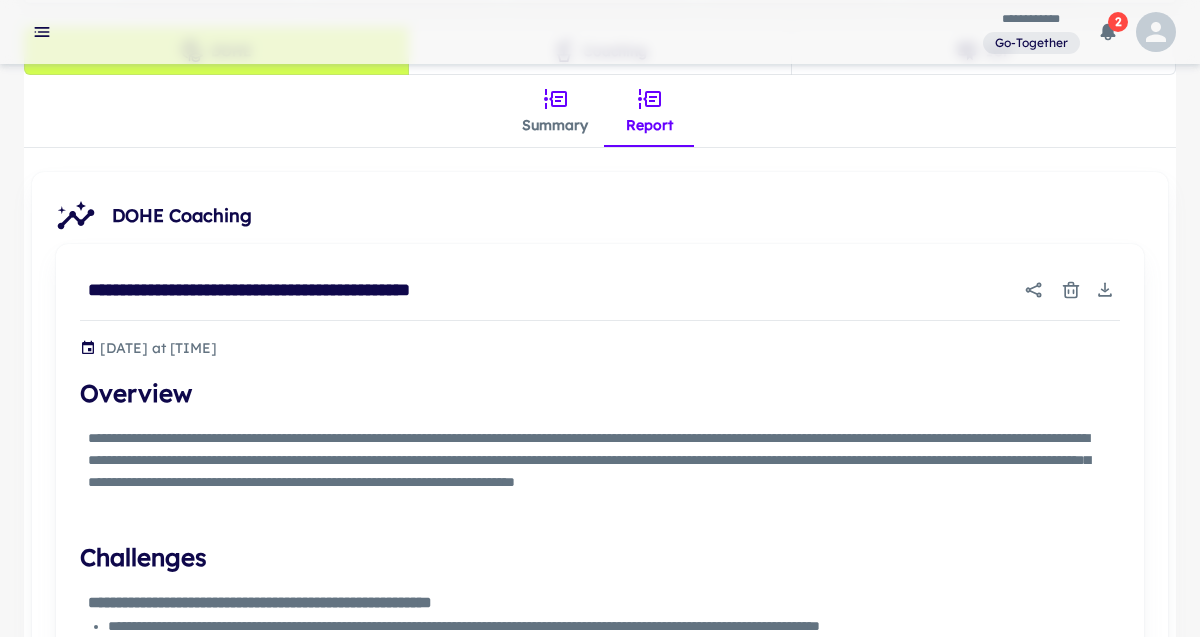 scroll, scrollTop: 534, scrollLeft: 0, axis: vertical 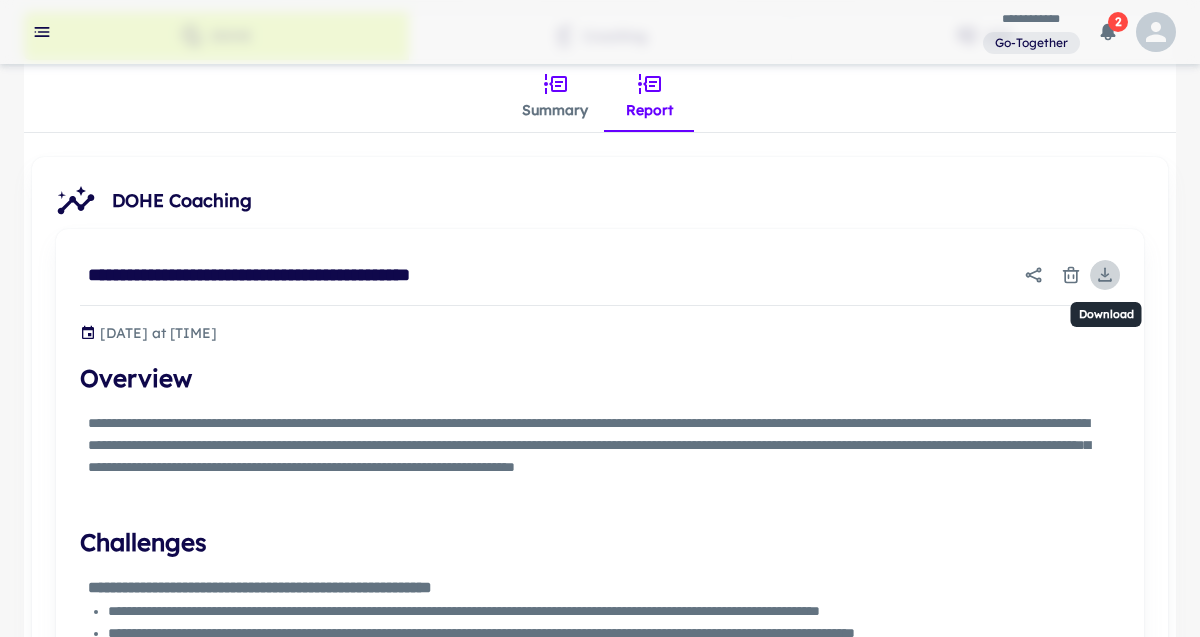 click 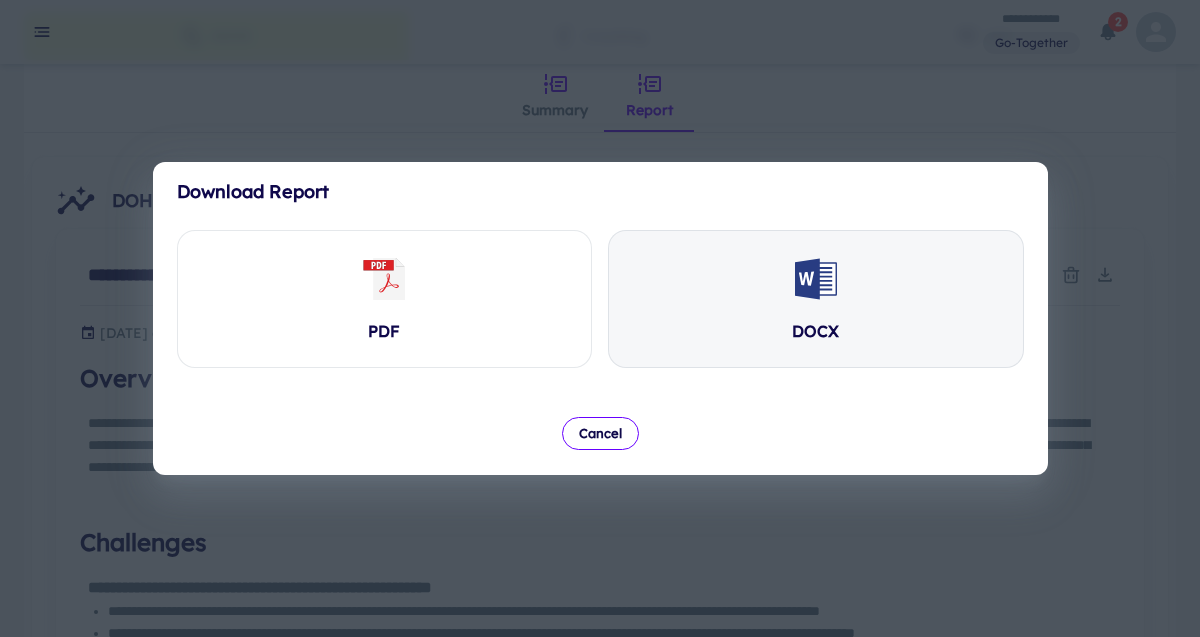 click on "DOCX" at bounding box center [816, 299] 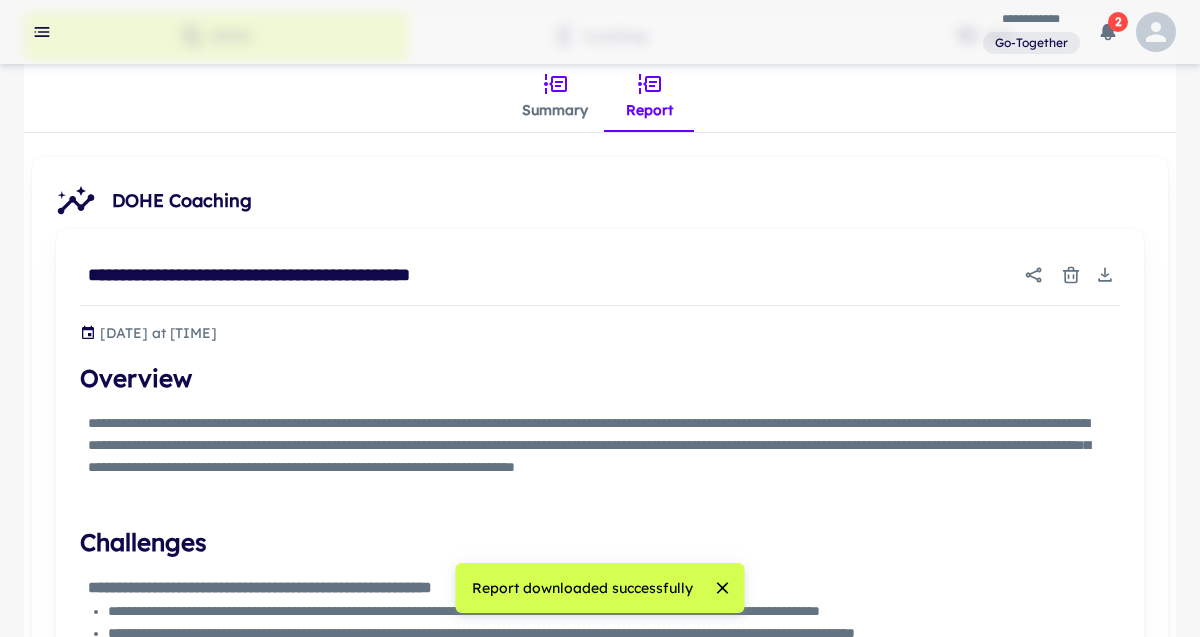 scroll, scrollTop: 0, scrollLeft: 0, axis: both 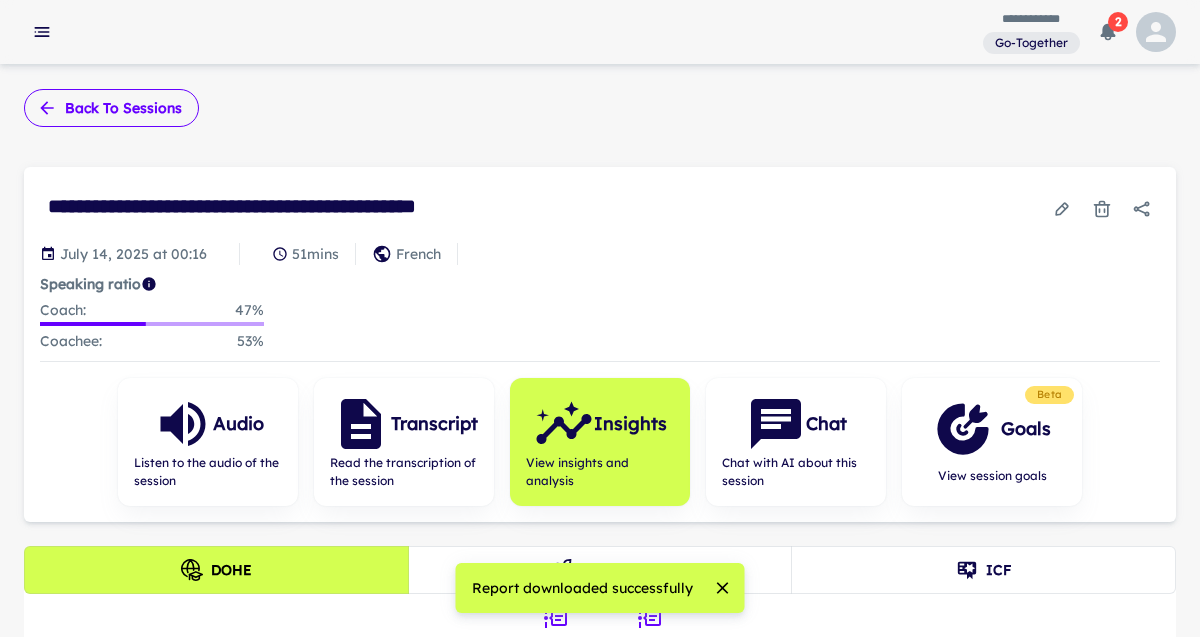click on "Back to sessions" at bounding box center (111, 108) 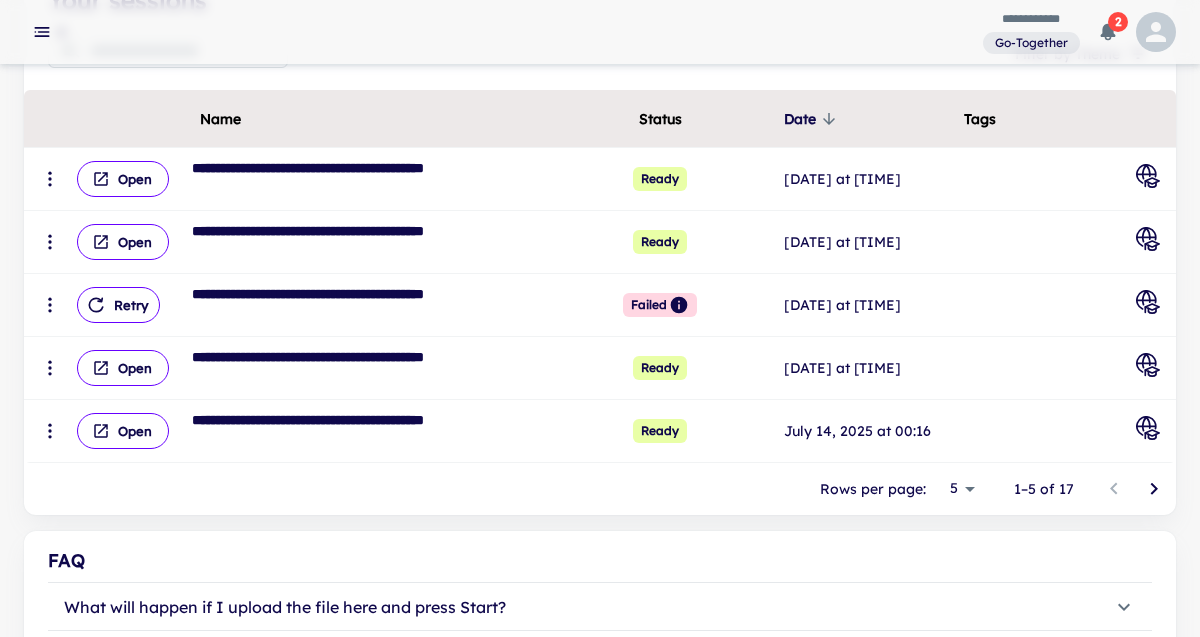 scroll, scrollTop: 326, scrollLeft: 0, axis: vertical 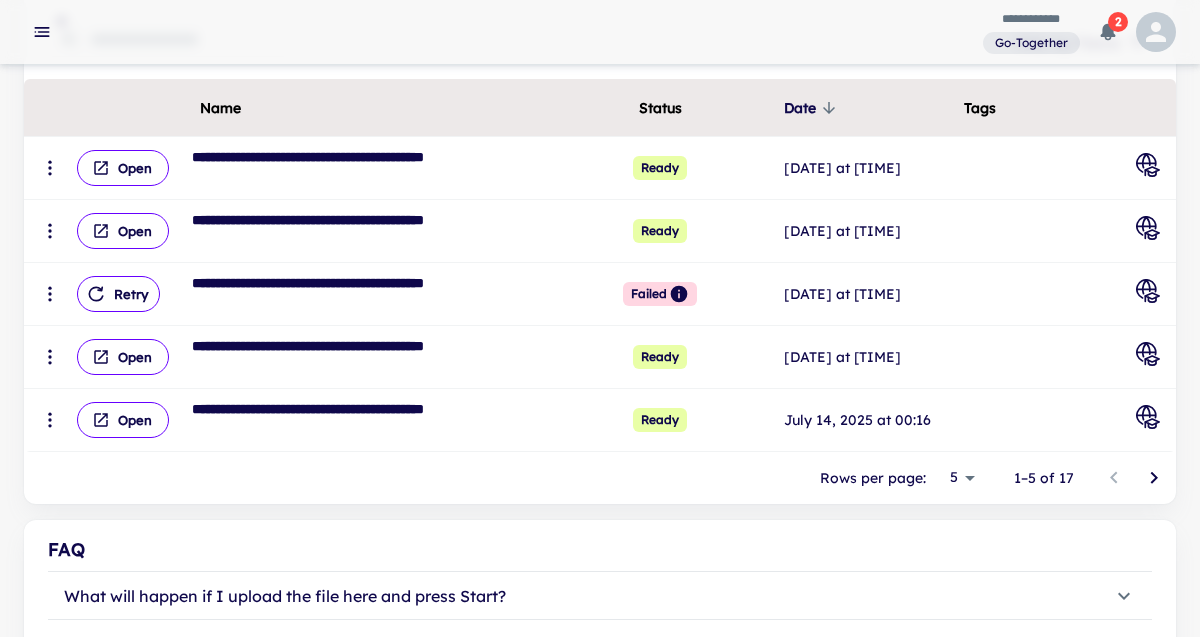 click at bounding box center (1154, 478) 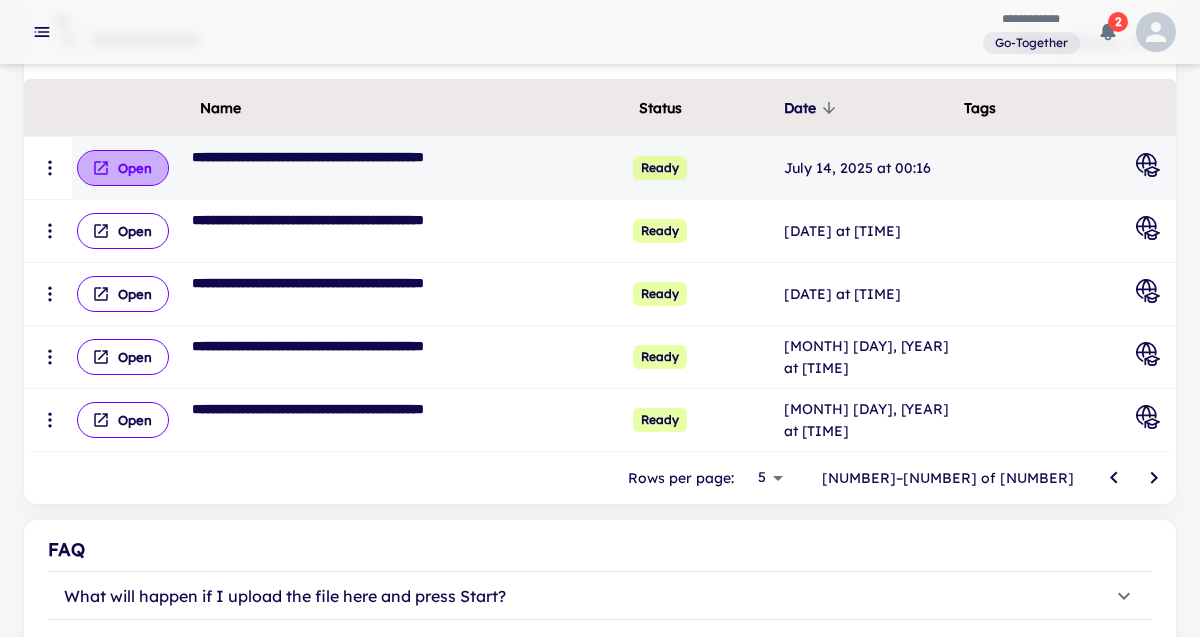 click on "Open" at bounding box center [123, 168] 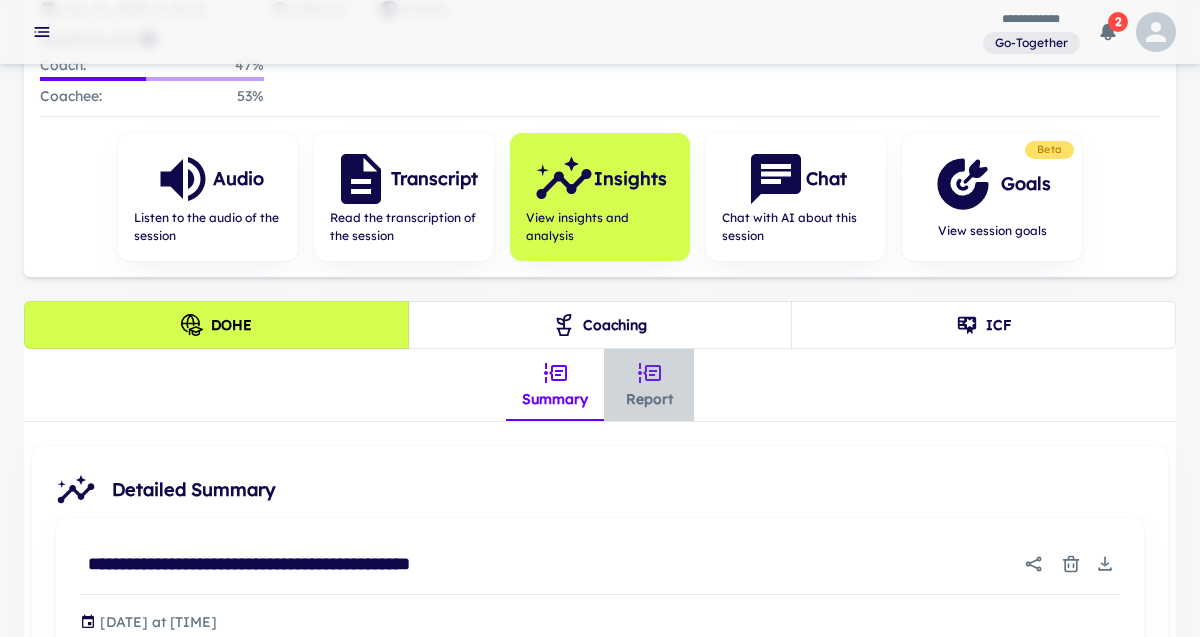 click on "Report" at bounding box center [649, 385] 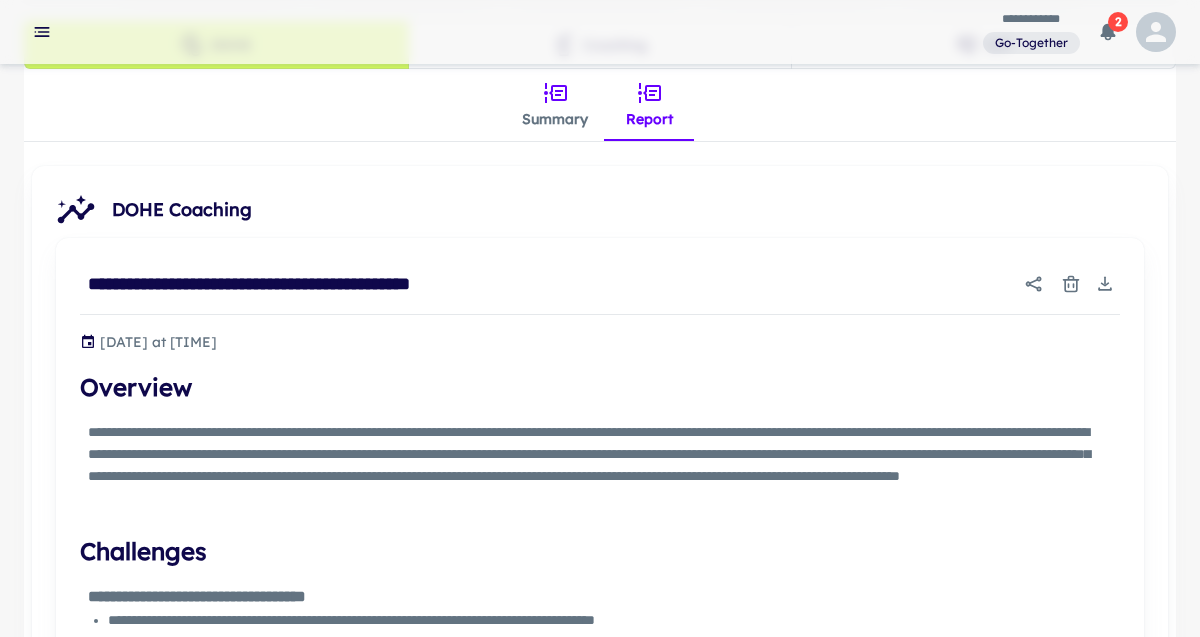 scroll, scrollTop: 565, scrollLeft: 0, axis: vertical 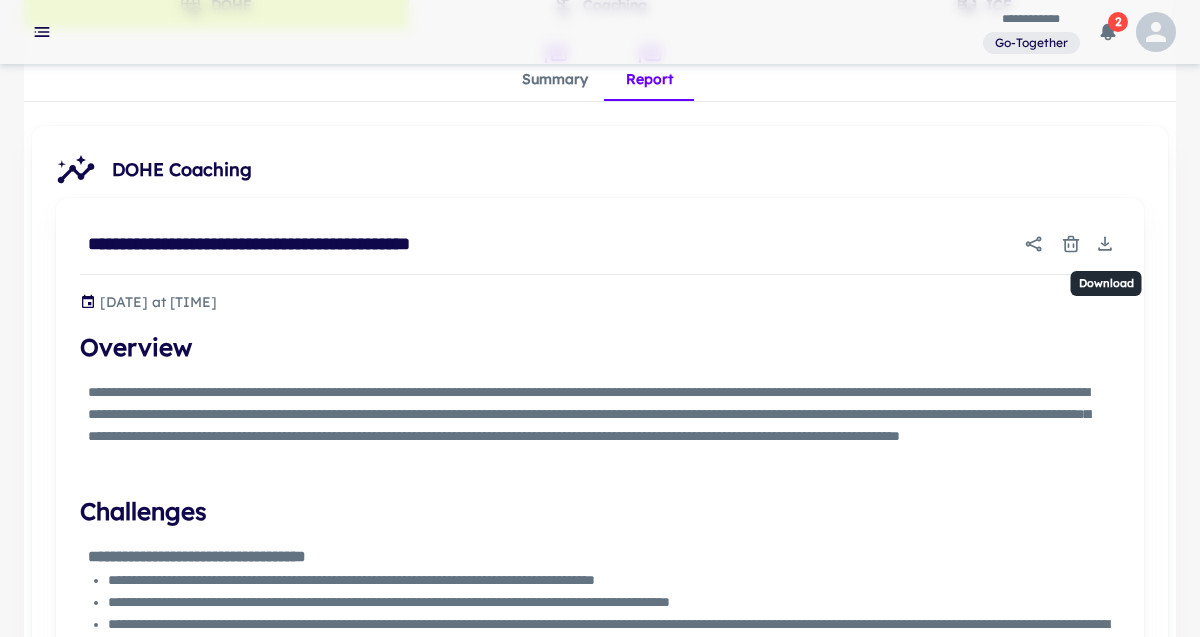 click 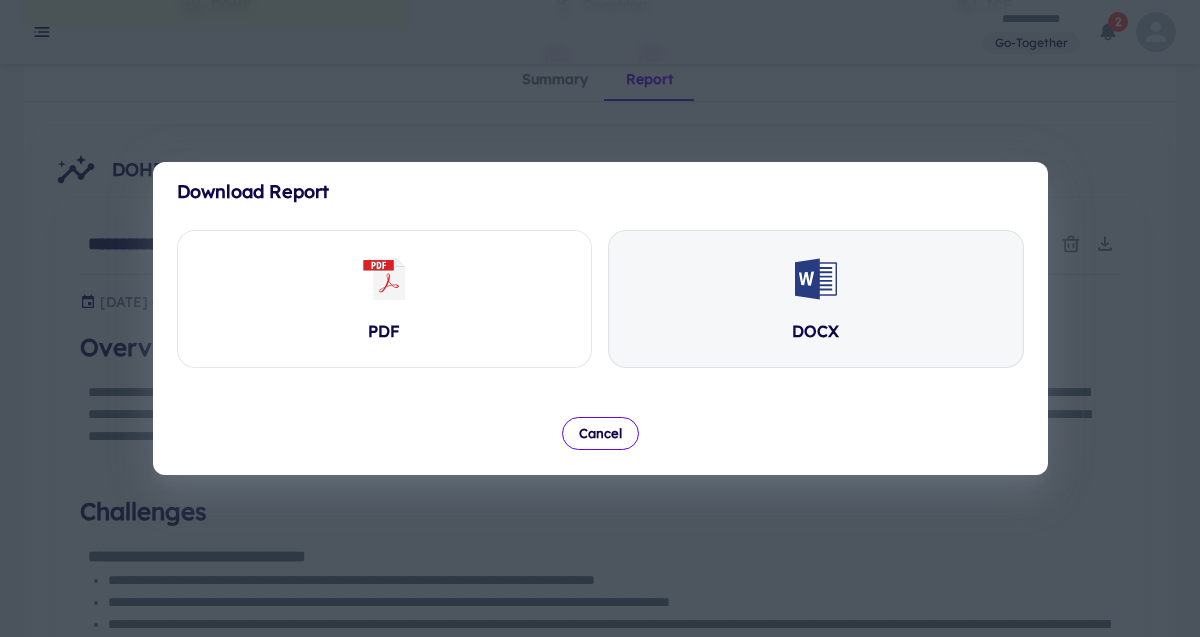 click on "DOCX" at bounding box center [816, 299] 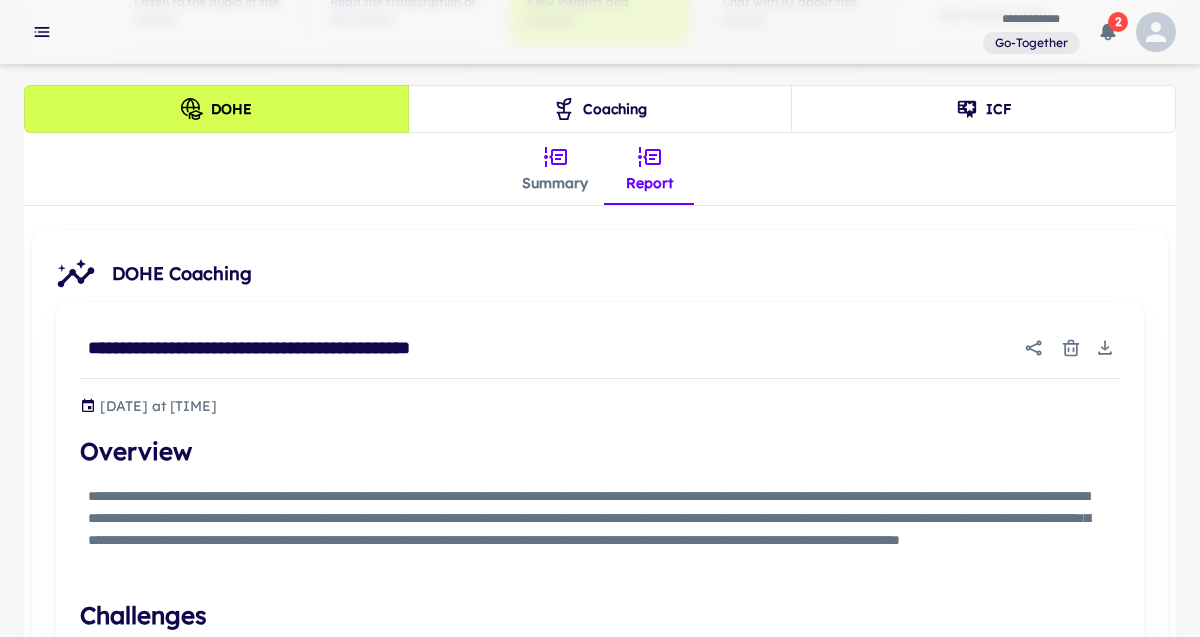 scroll, scrollTop: 479, scrollLeft: 0, axis: vertical 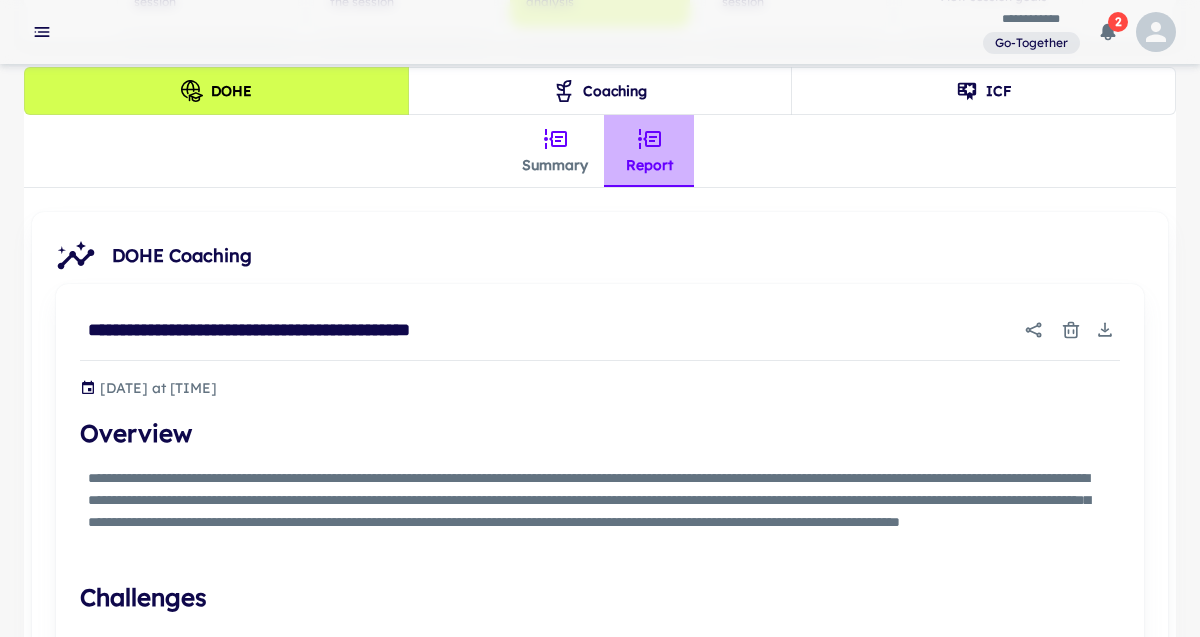 click 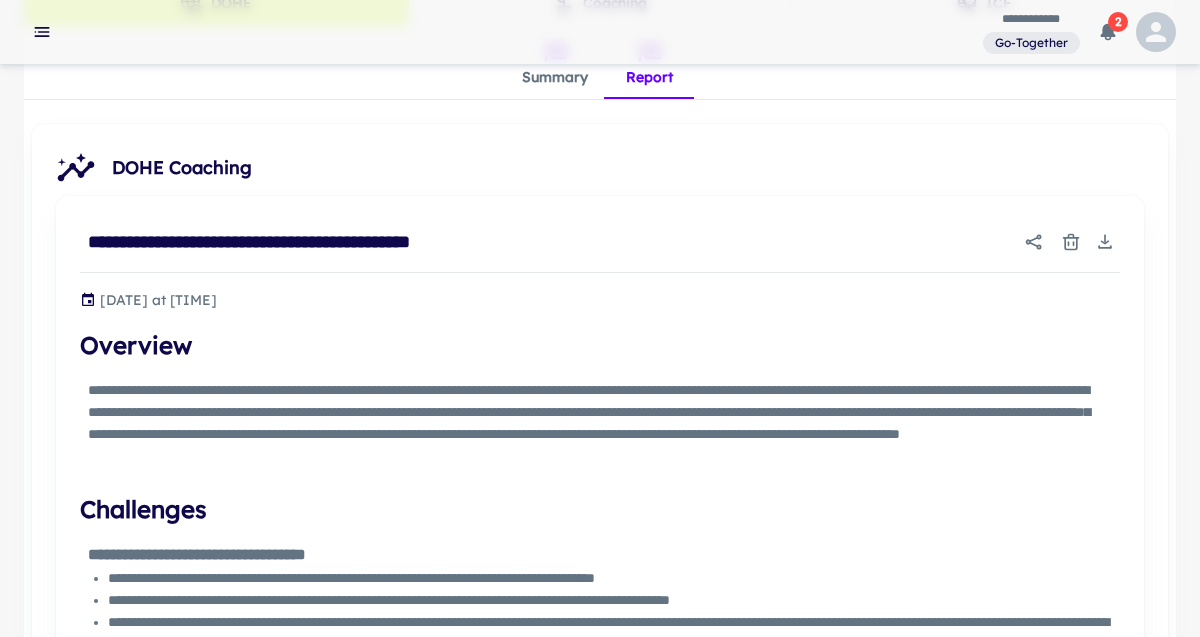 scroll, scrollTop: 573, scrollLeft: 0, axis: vertical 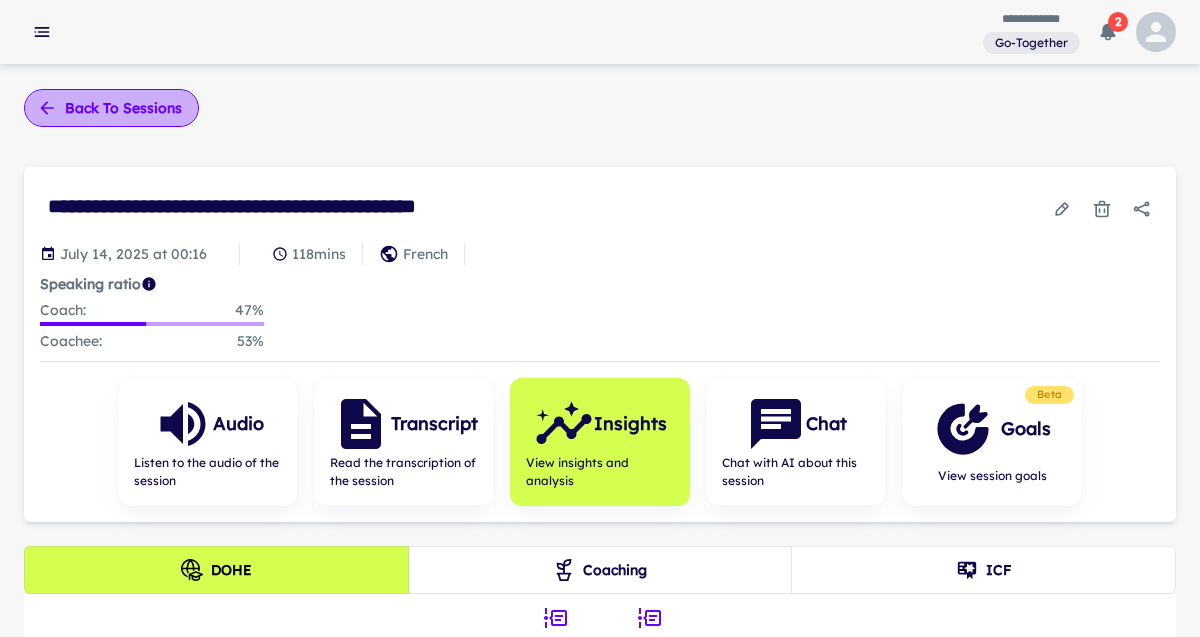 click on "Back to sessions" at bounding box center [111, 108] 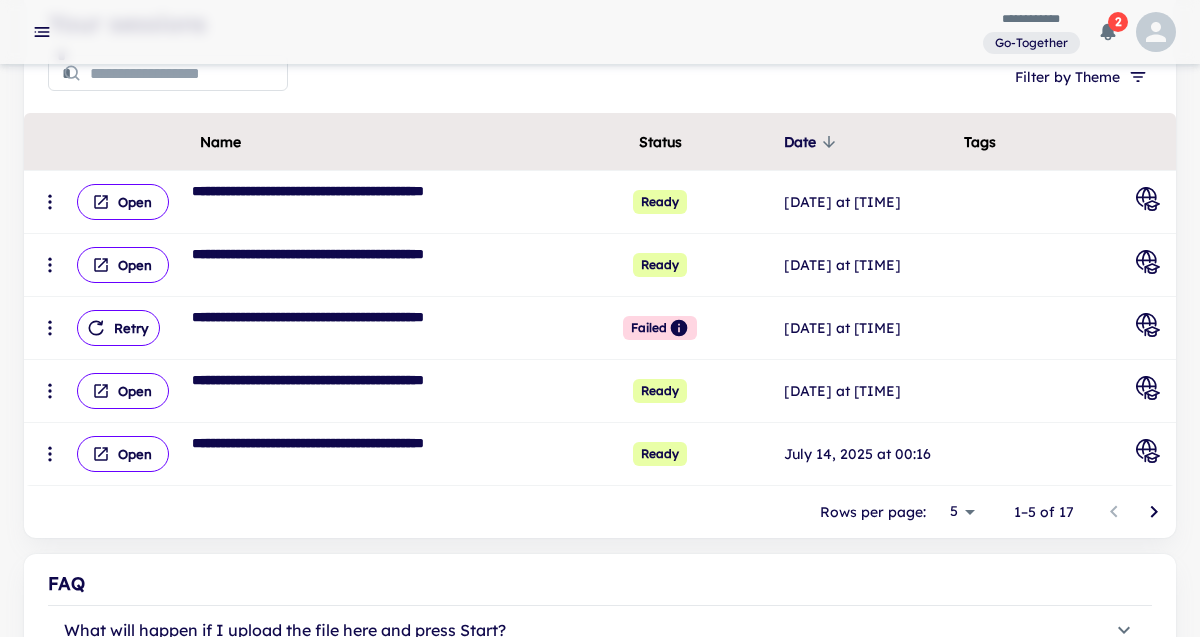 scroll, scrollTop: 310, scrollLeft: 0, axis: vertical 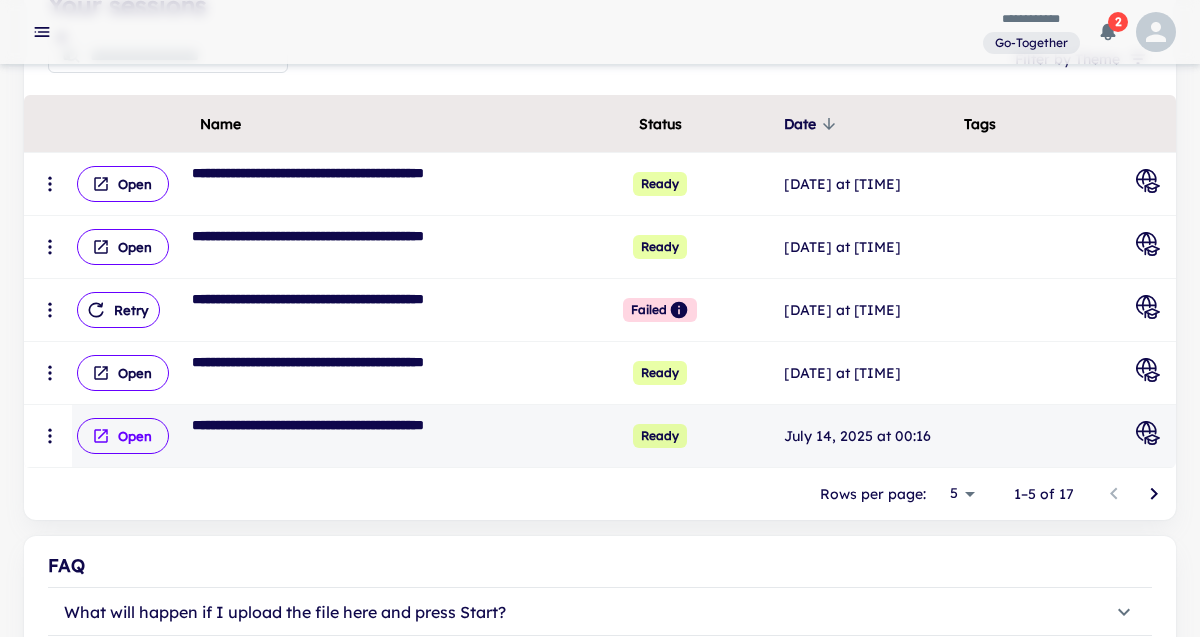 click on "Open" at bounding box center [123, 436] 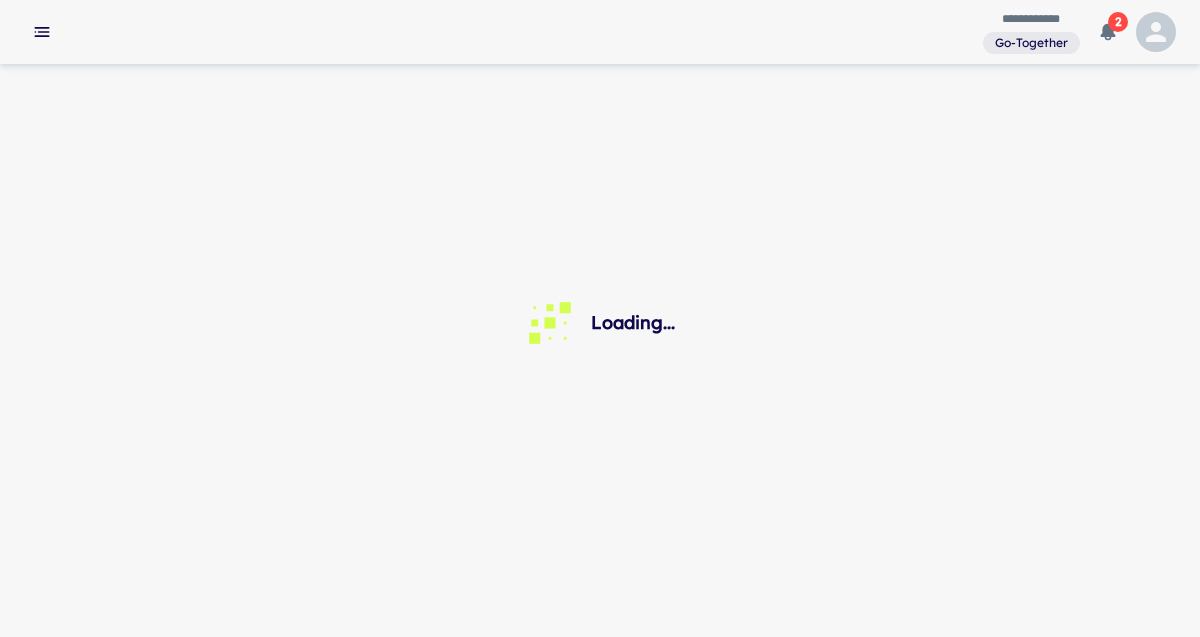 scroll, scrollTop: 0, scrollLeft: 0, axis: both 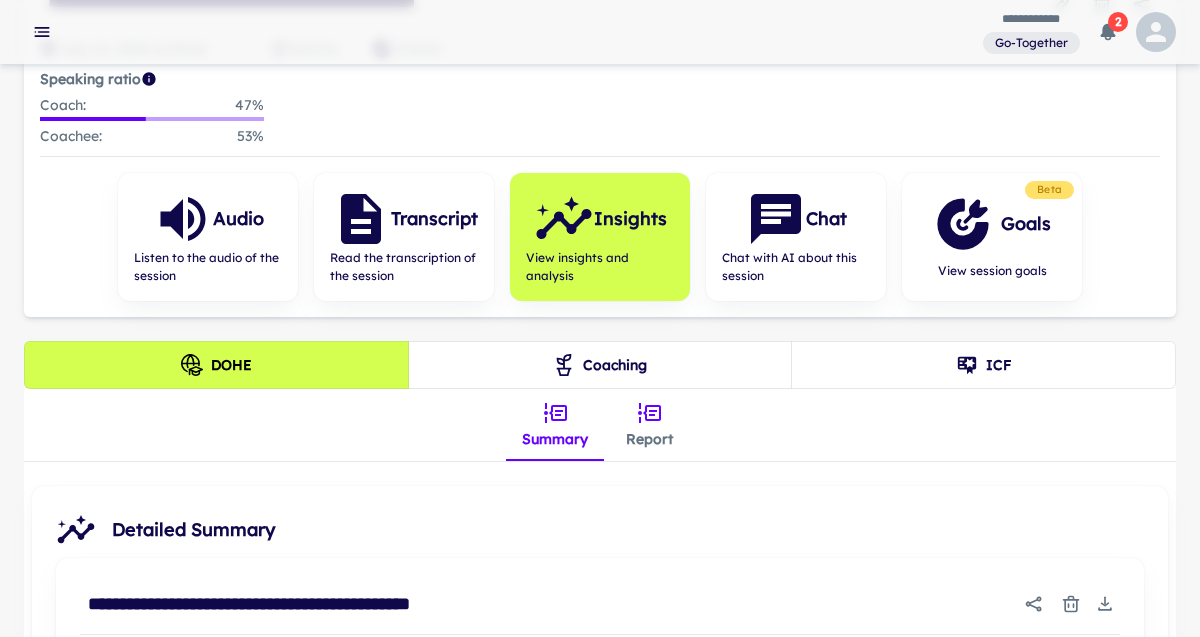 click on "Report" at bounding box center [649, 425] 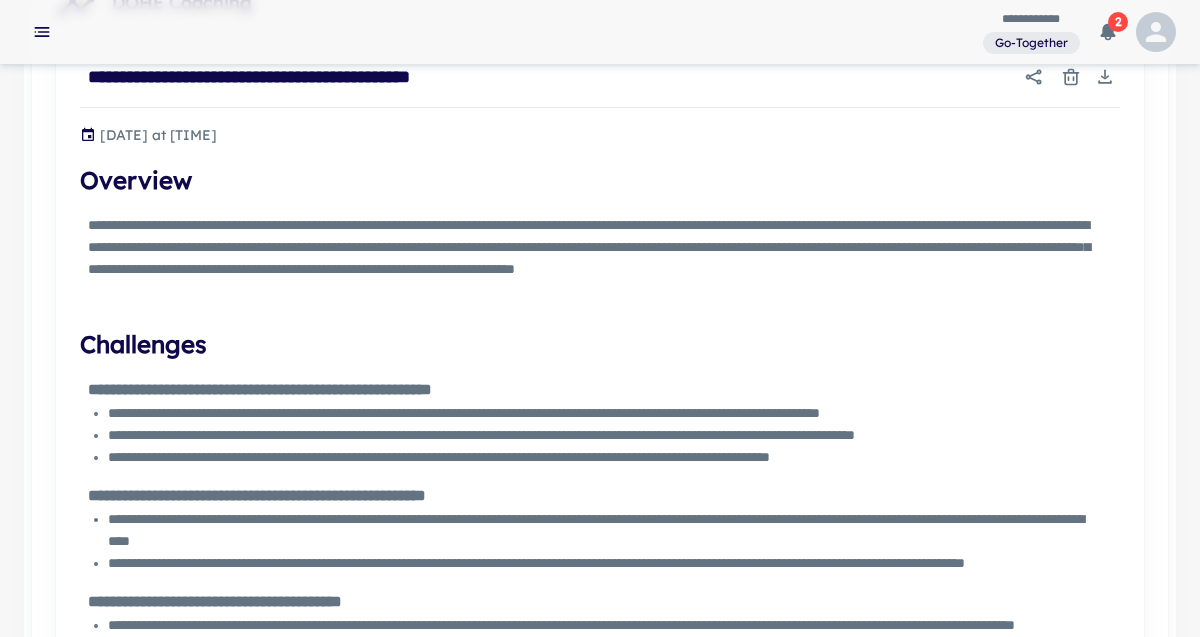 scroll, scrollTop: 734, scrollLeft: 0, axis: vertical 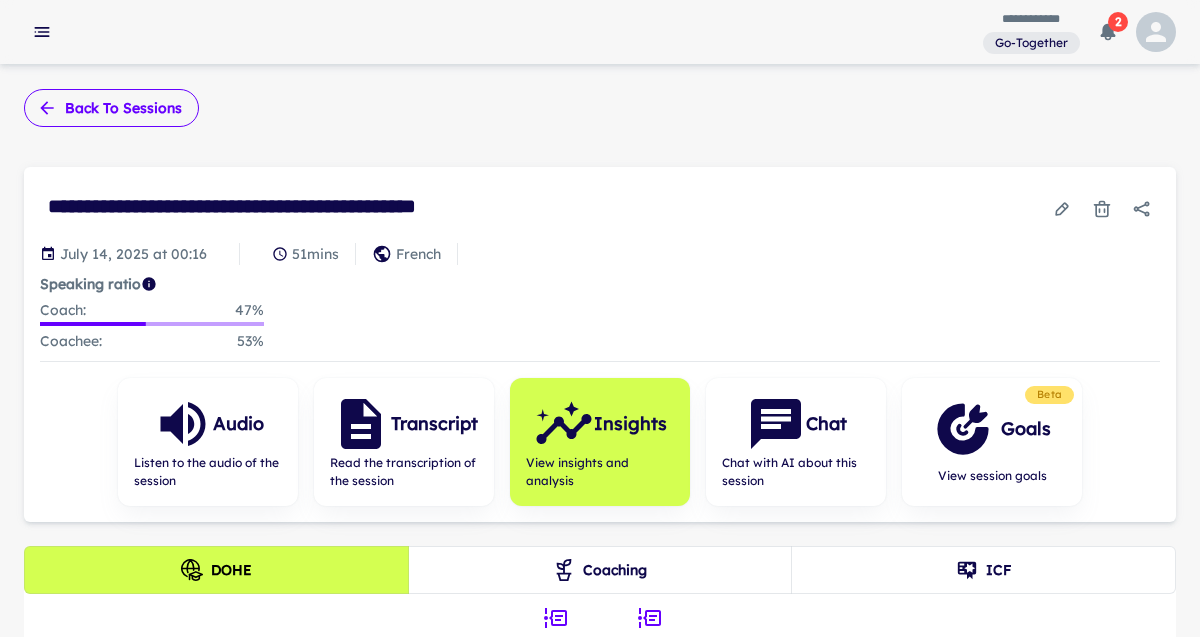 click on "Back to sessions" at bounding box center [111, 108] 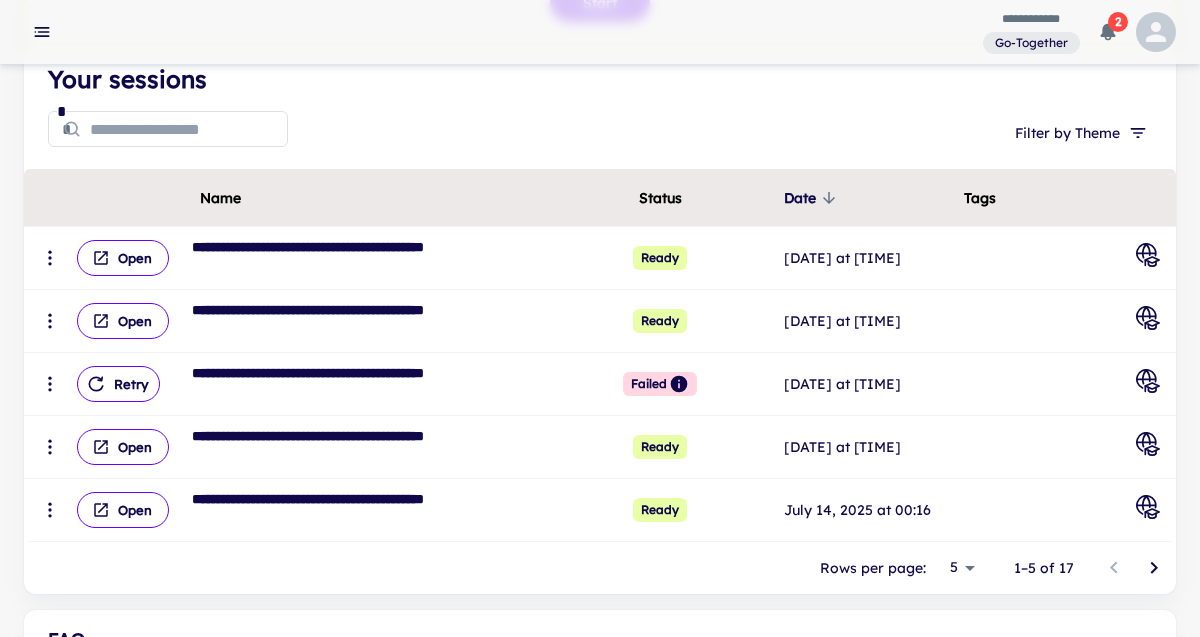 scroll, scrollTop: 242, scrollLeft: 0, axis: vertical 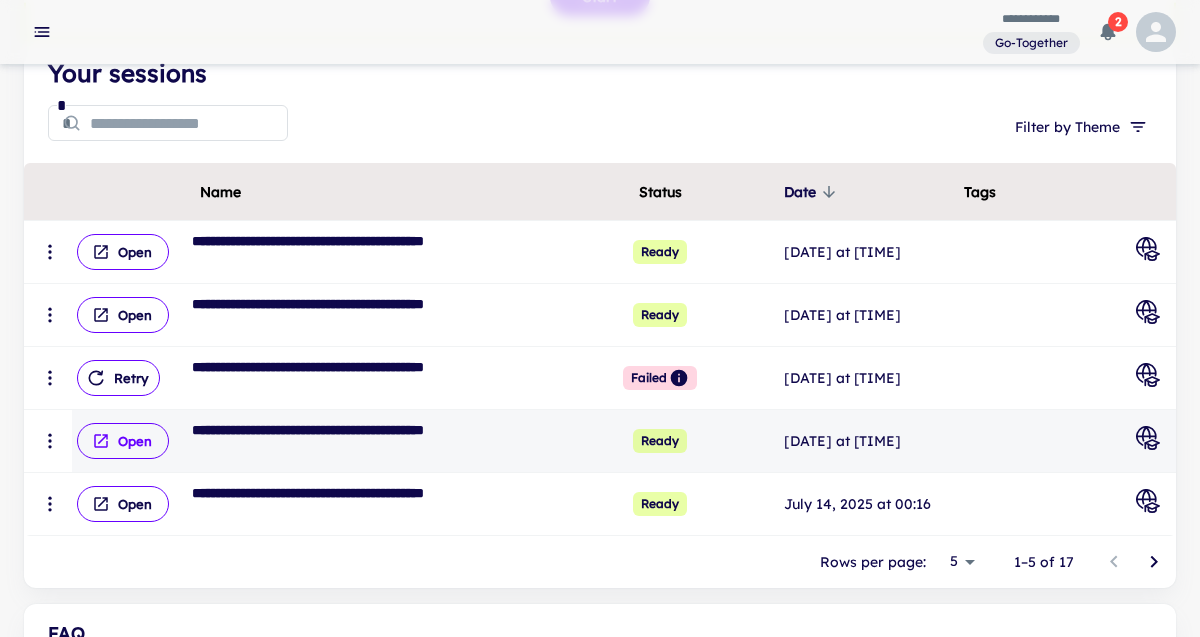 click 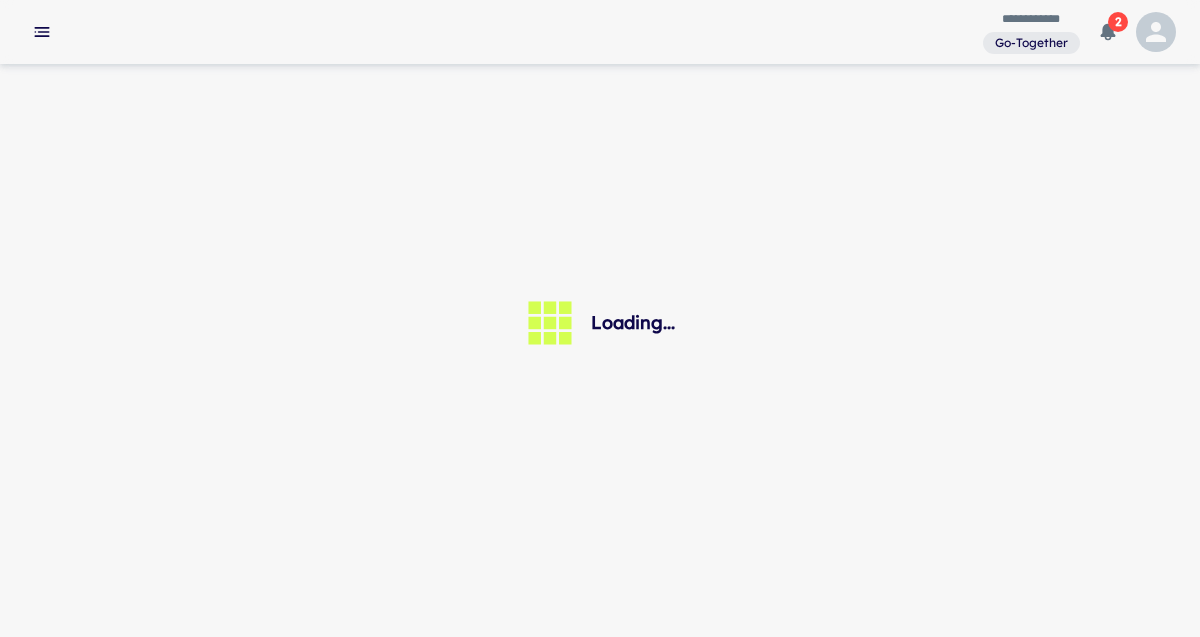 scroll, scrollTop: 0, scrollLeft: 0, axis: both 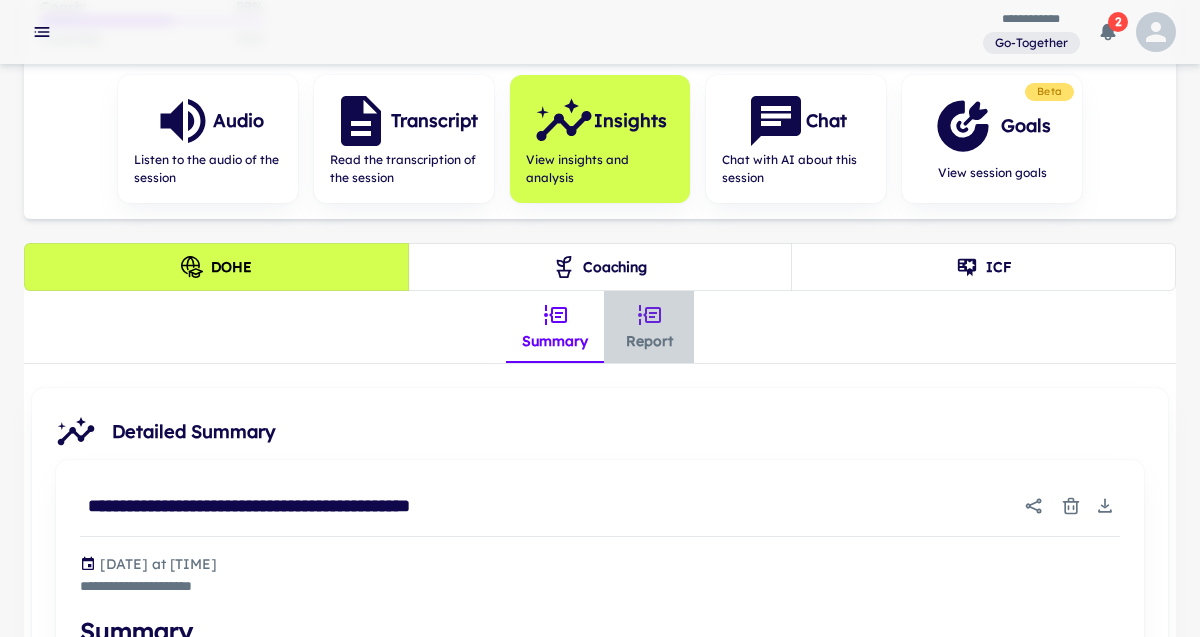 click on "Report" at bounding box center (649, 327) 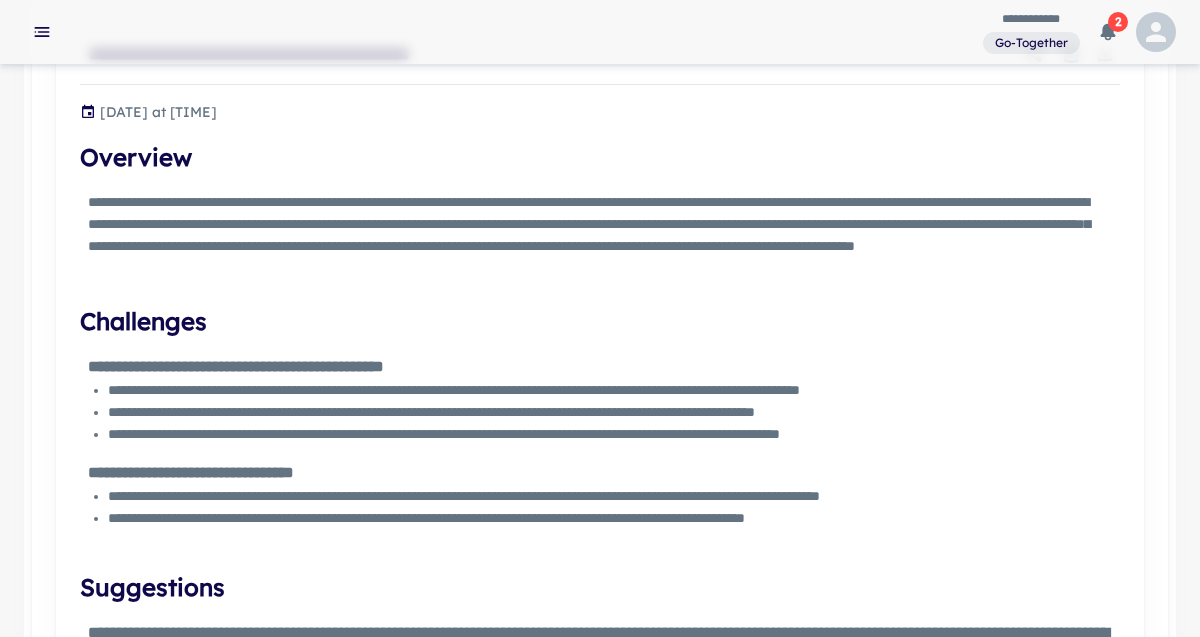 scroll, scrollTop: 0, scrollLeft: 0, axis: both 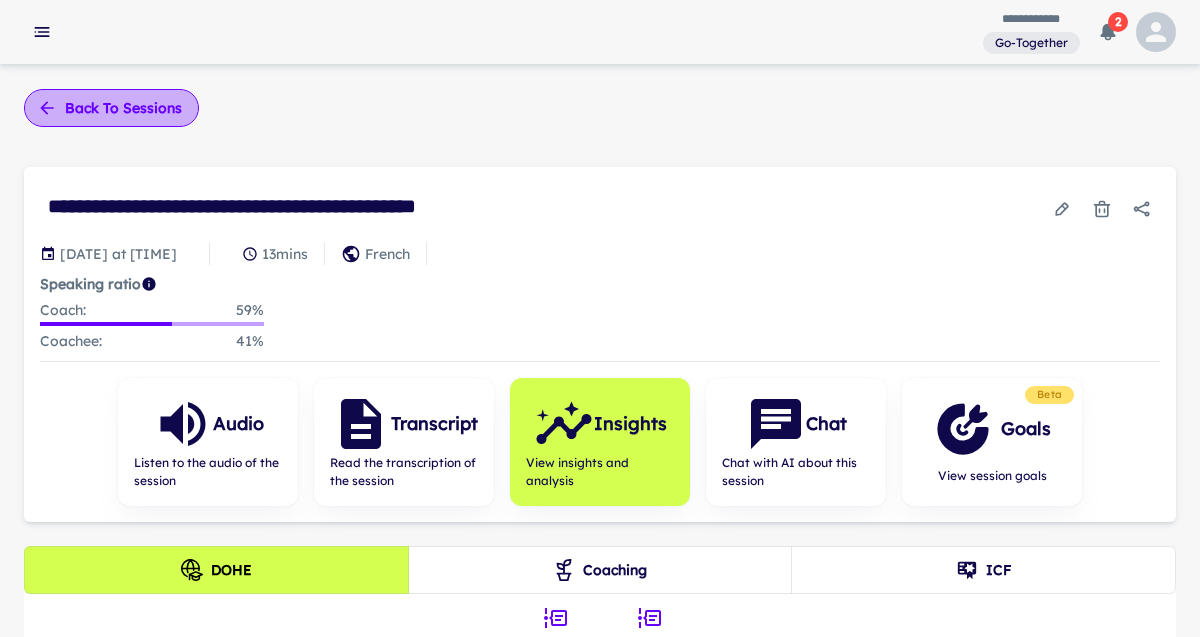 click on "Back to sessions" at bounding box center [111, 108] 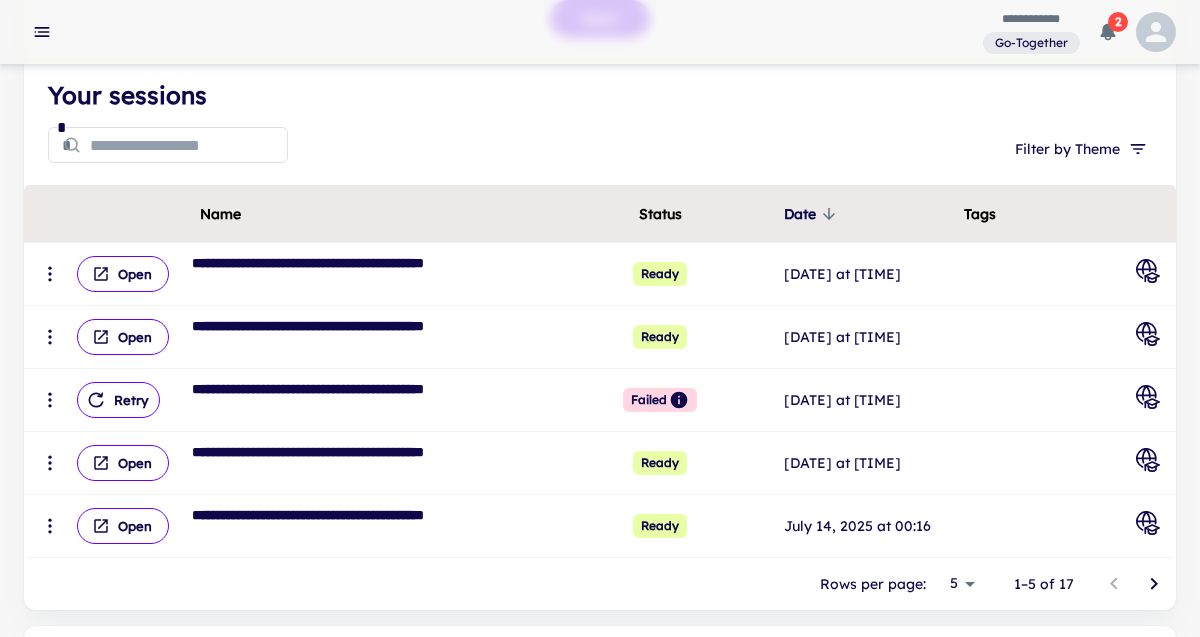 scroll, scrollTop: 231, scrollLeft: 0, axis: vertical 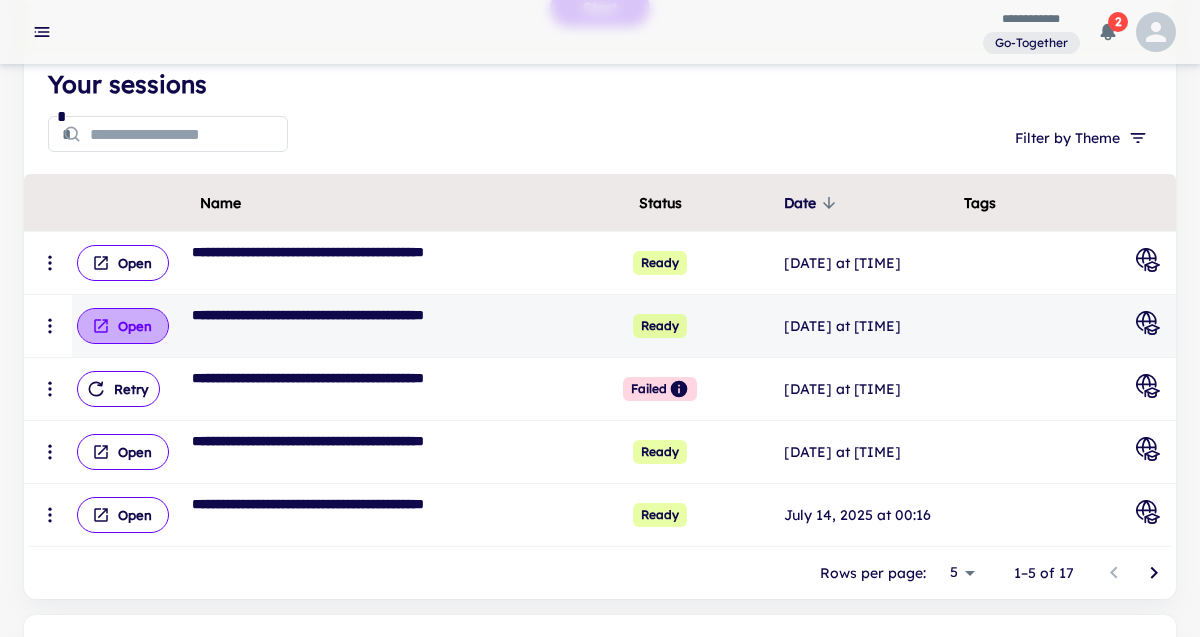 click on "Open" at bounding box center [123, 326] 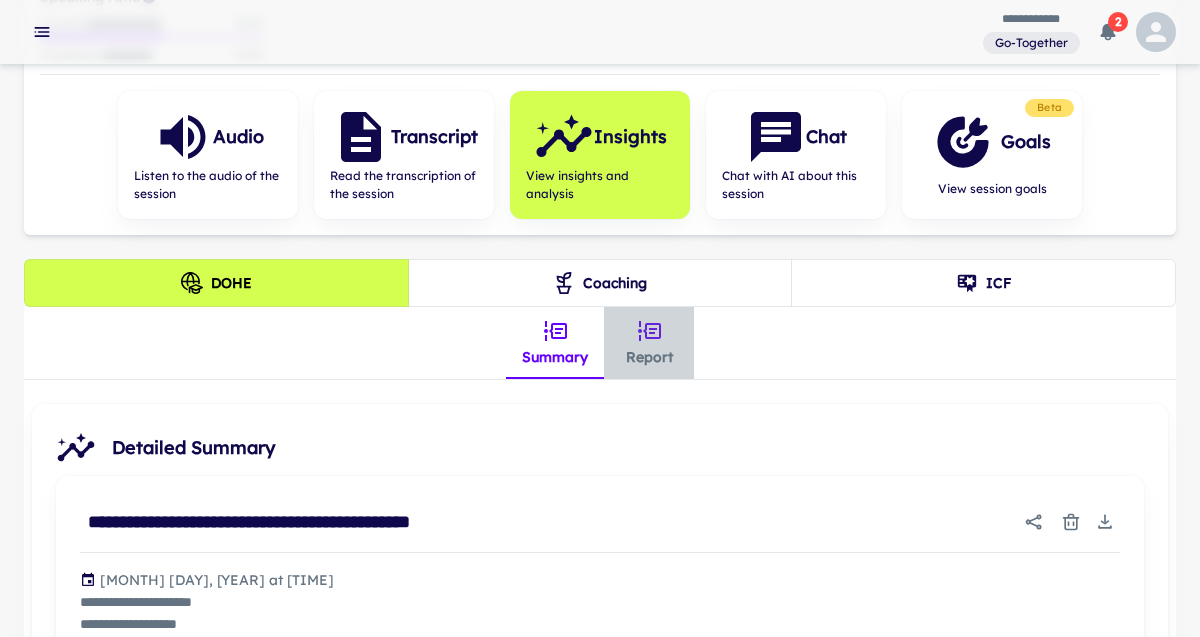 click 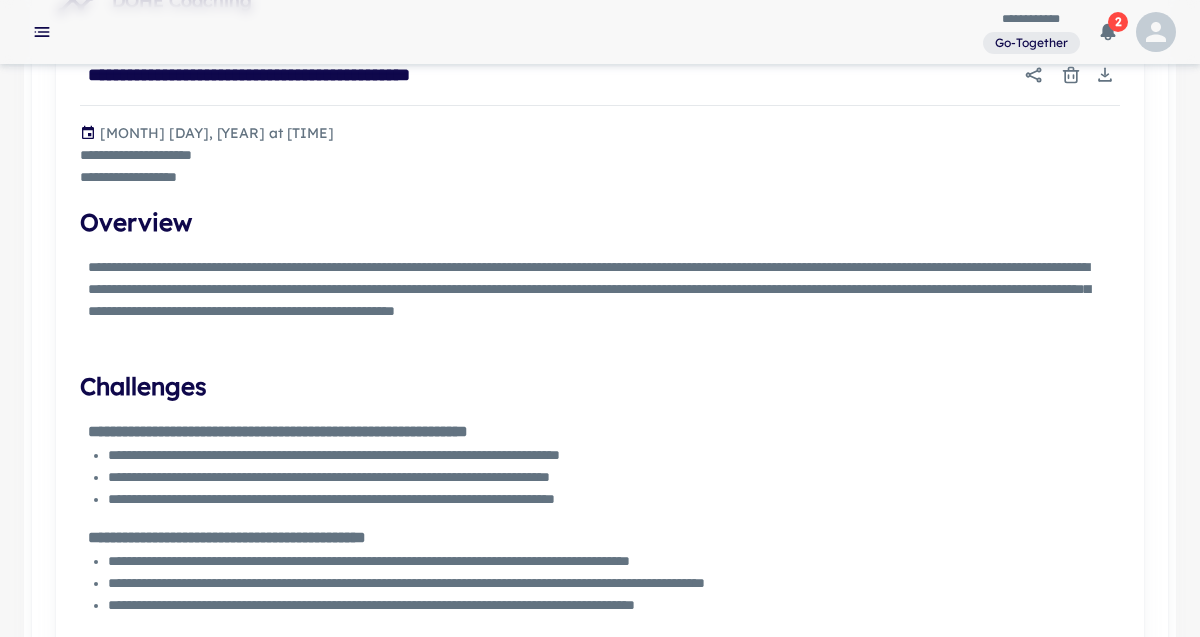 scroll, scrollTop: 741, scrollLeft: 0, axis: vertical 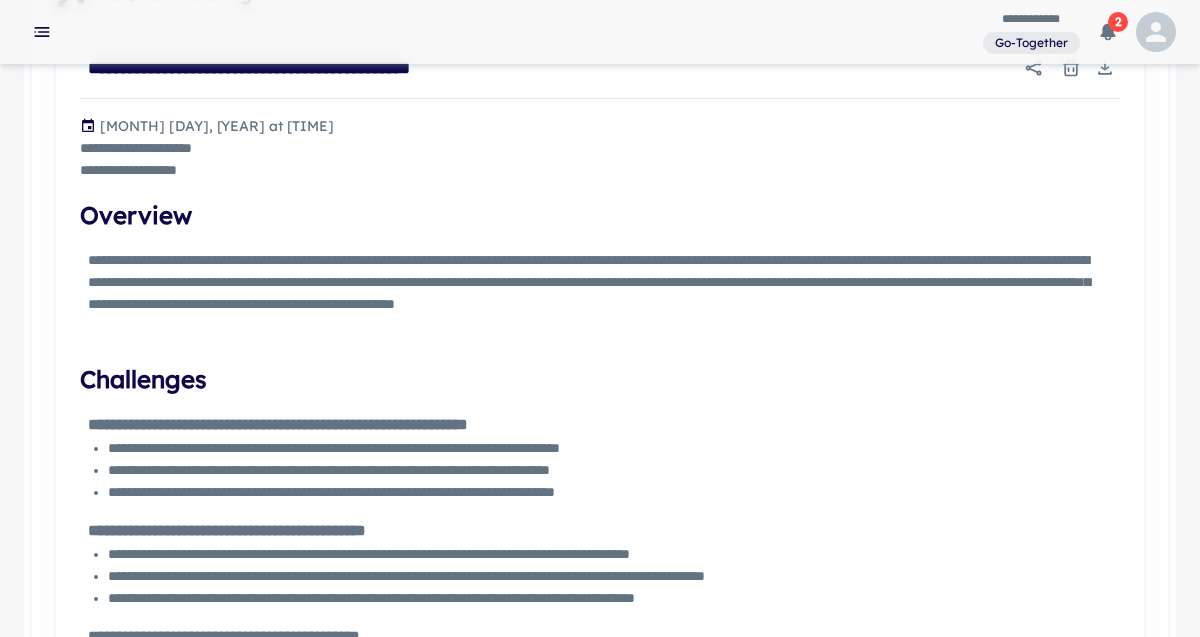type 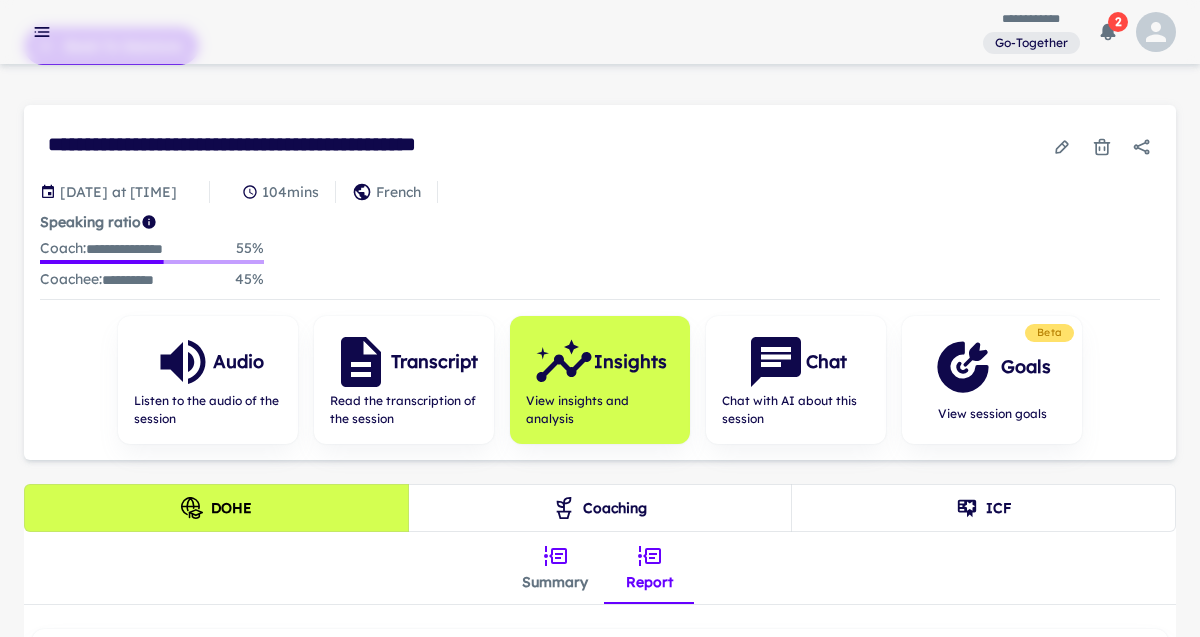 scroll, scrollTop: 0, scrollLeft: 0, axis: both 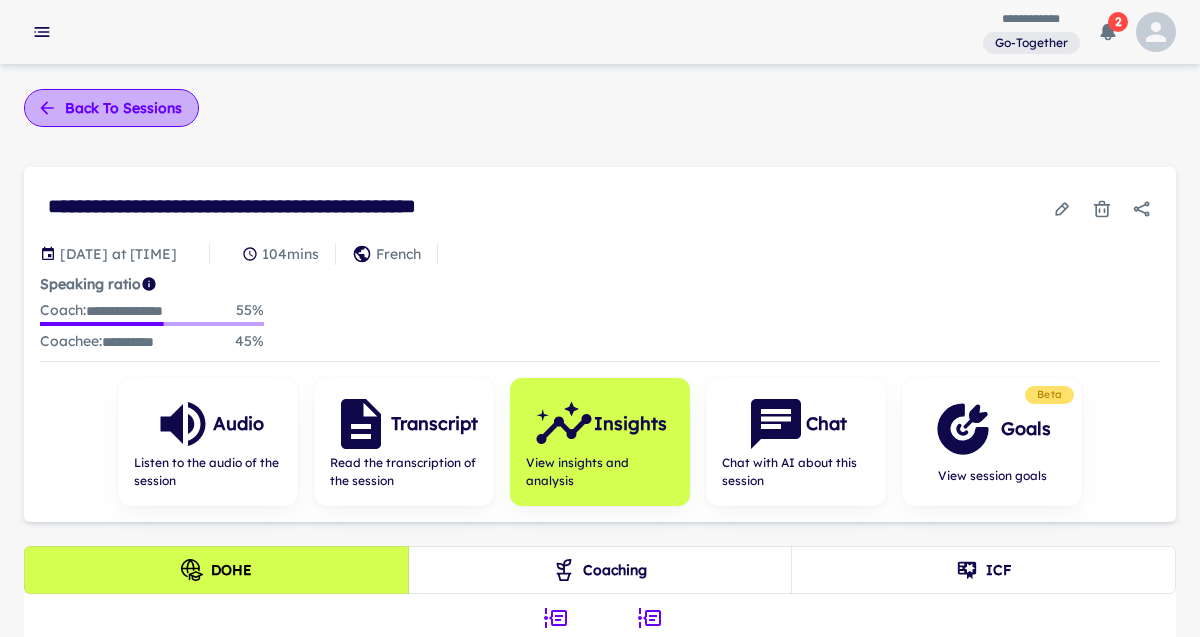 click on "Back to sessions" at bounding box center (111, 108) 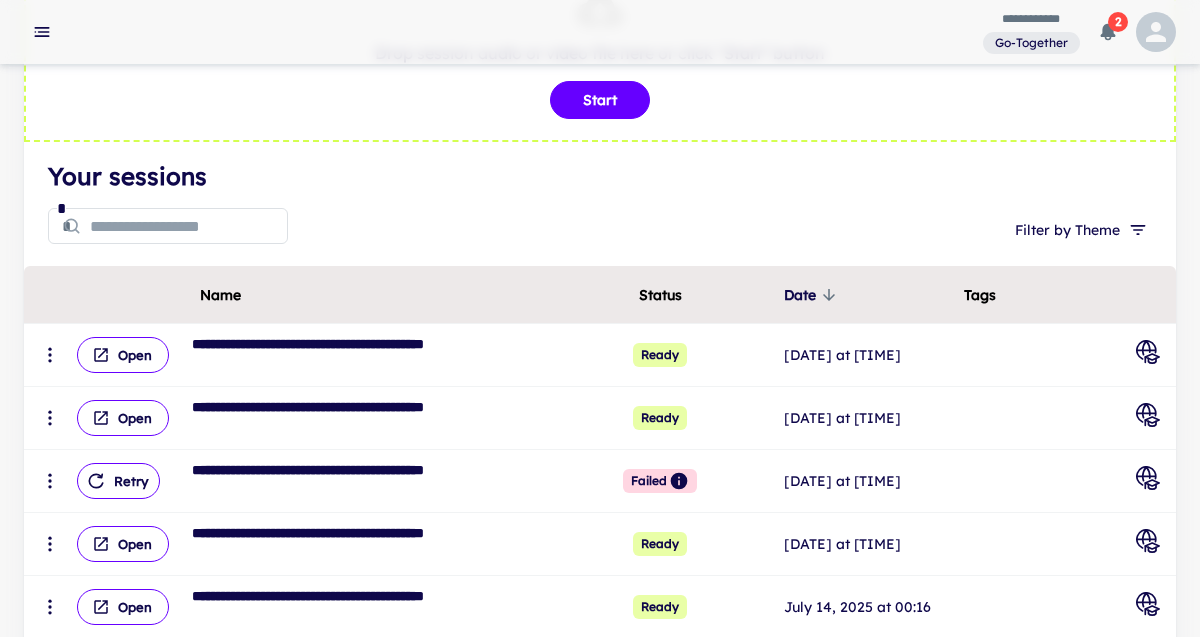 scroll, scrollTop: 195, scrollLeft: 0, axis: vertical 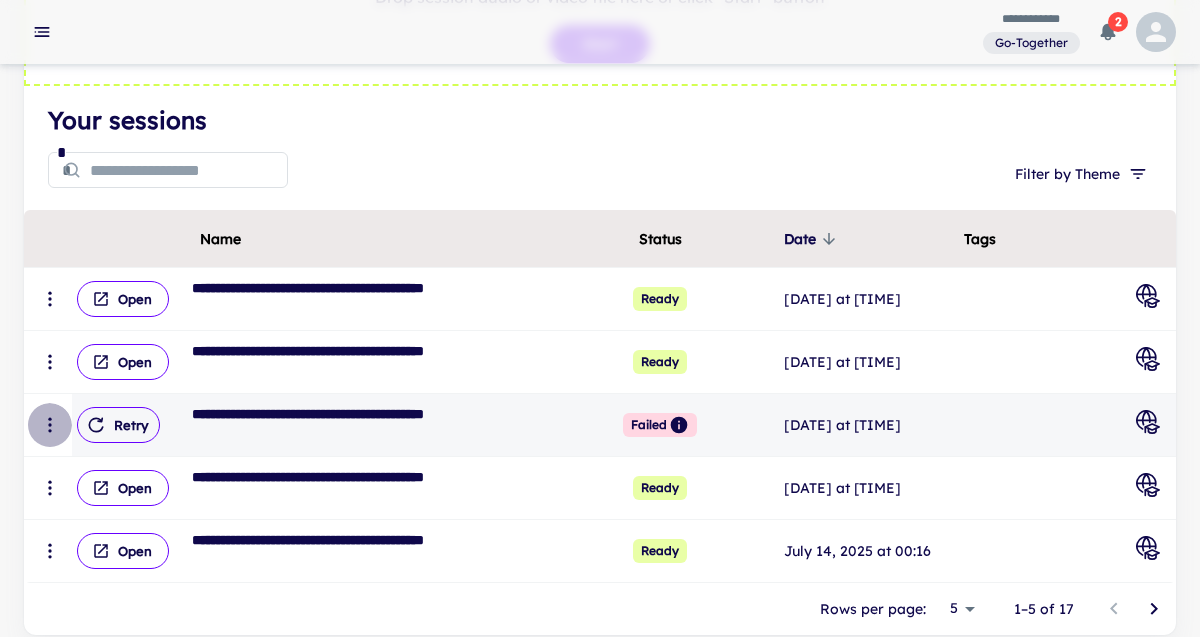 click 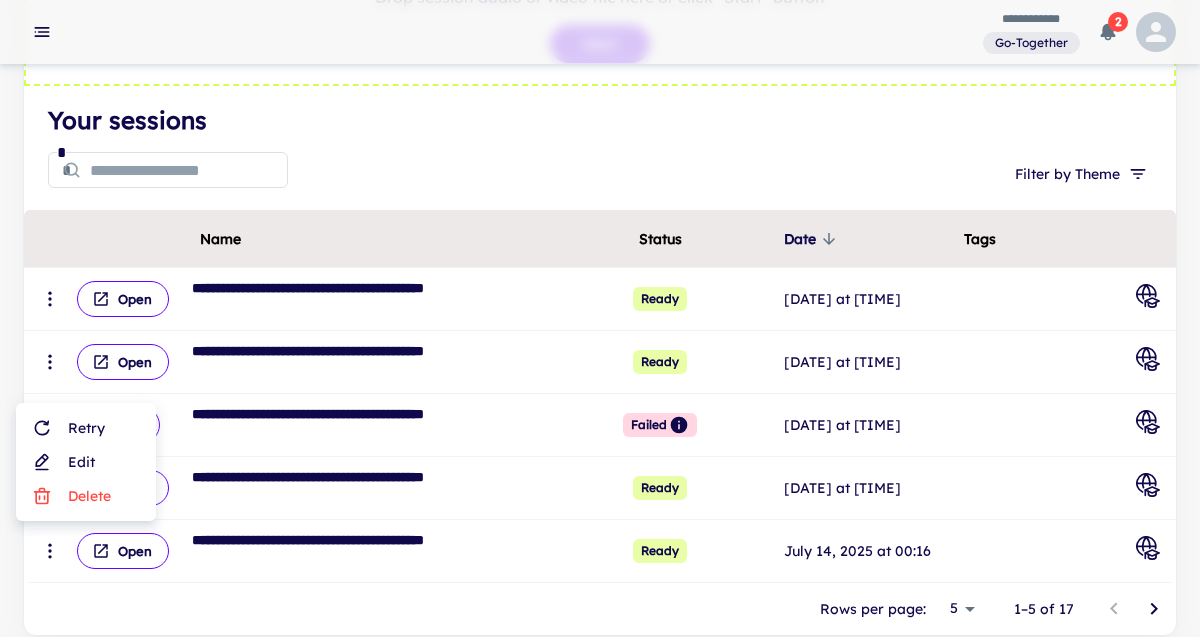 click on "Delete" at bounding box center (86, 496) 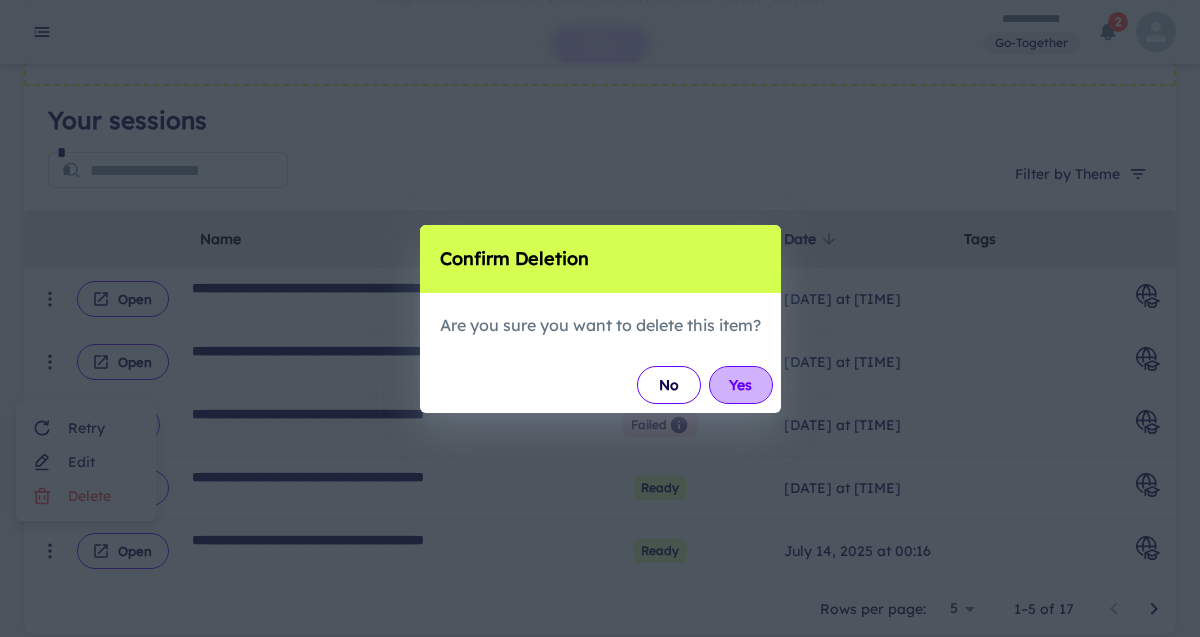 click on "Yes" at bounding box center (741, 385) 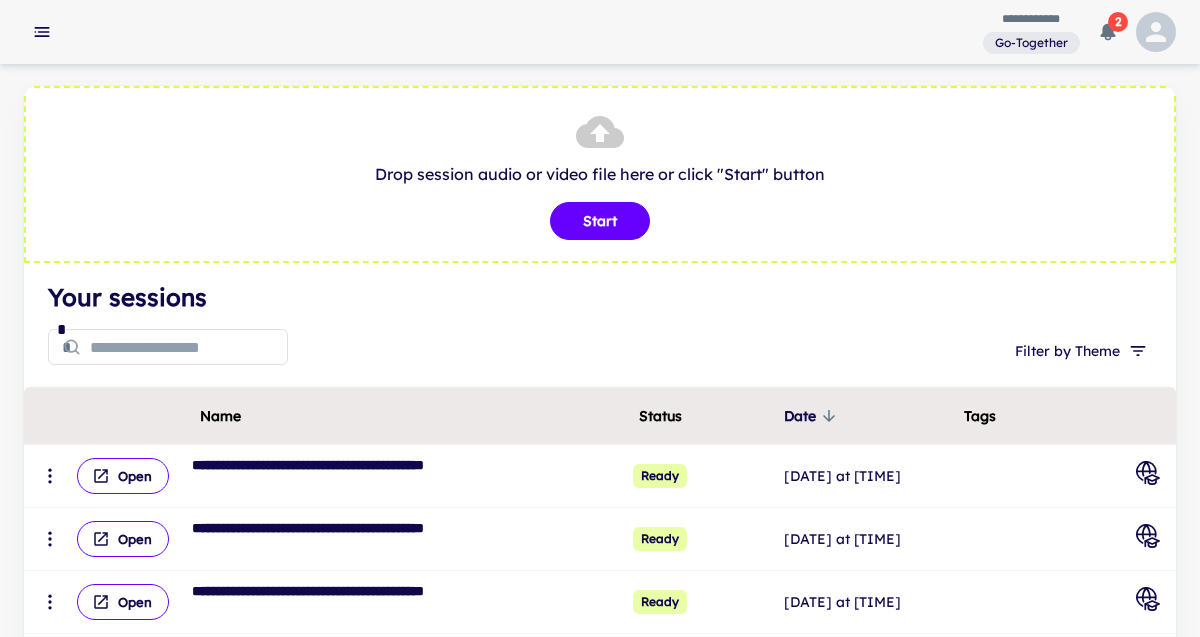 scroll, scrollTop: 0, scrollLeft: 0, axis: both 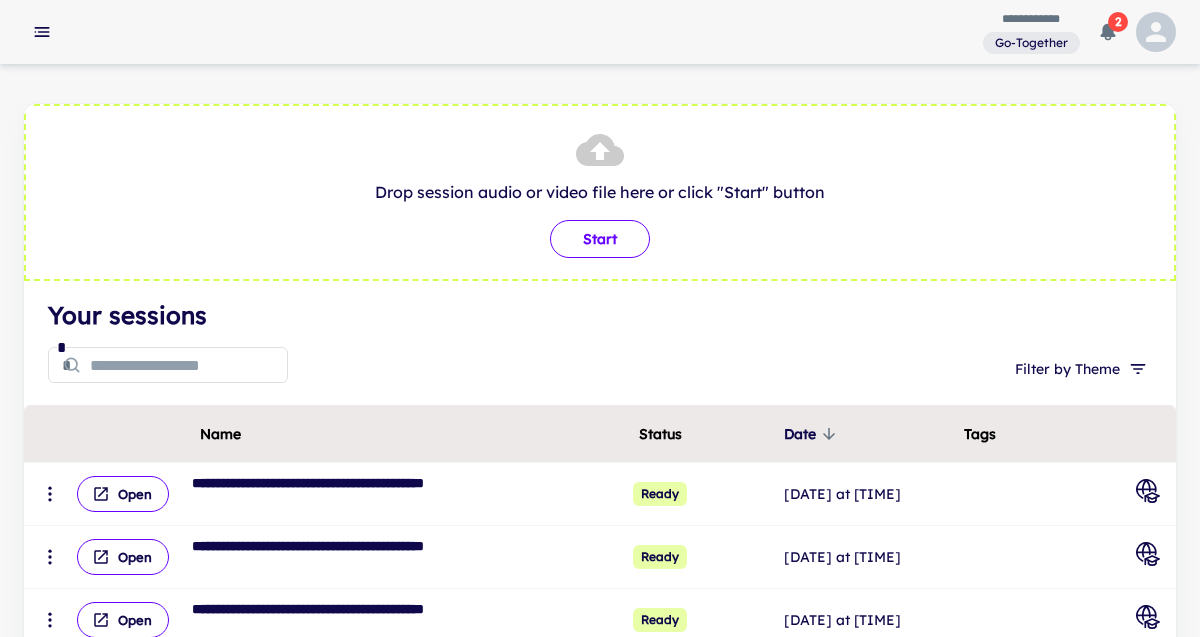 click on "Start" at bounding box center (600, 239) 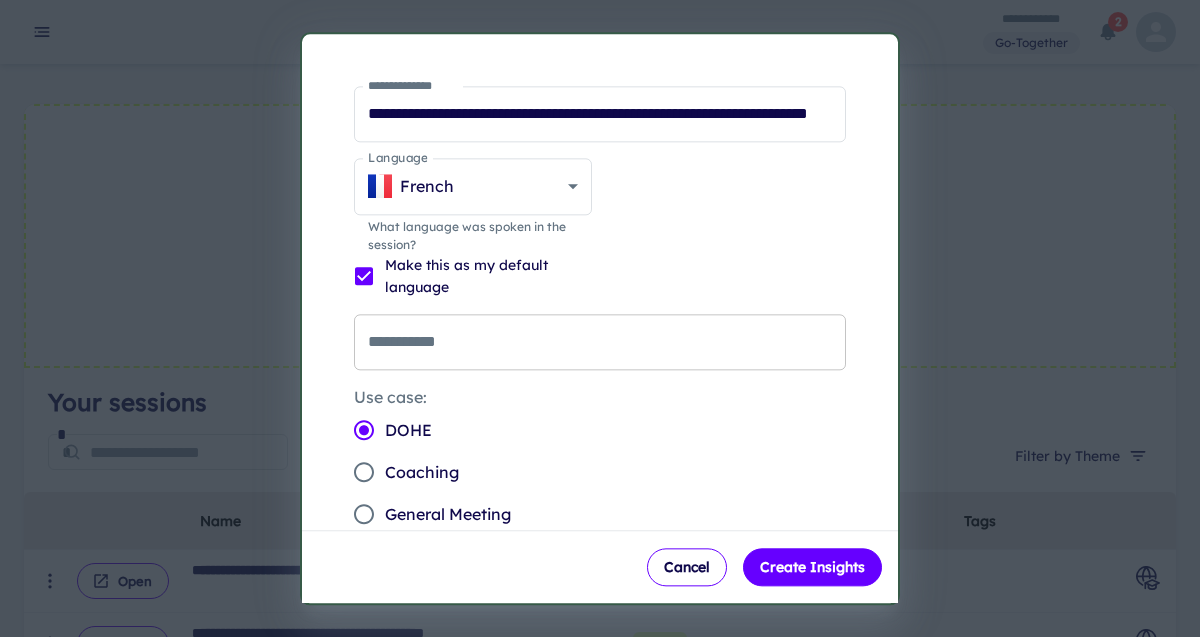 click on "**********" at bounding box center [600, 342] 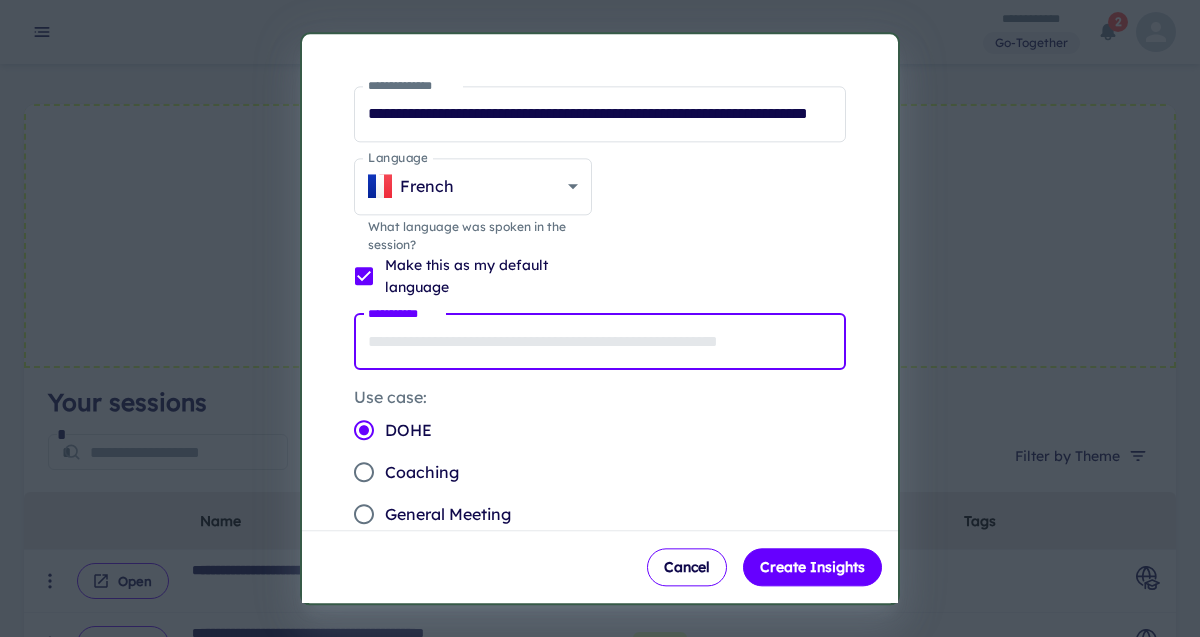 type on "**********" 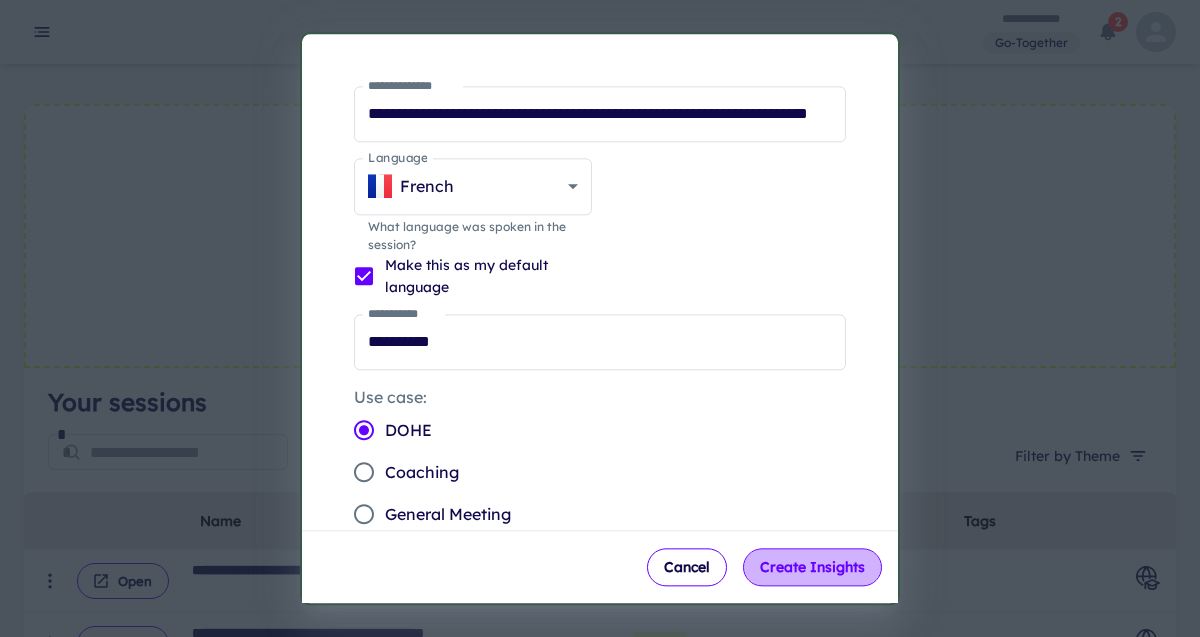 click on "Create Insights" at bounding box center [812, 567] 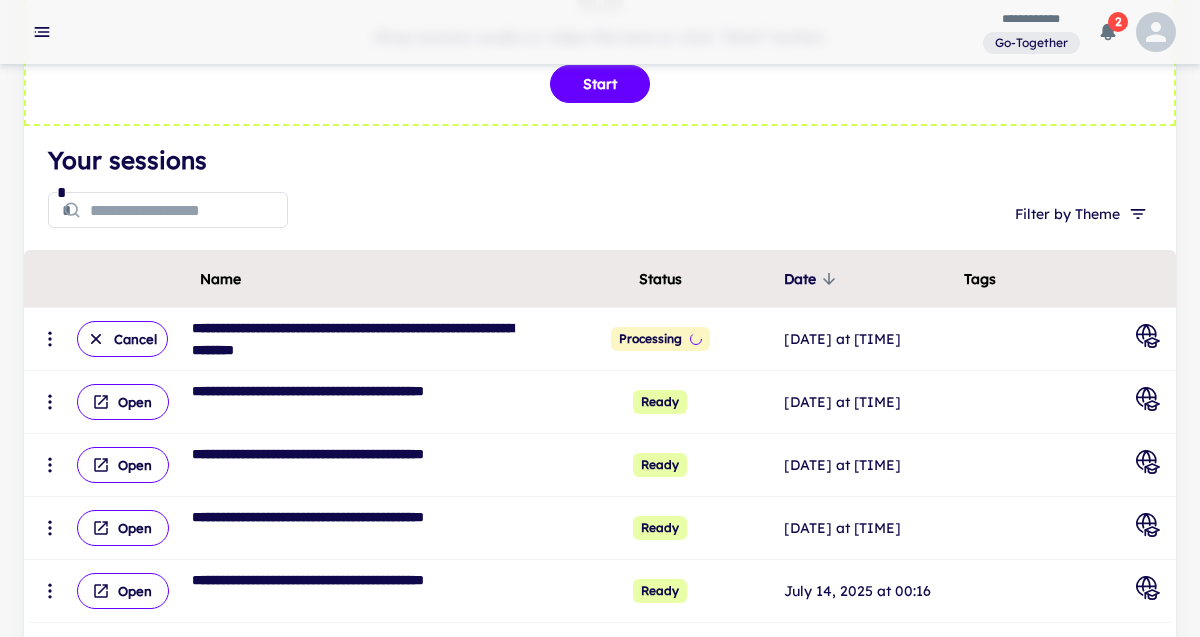 scroll, scrollTop: 176, scrollLeft: 0, axis: vertical 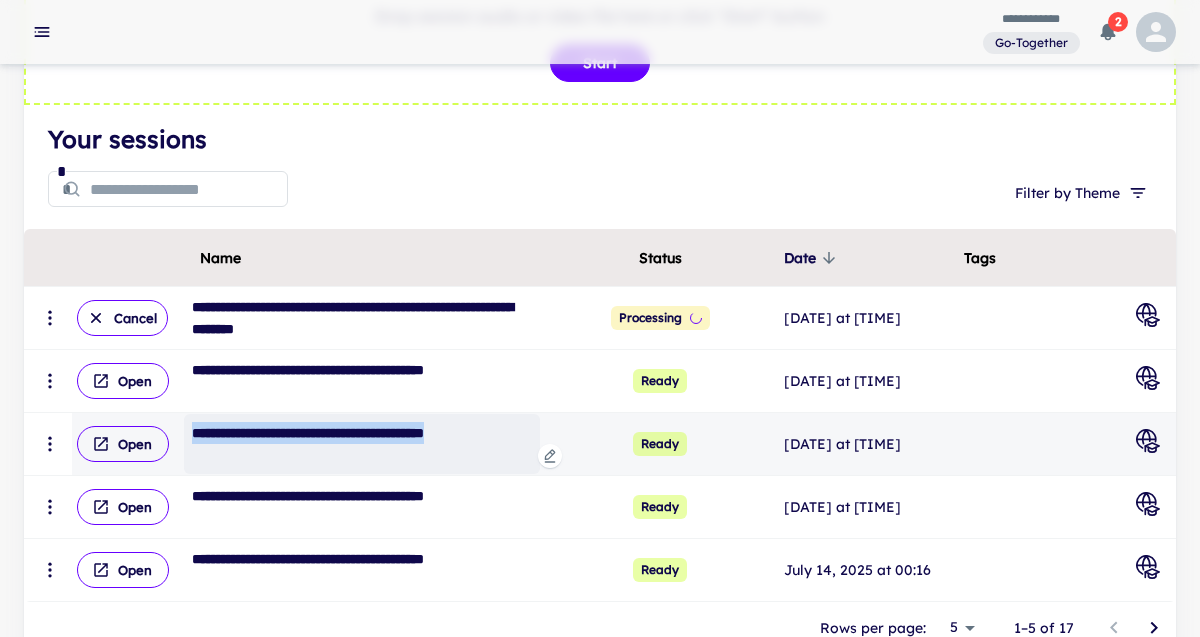 drag, startPoint x: 268, startPoint y: 453, endPoint x: 193, endPoint y: 431, distance: 78.160095 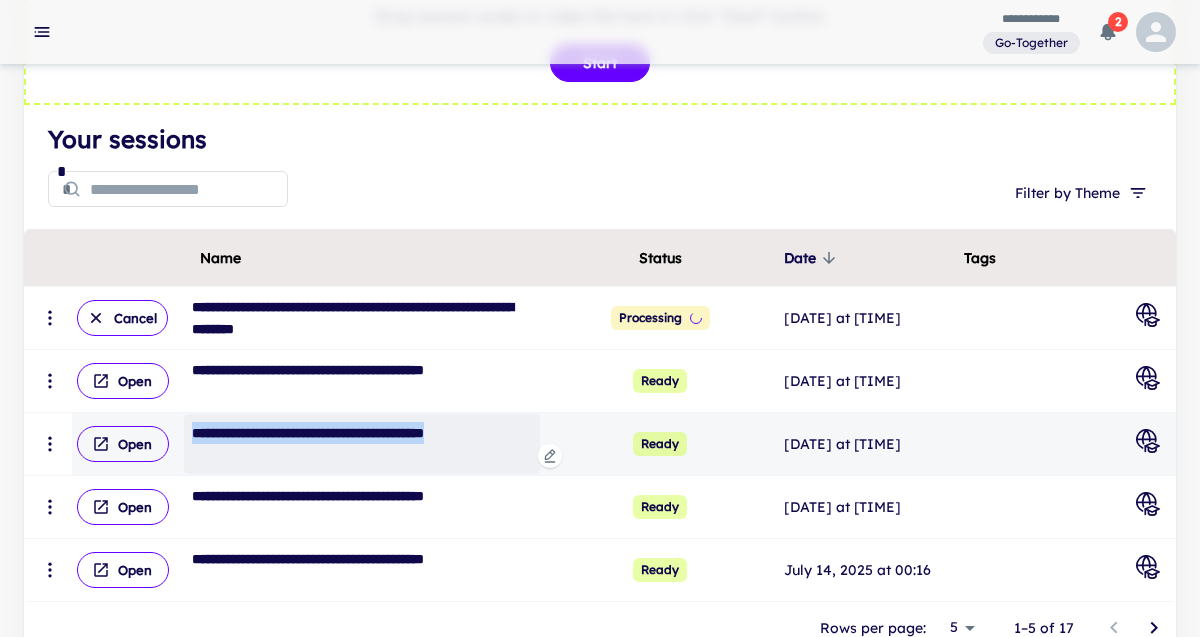 click on "**********" at bounding box center [362, 444] 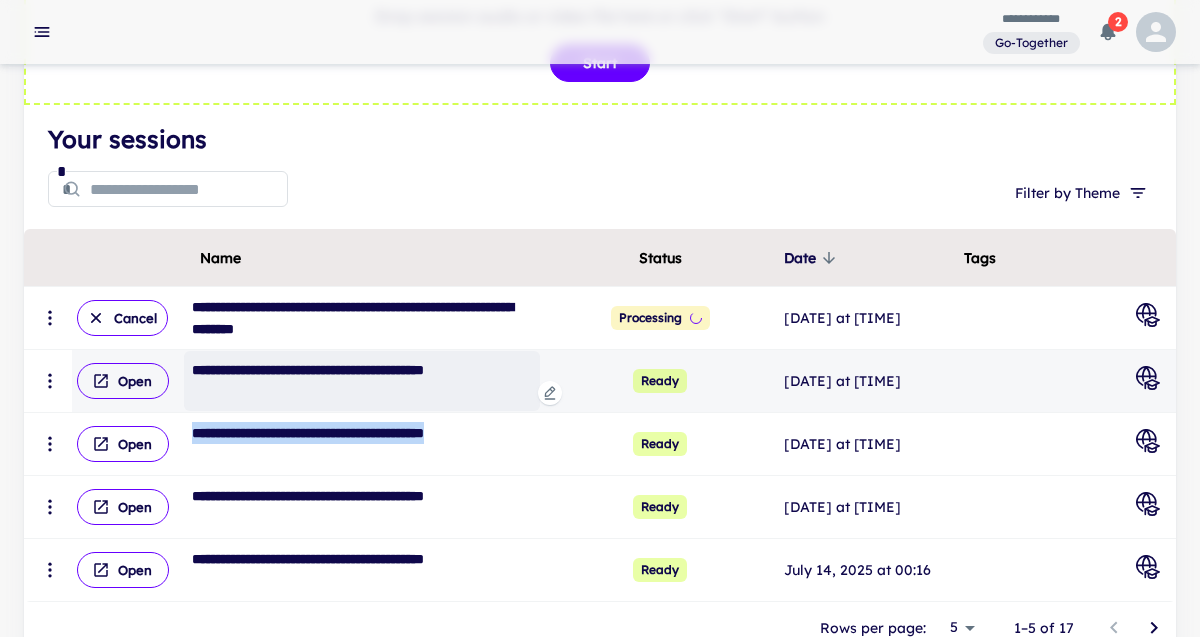 copy on "**********" 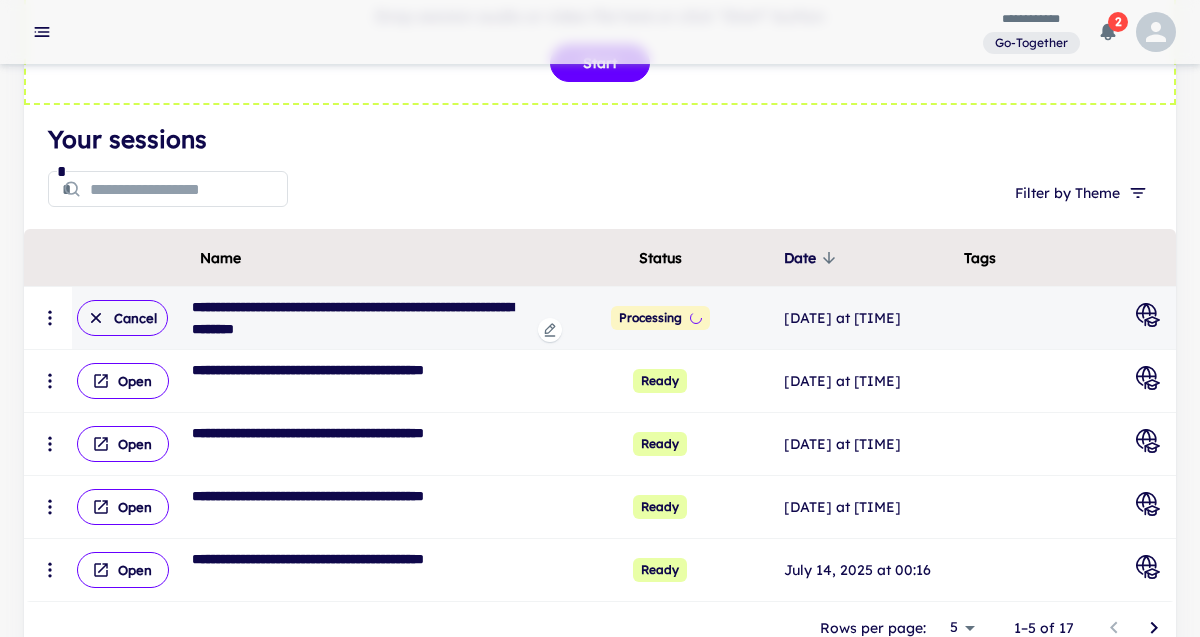 click 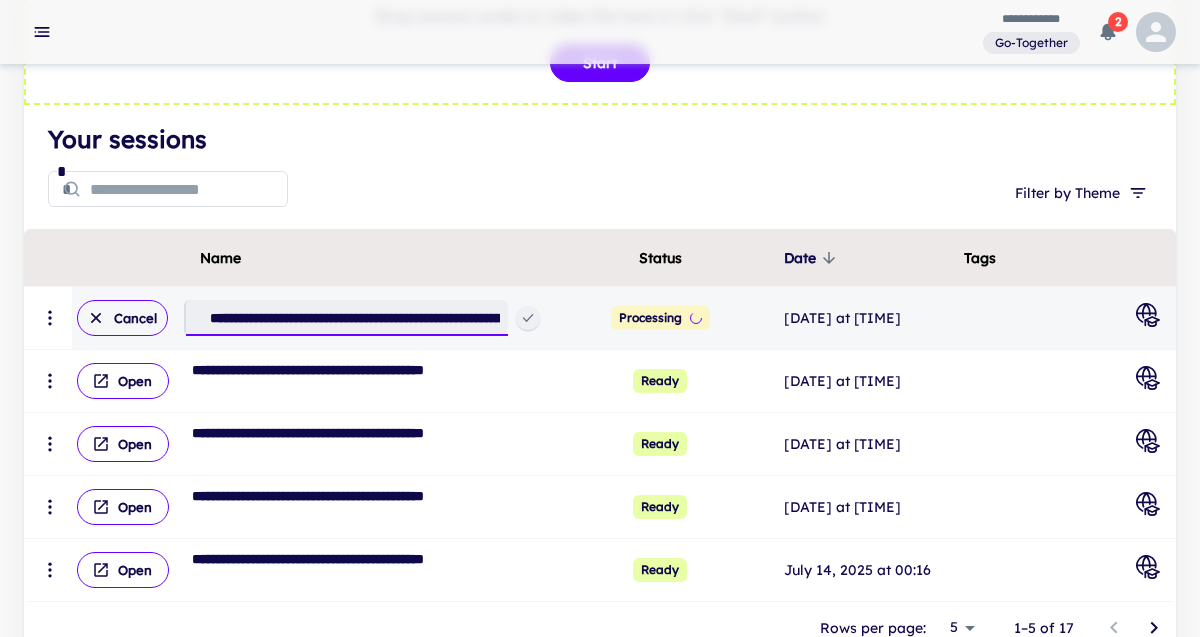 click on "**********" at bounding box center [355, 318] 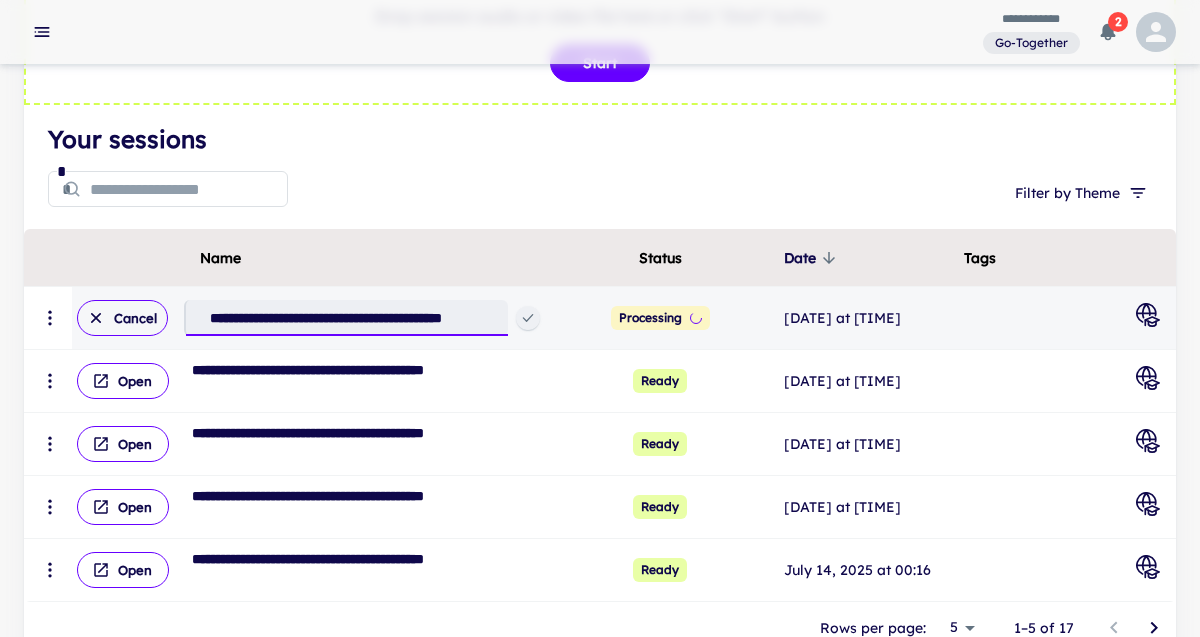 scroll, scrollTop: 0, scrollLeft: 72, axis: horizontal 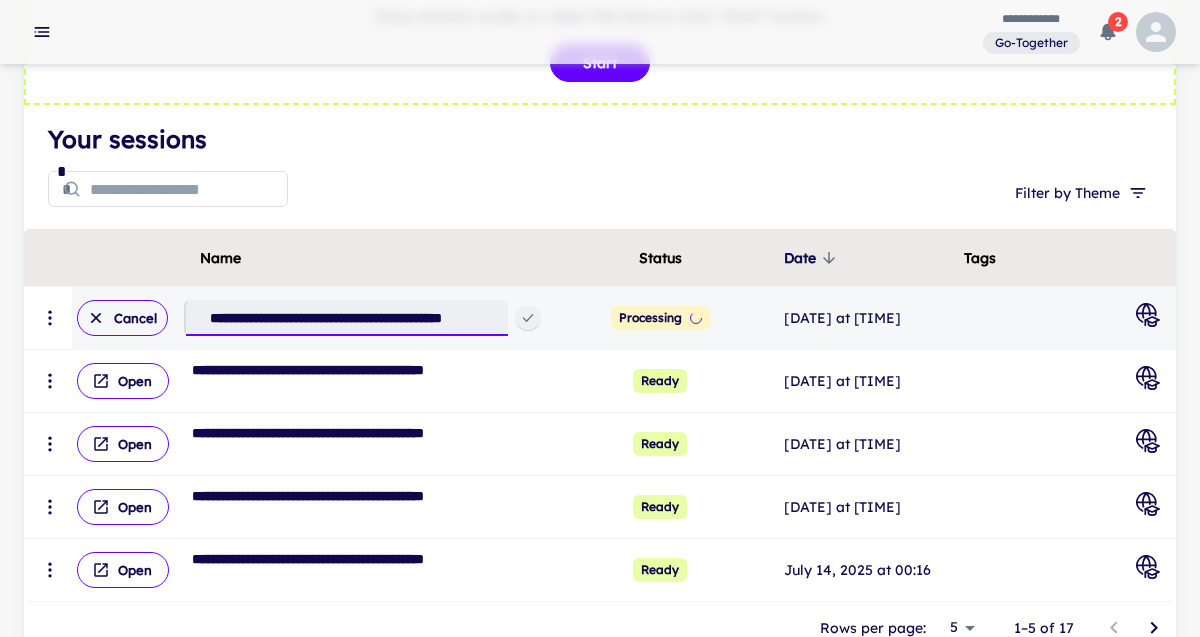 click on "**********" at bounding box center [355, 318] 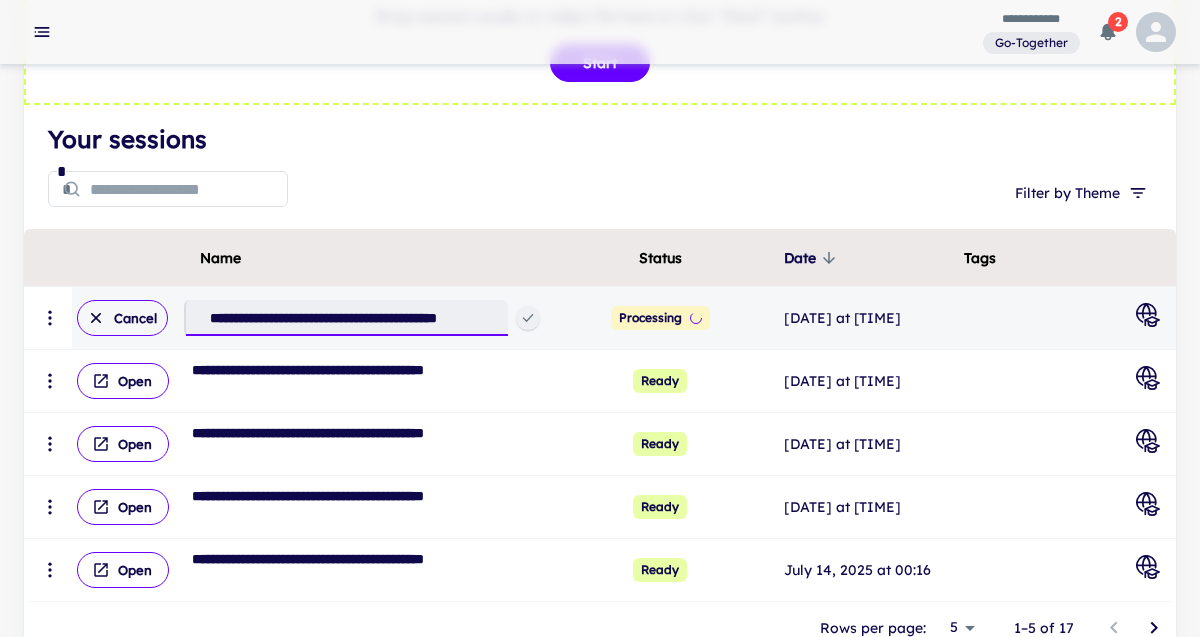 scroll, scrollTop: 0, scrollLeft: 65, axis: horizontal 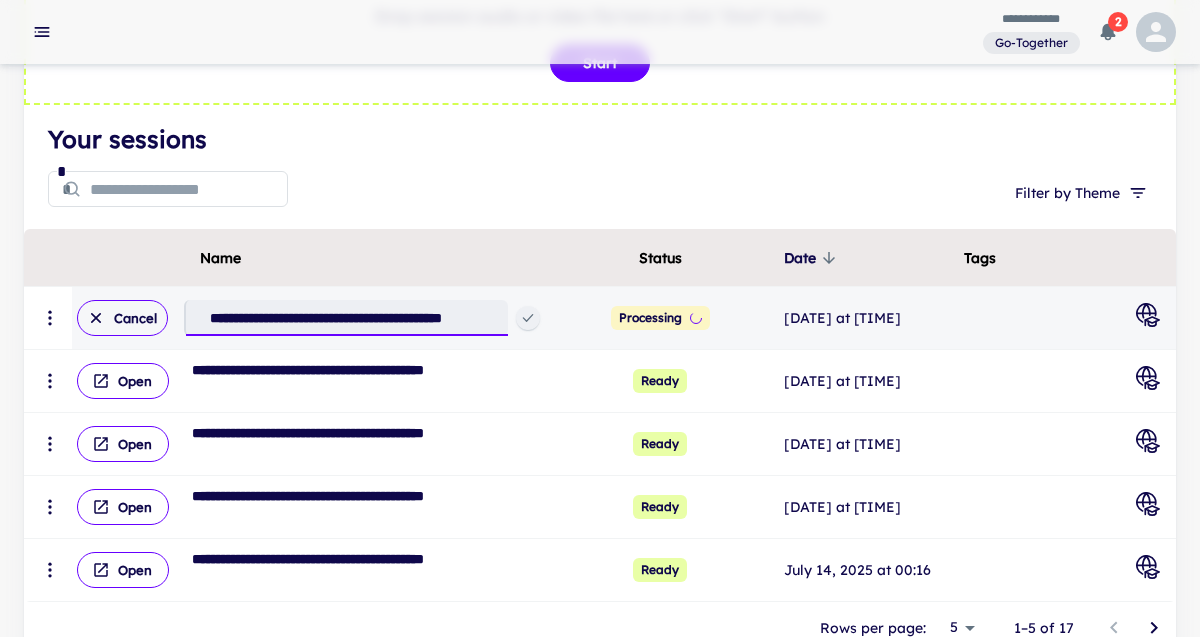 drag, startPoint x: 480, startPoint y: 317, endPoint x: 504, endPoint y: 317, distance: 24 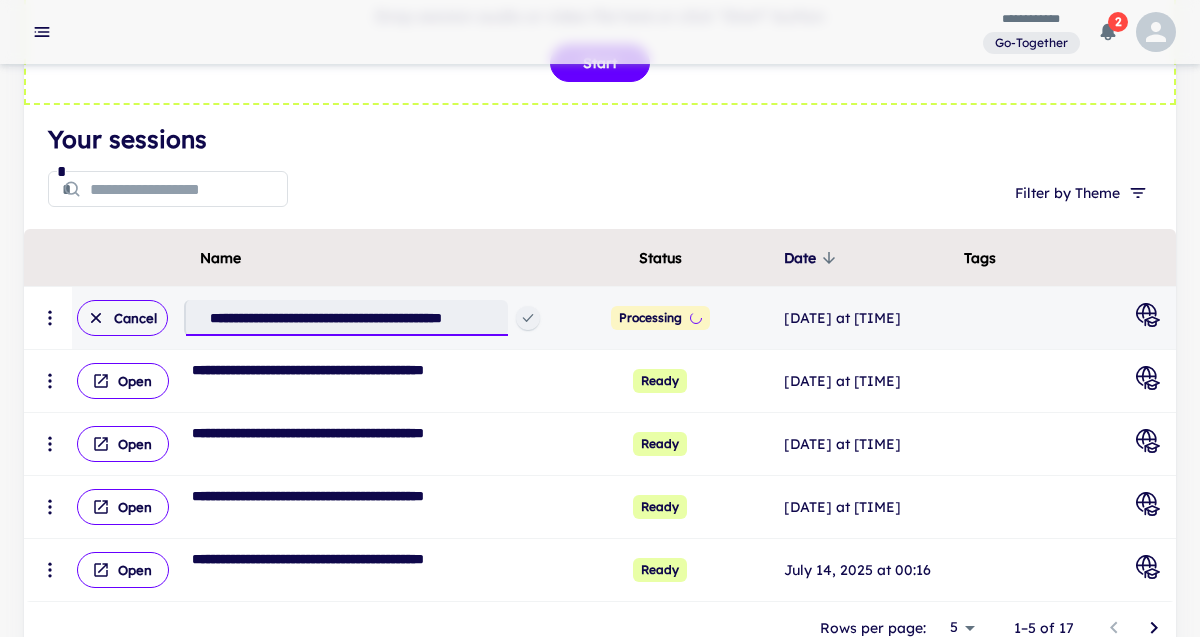 scroll, scrollTop: 0, scrollLeft: 72, axis: horizontal 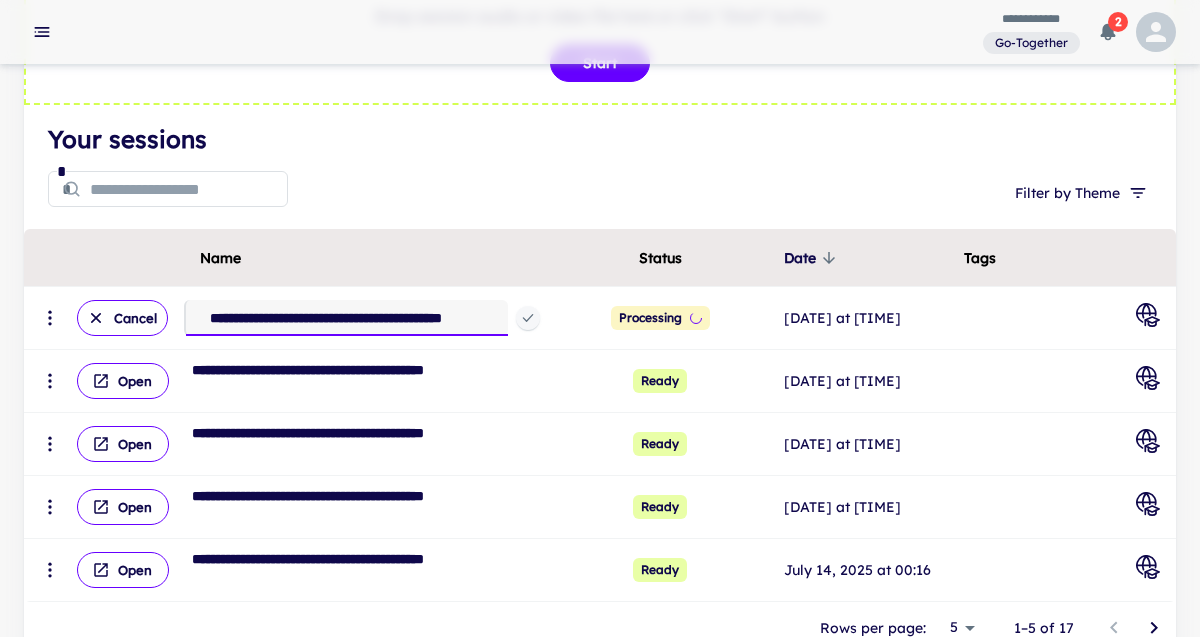 type on "**********" 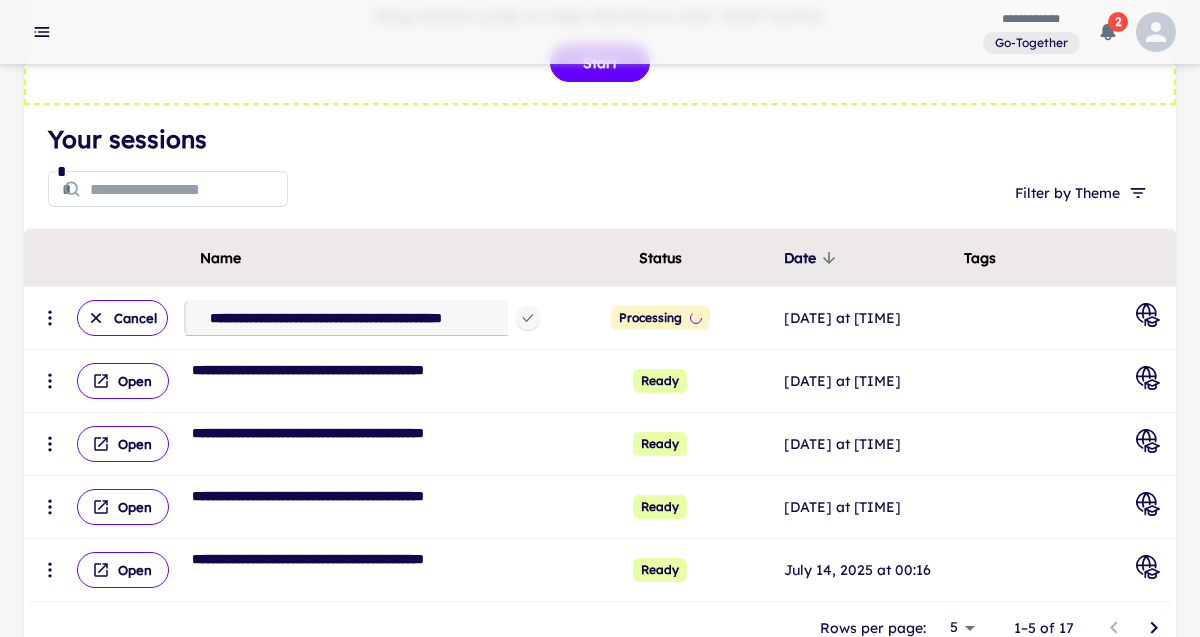 click 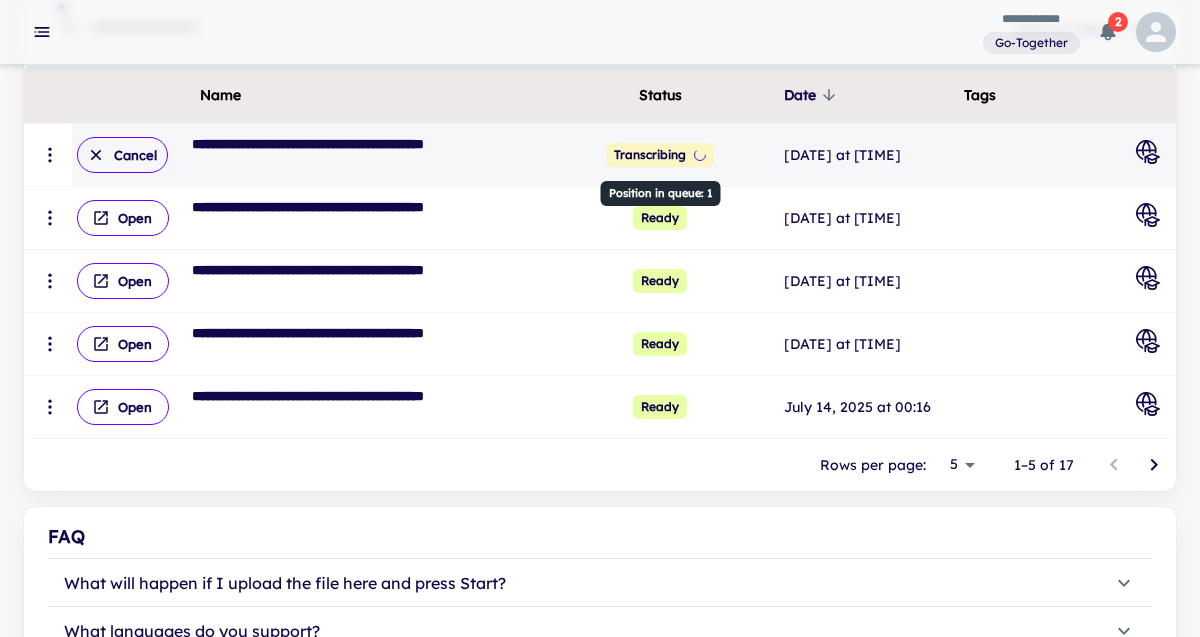 scroll, scrollTop: 277, scrollLeft: 0, axis: vertical 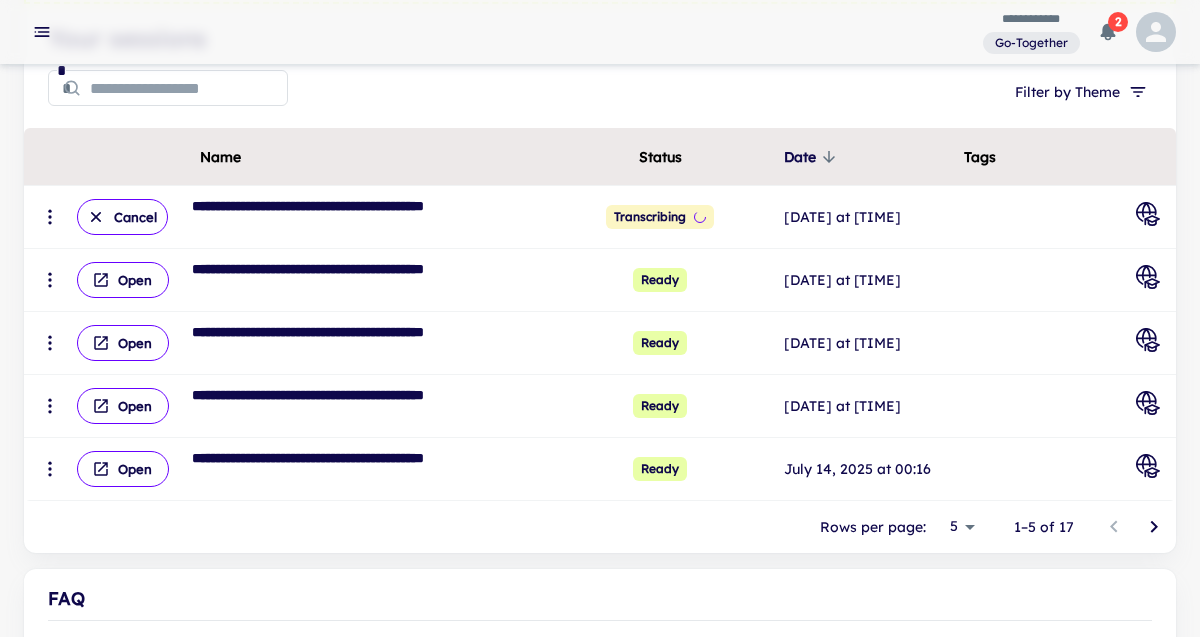 click 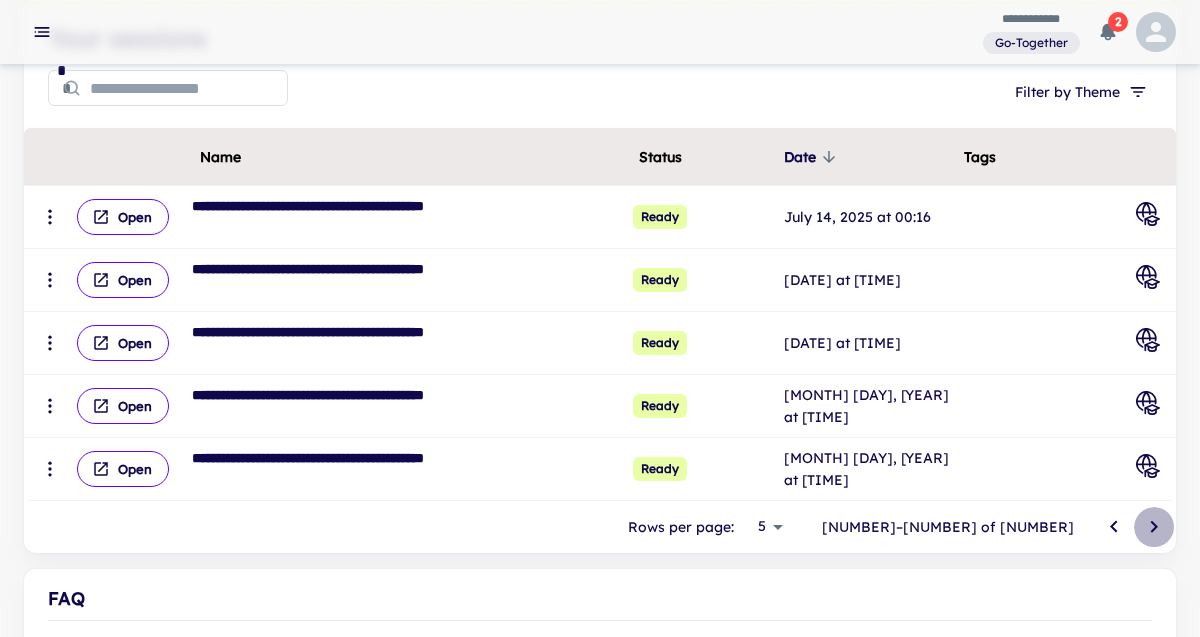 click 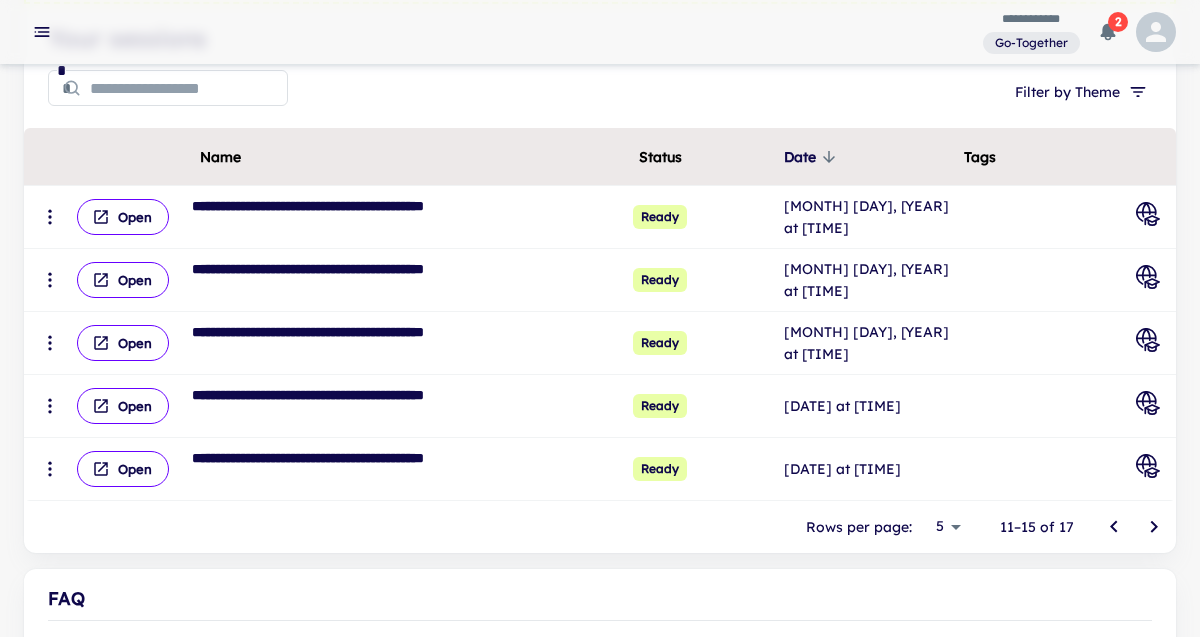 click 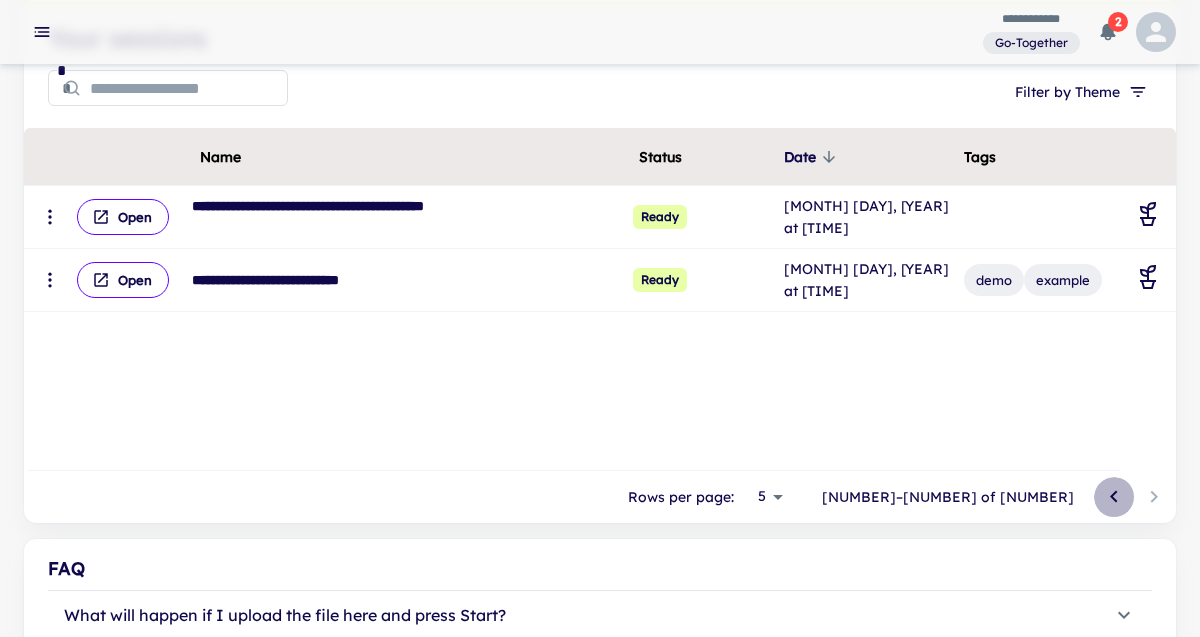 click 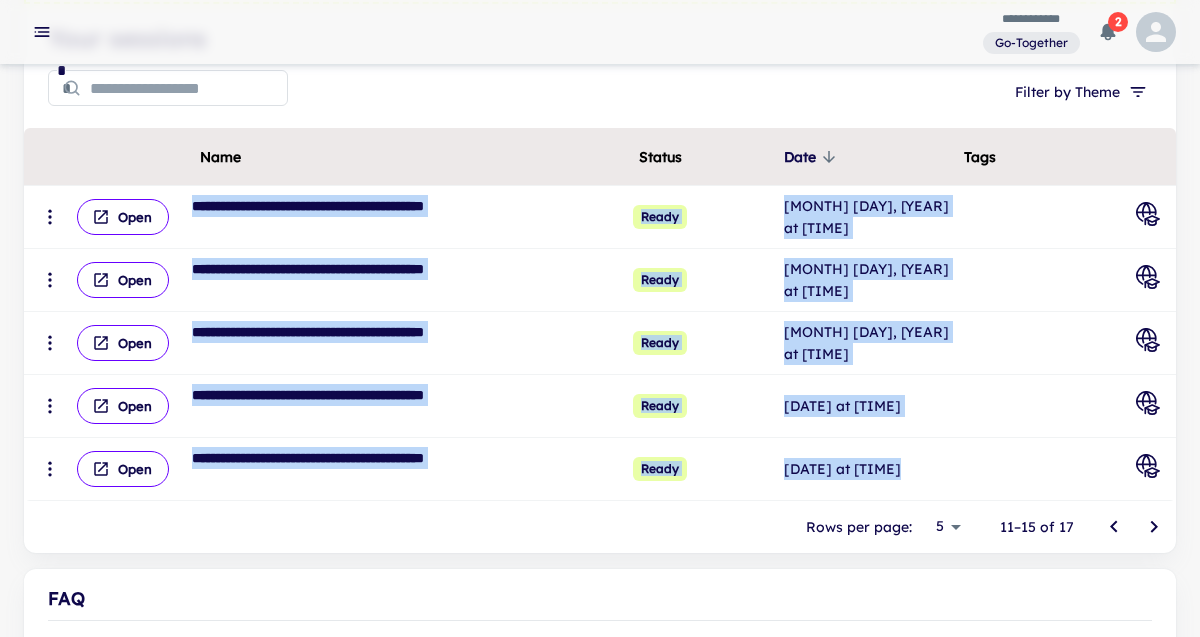 click at bounding box center [1040, 469] 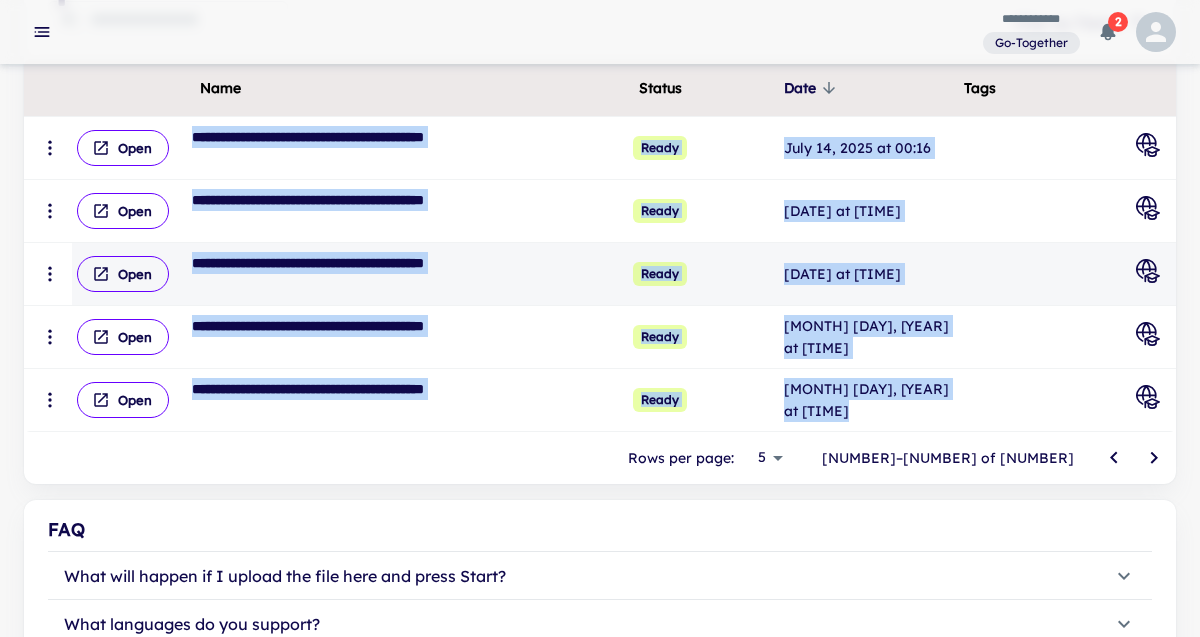 scroll, scrollTop: 350, scrollLeft: 0, axis: vertical 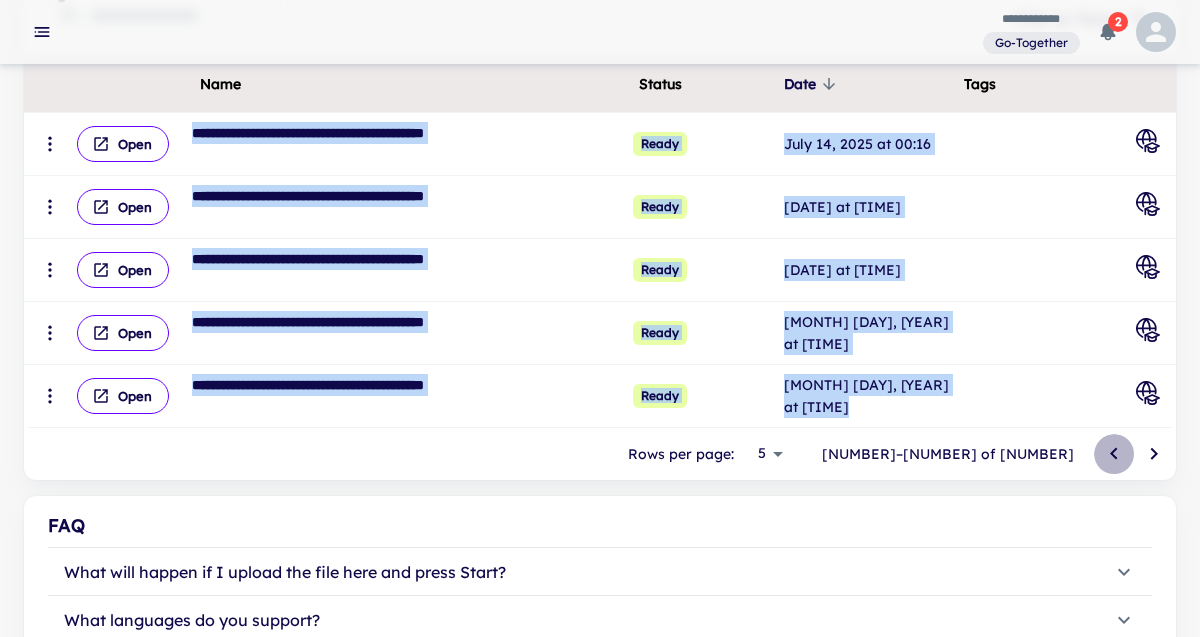 click 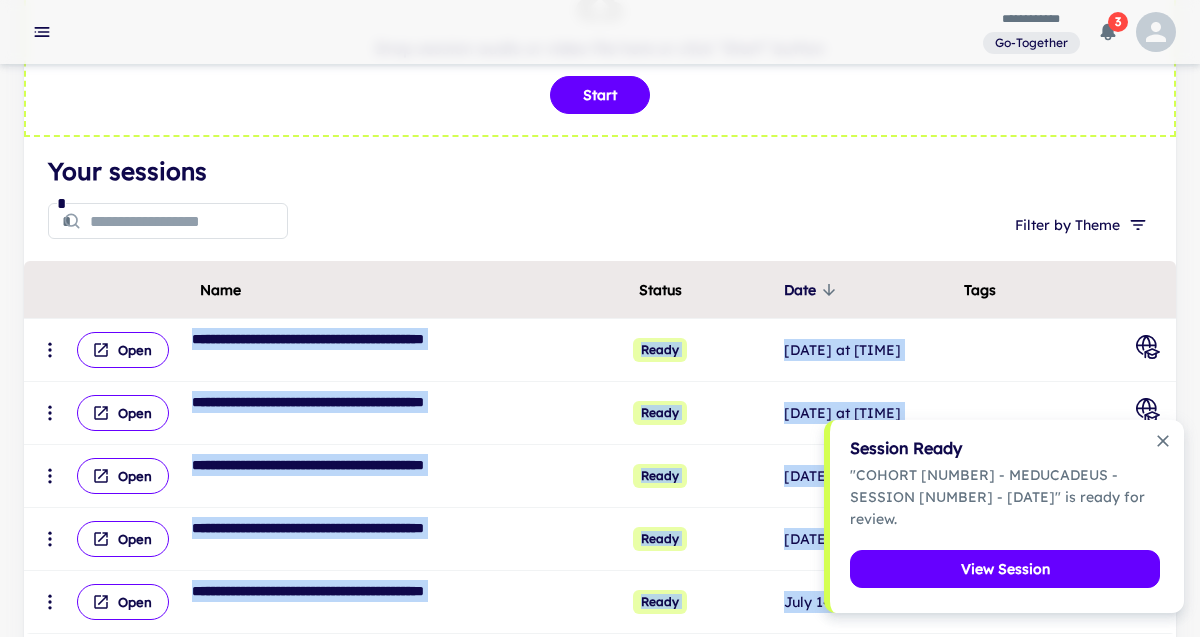scroll, scrollTop: 116, scrollLeft: 0, axis: vertical 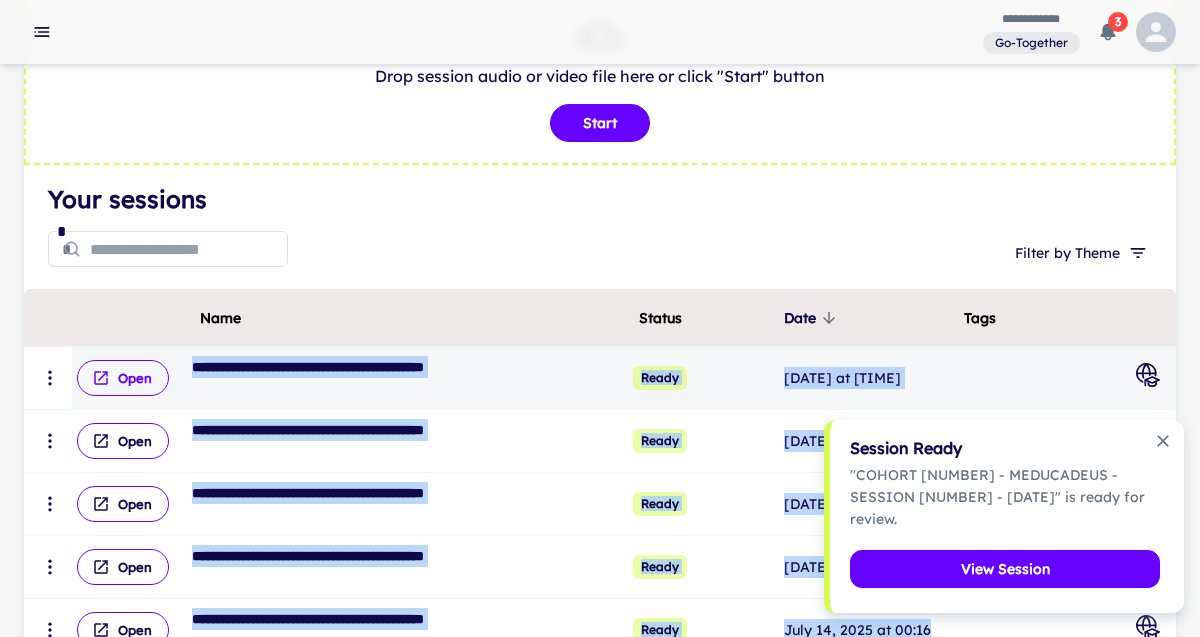 click on "Open" at bounding box center [123, 378] 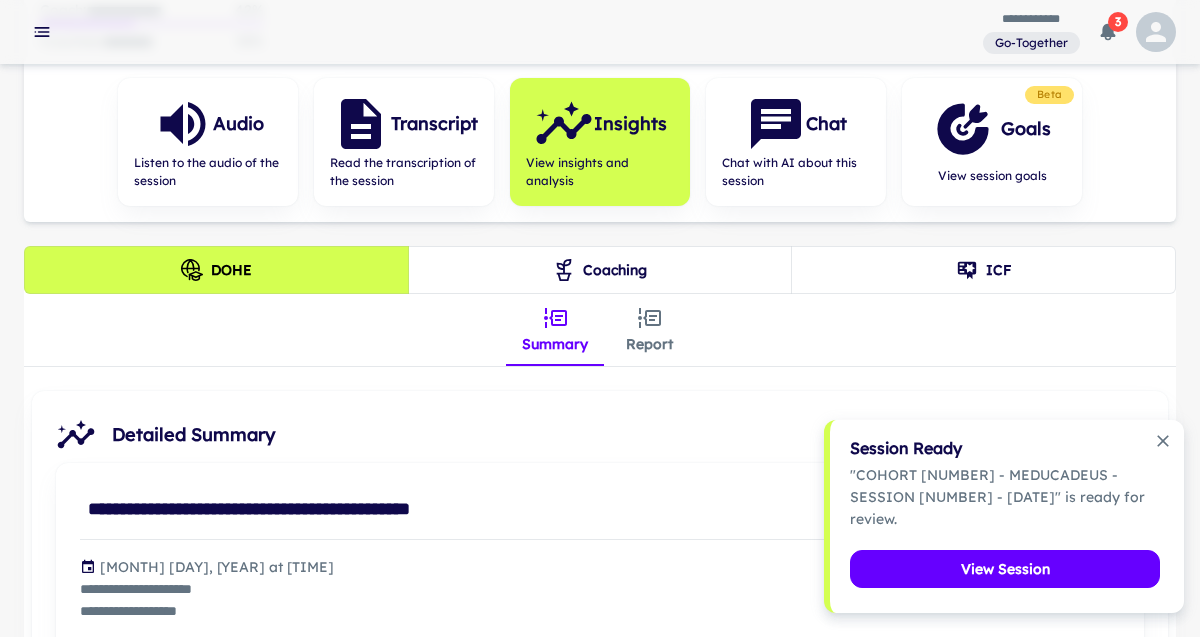 scroll, scrollTop: 331, scrollLeft: 0, axis: vertical 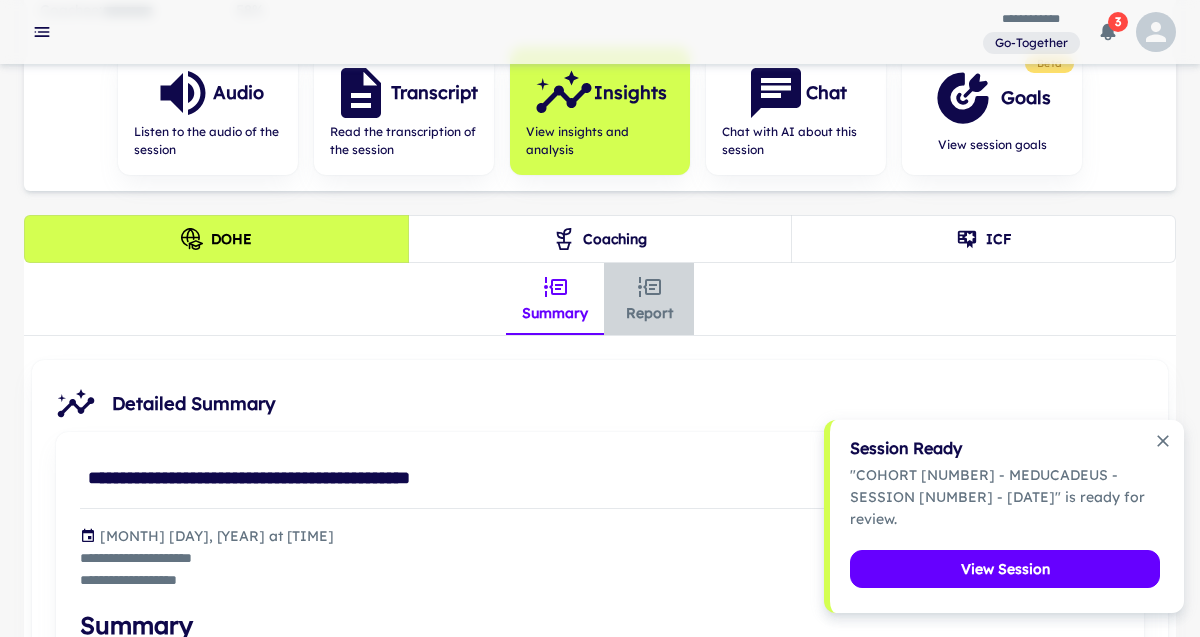 click 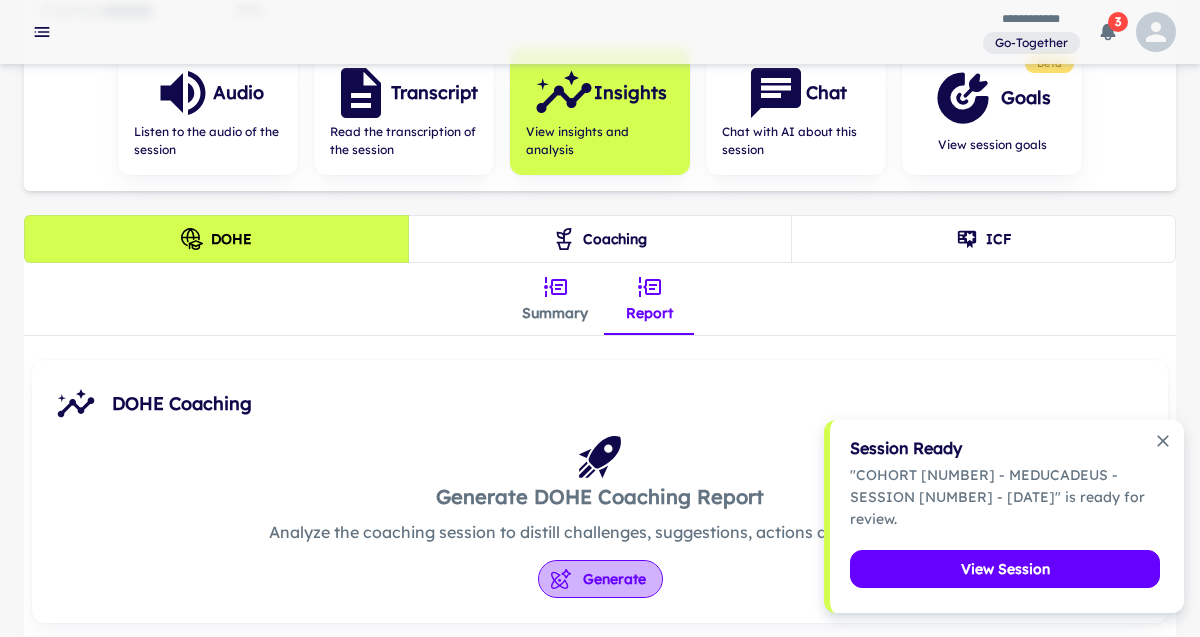 click on "Generate" at bounding box center (600, 579) 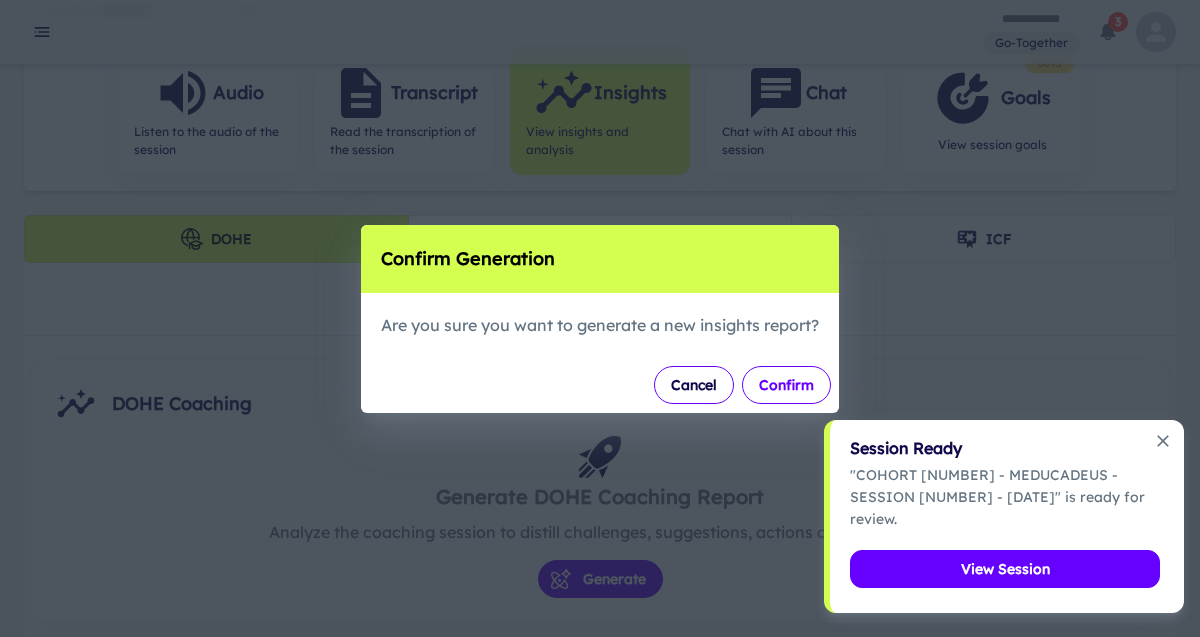 click on "Confirm" at bounding box center [786, 385] 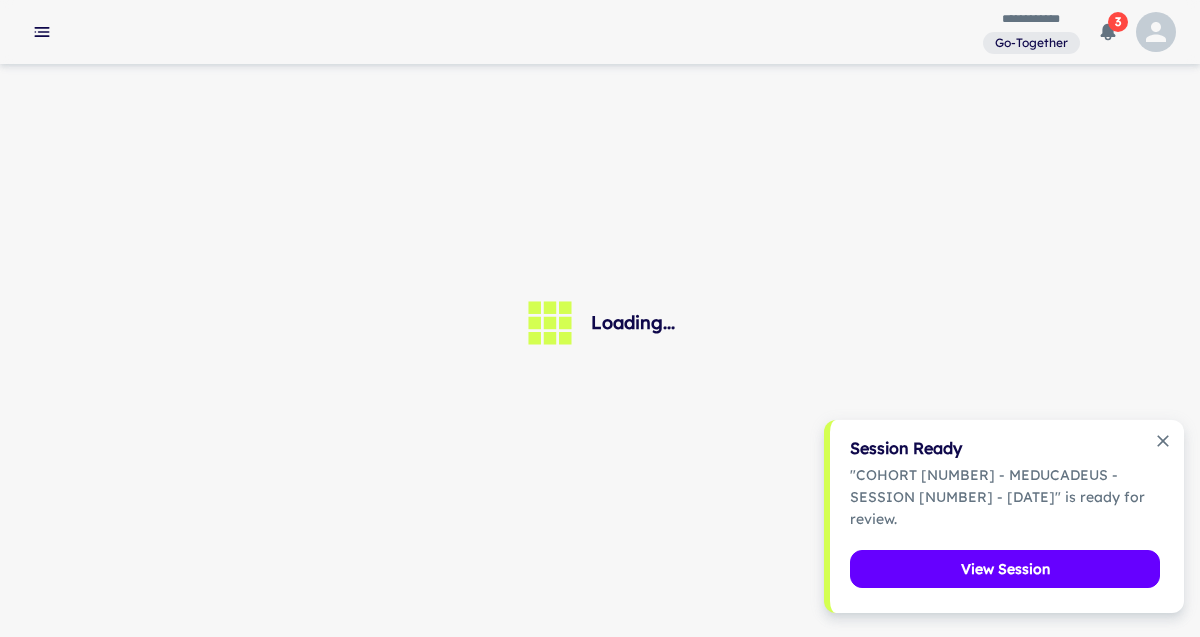 scroll, scrollTop: 0, scrollLeft: 0, axis: both 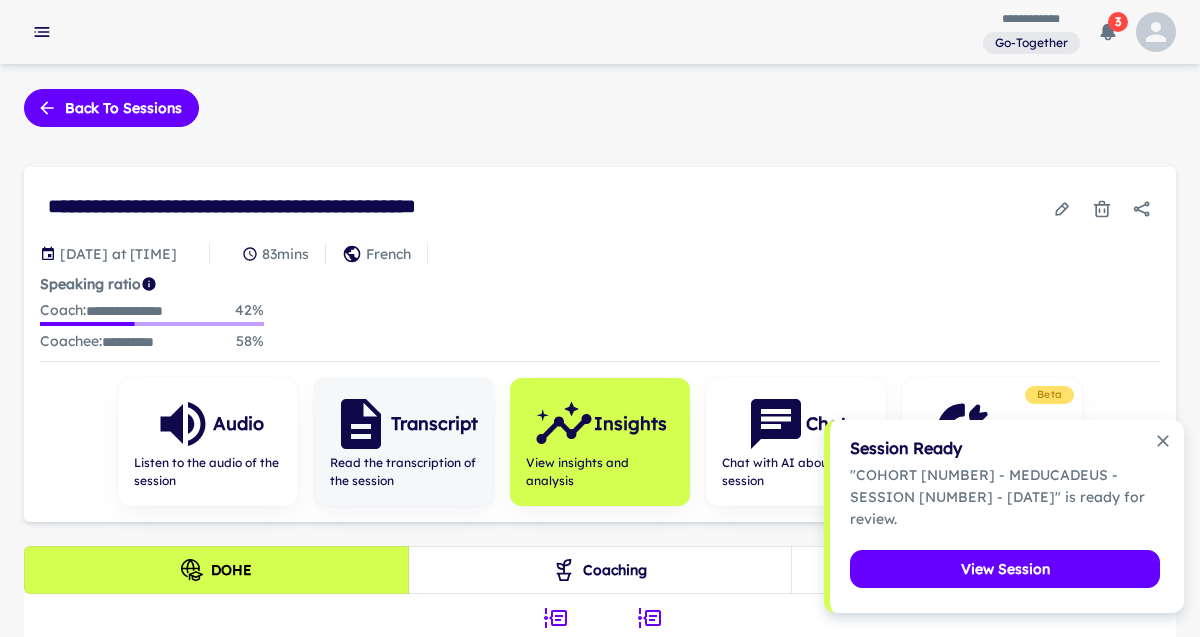 click on "Transcript" at bounding box center (434, 424) 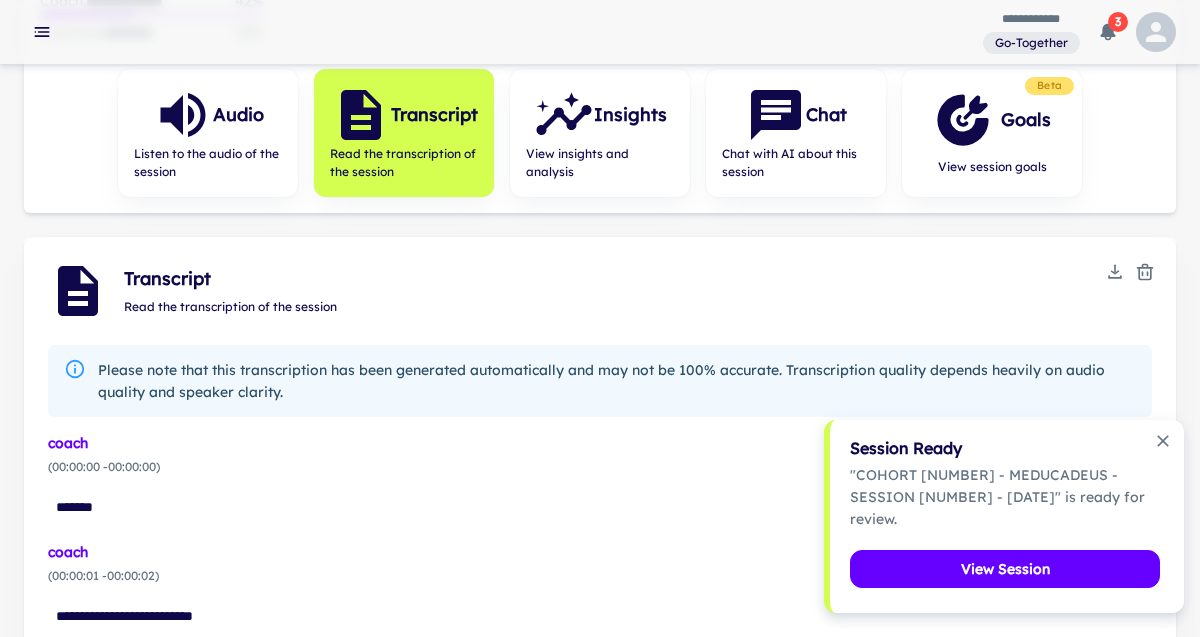 scroll, scrollTop: 396, scrollLeft: 0, axis: vertical 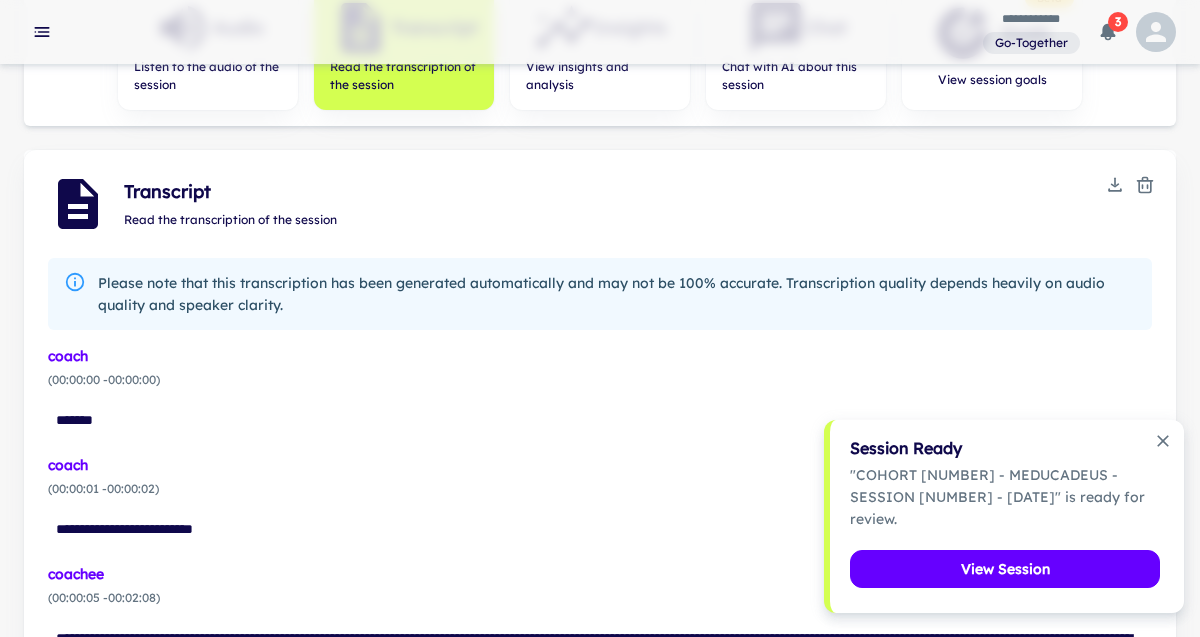 click 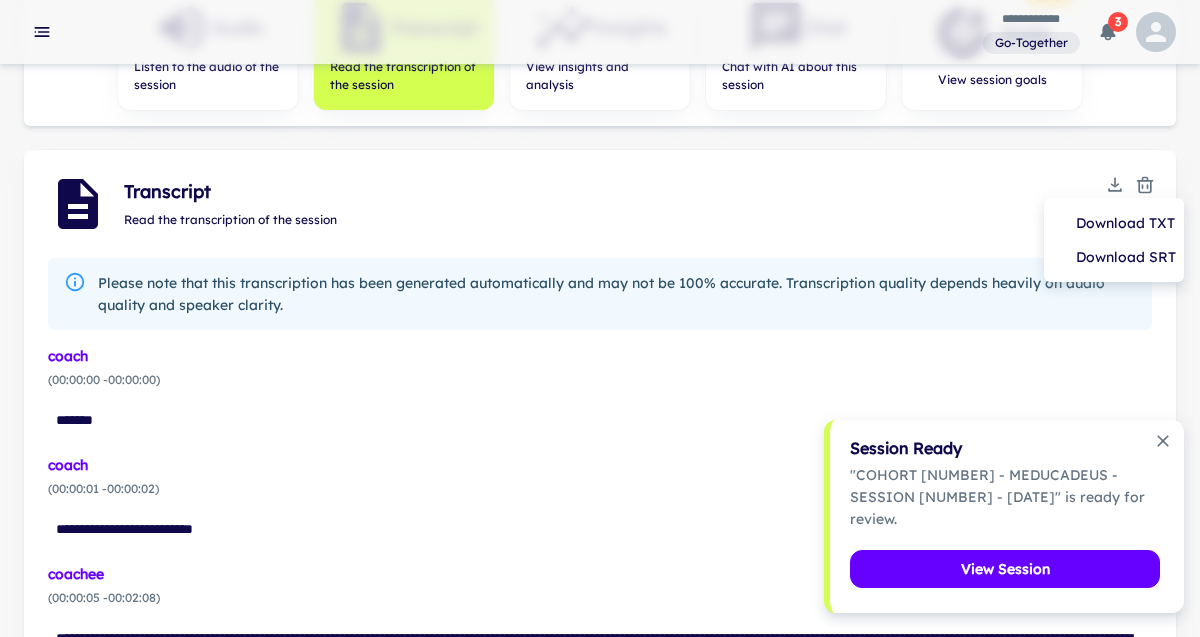 click at bounding box center (600, 318) 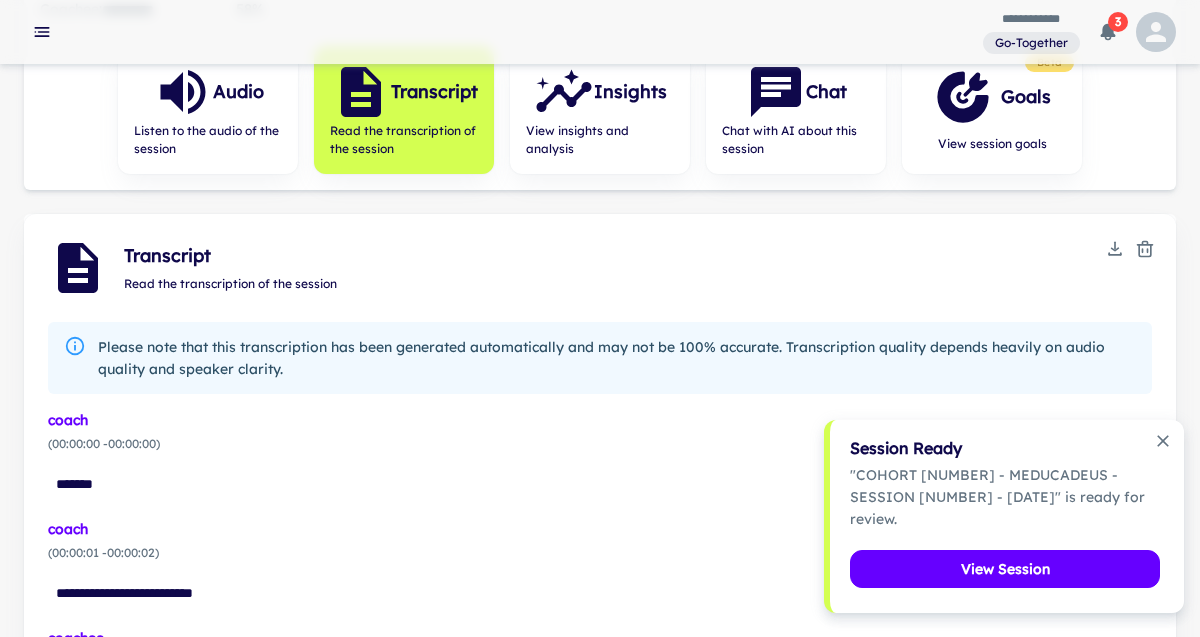 scroll, scrollTop: 284, scrollLeft: 0, axis: vertical 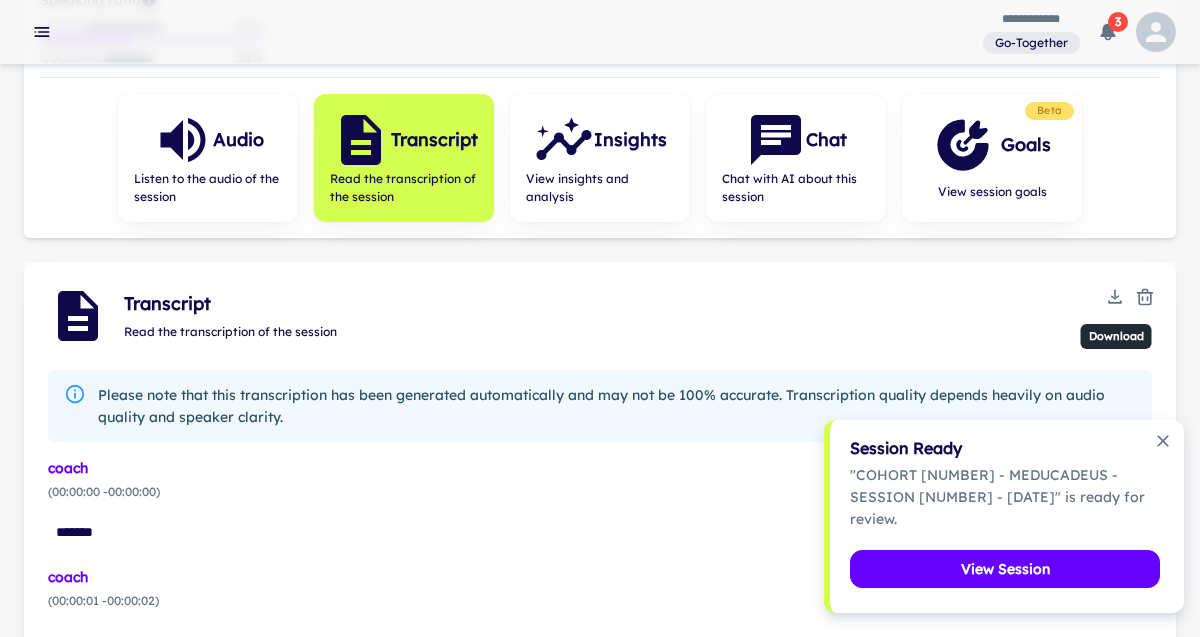 click 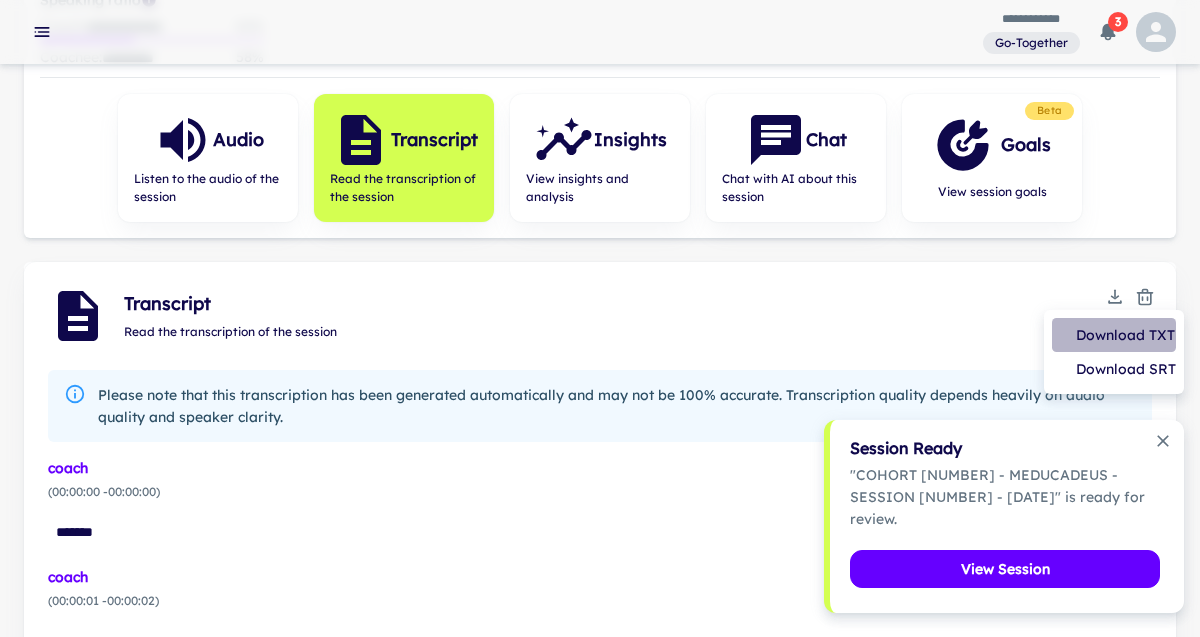 click on "Download TXT" at bounding box center (1114, 335) 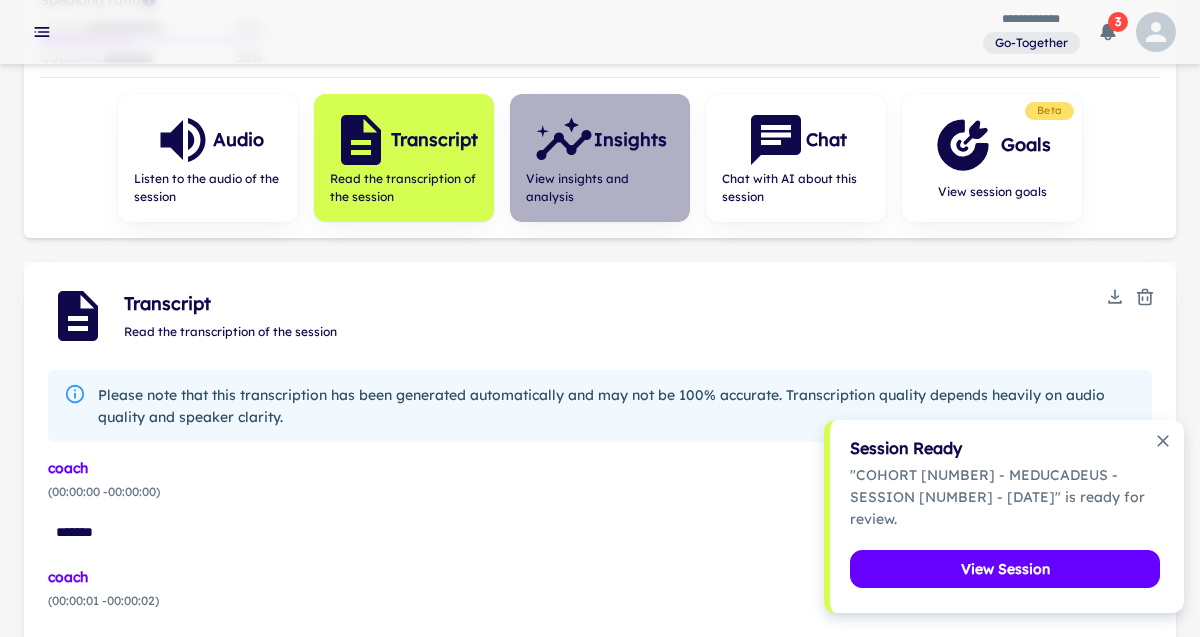 click on "Insights" at bounding box center (600, 140) 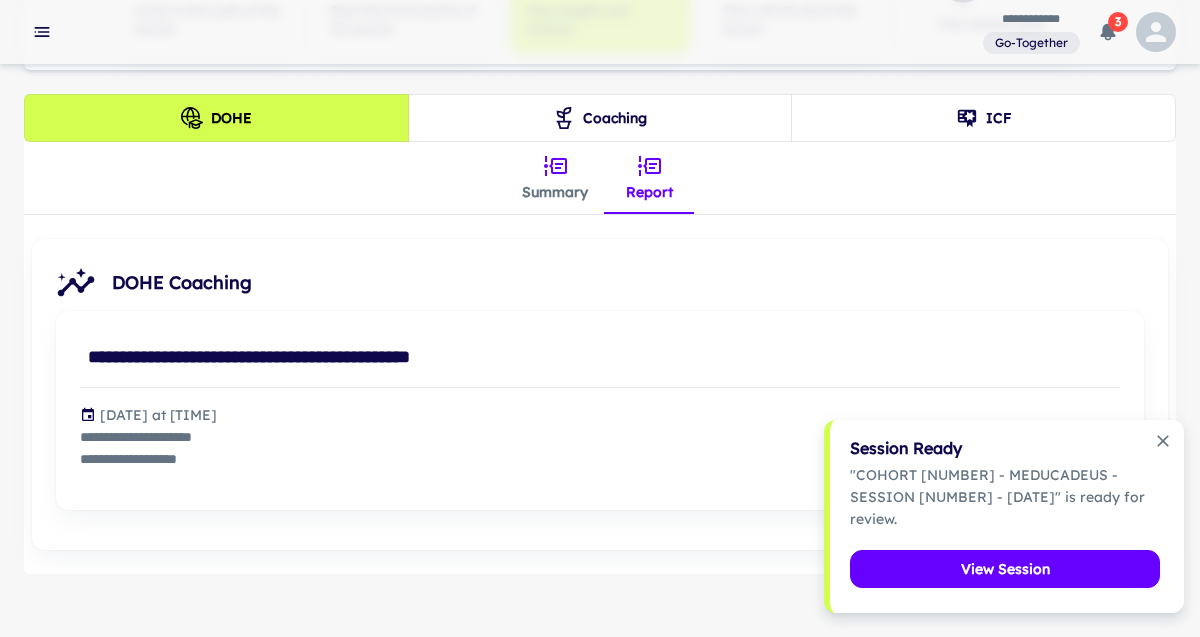 scroll, scrollTop: 467, scrollLeft: 0, axis: vertical 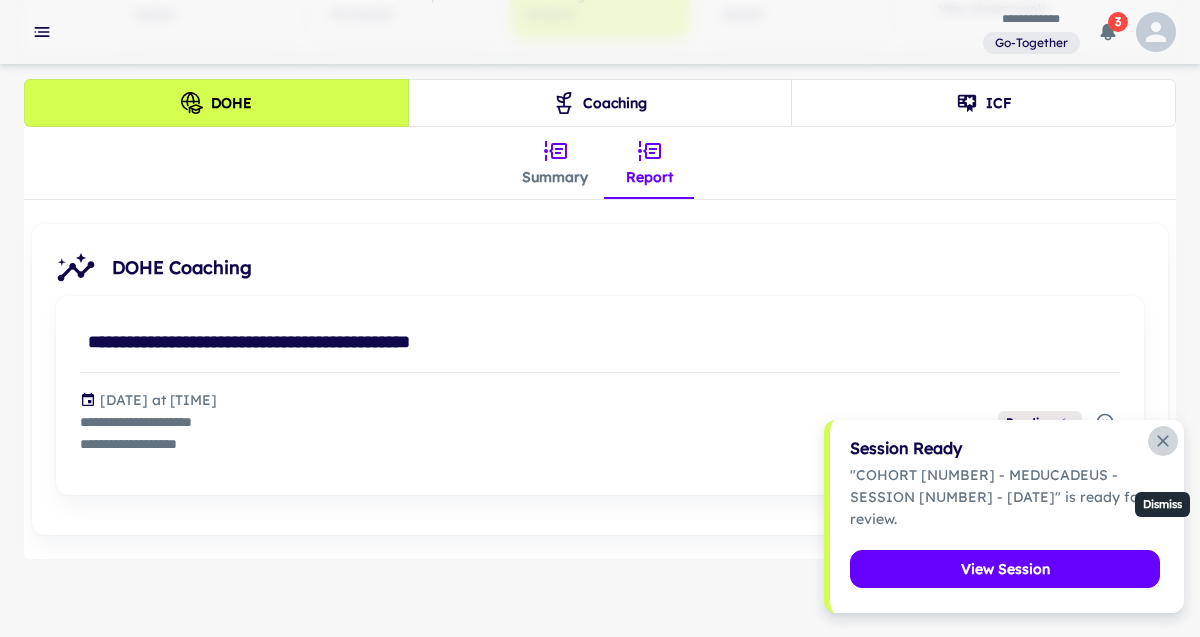 click 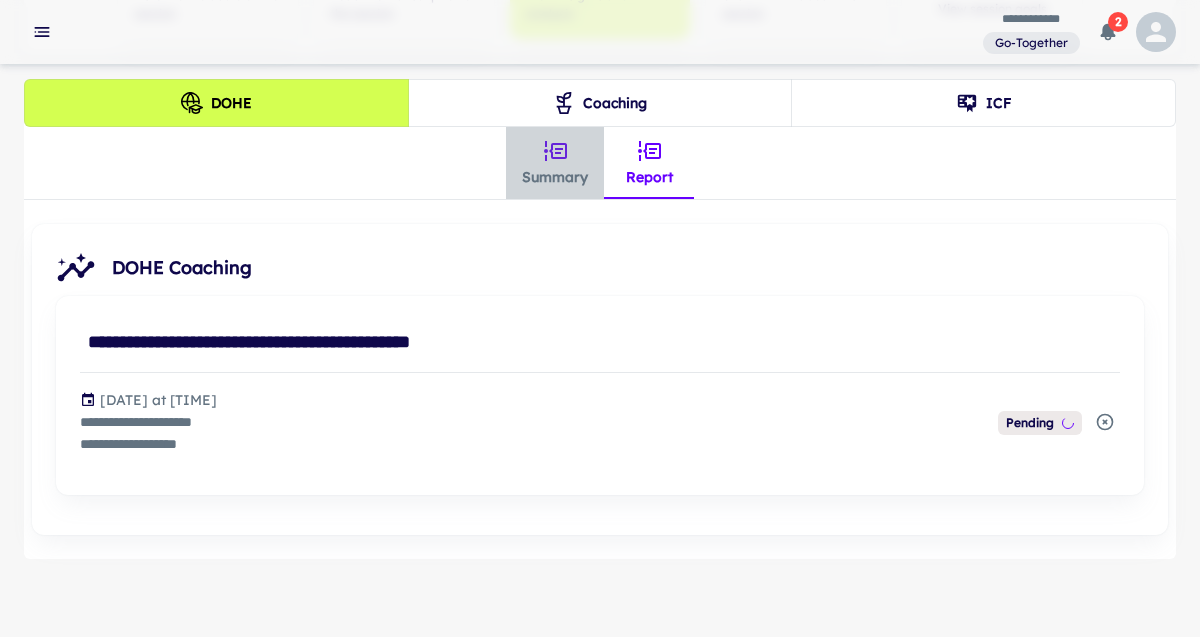 click on "Summary" at bounding box center [555, 163] 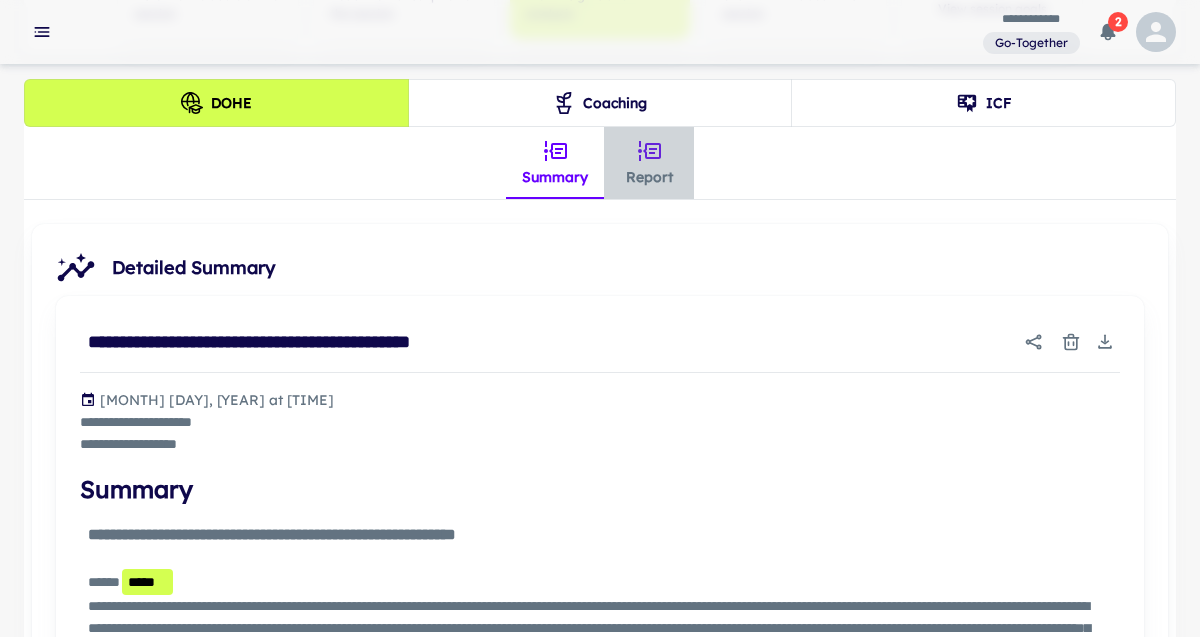 click on "Report" at bounding box center (649, 163) 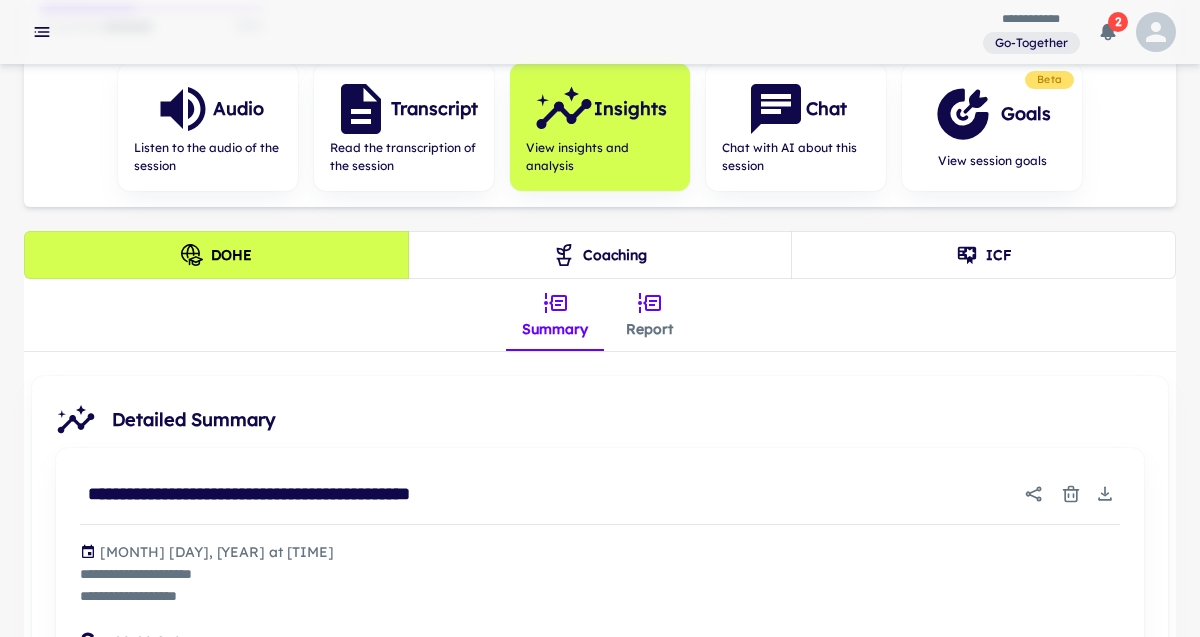 scroll, scrollTop: 328, scrollLeft: 0, axis: vertical 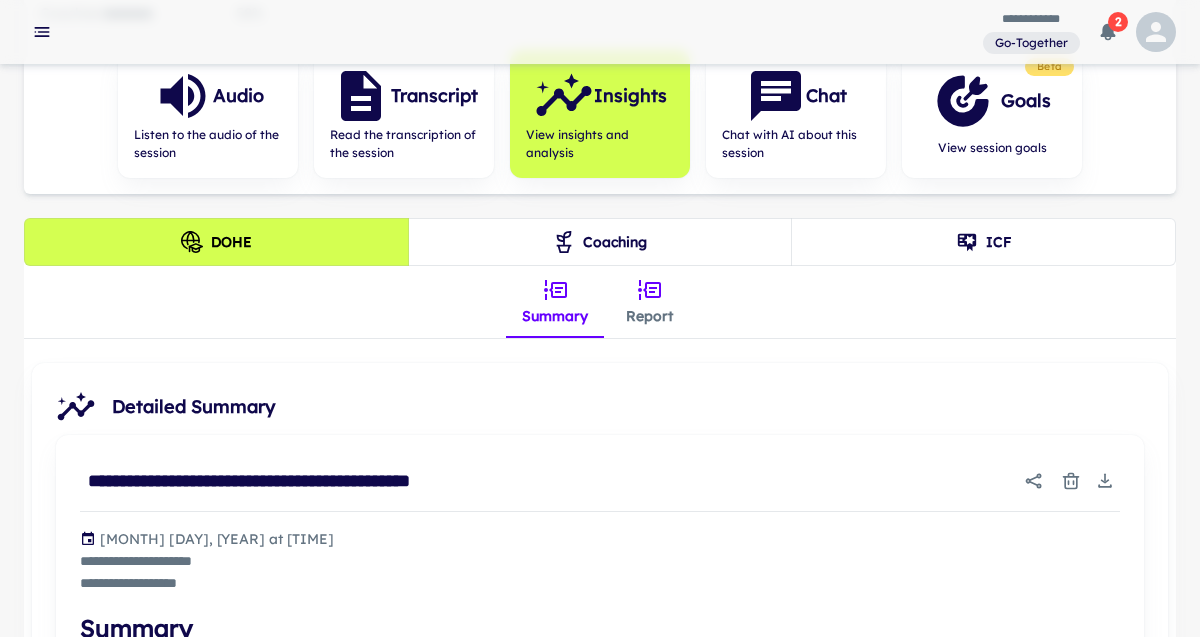 click 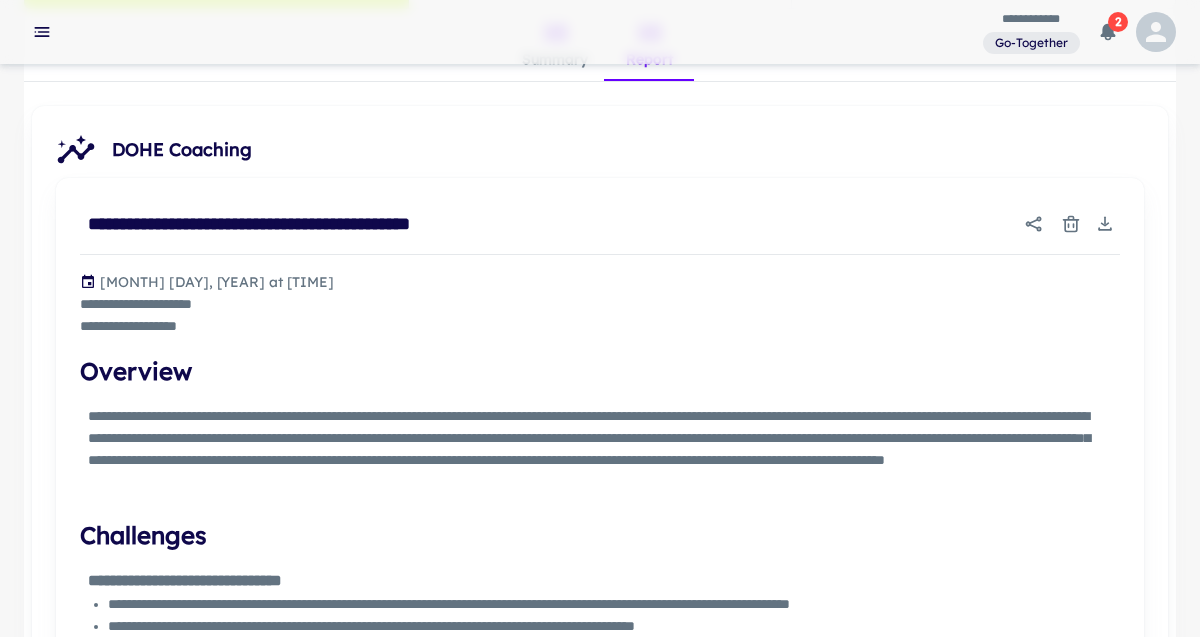scroll, scrollTop: 590, scrollLeft: 0, axis: vertical 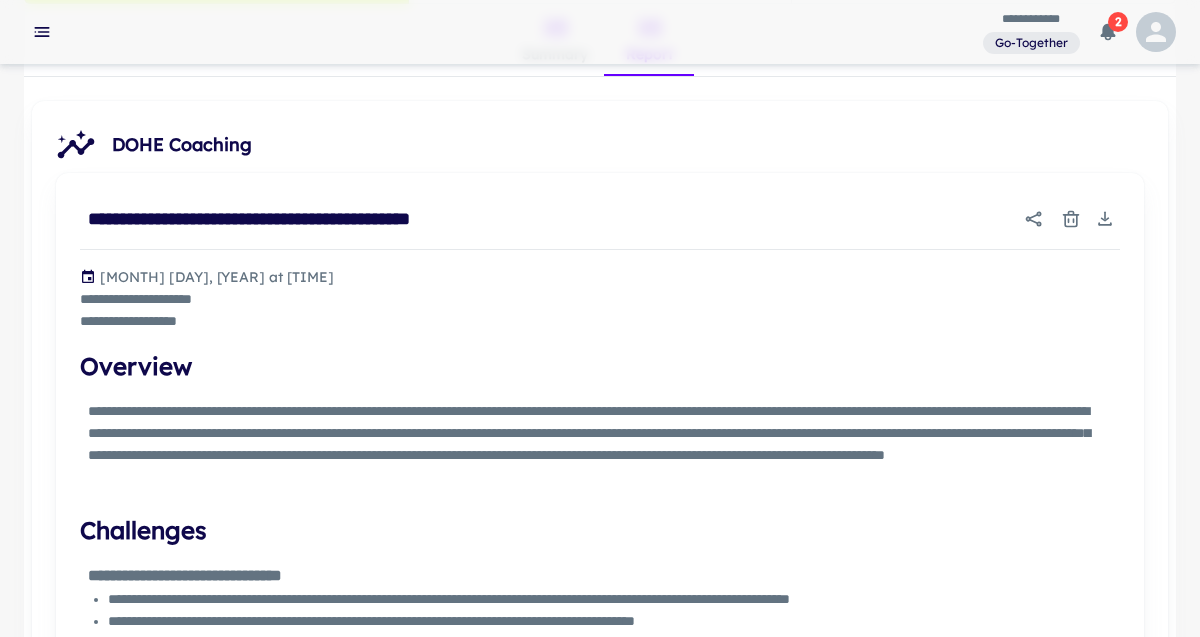 click 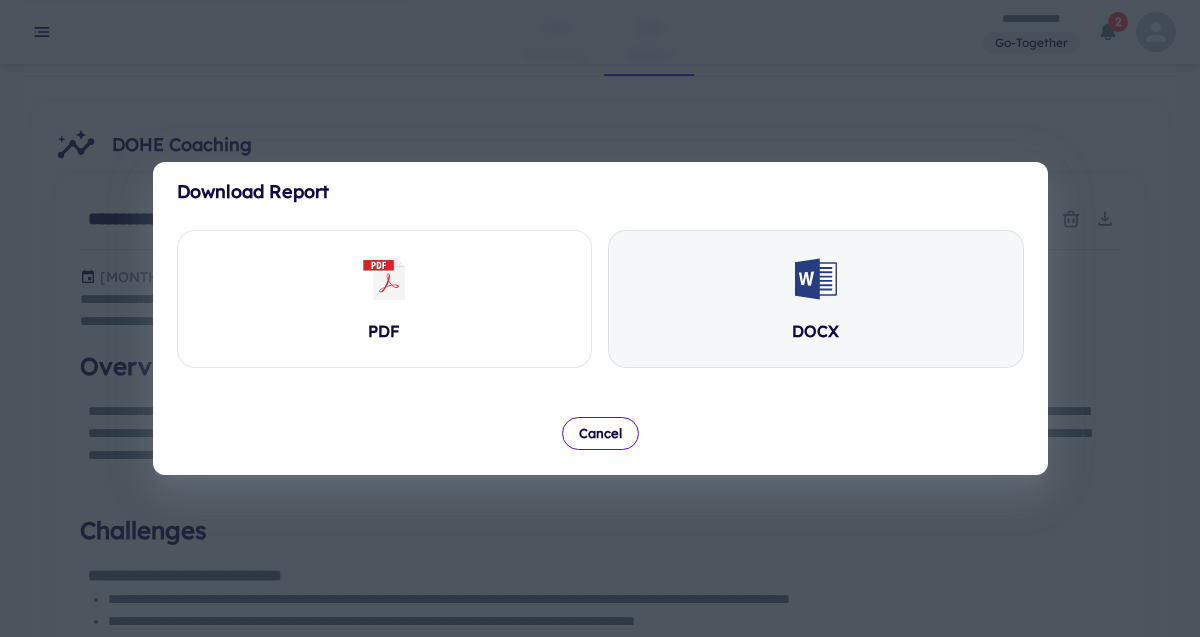 click on "DOCX" at bounding box center [816, 299] 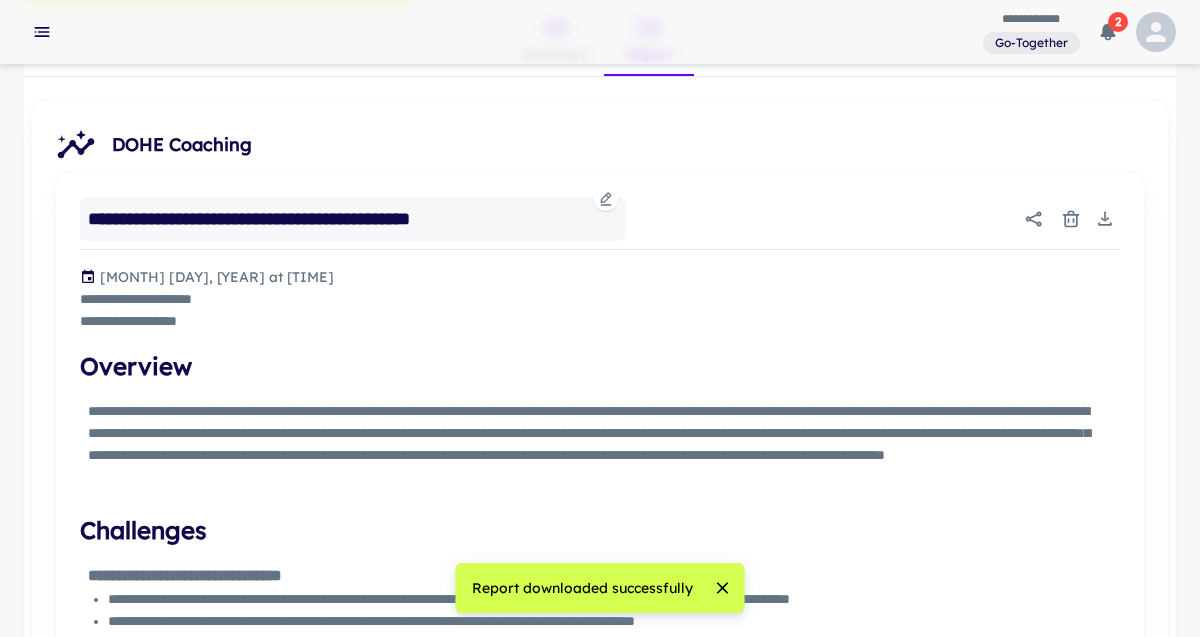 click on "**********" at bounding box center [353, 219] 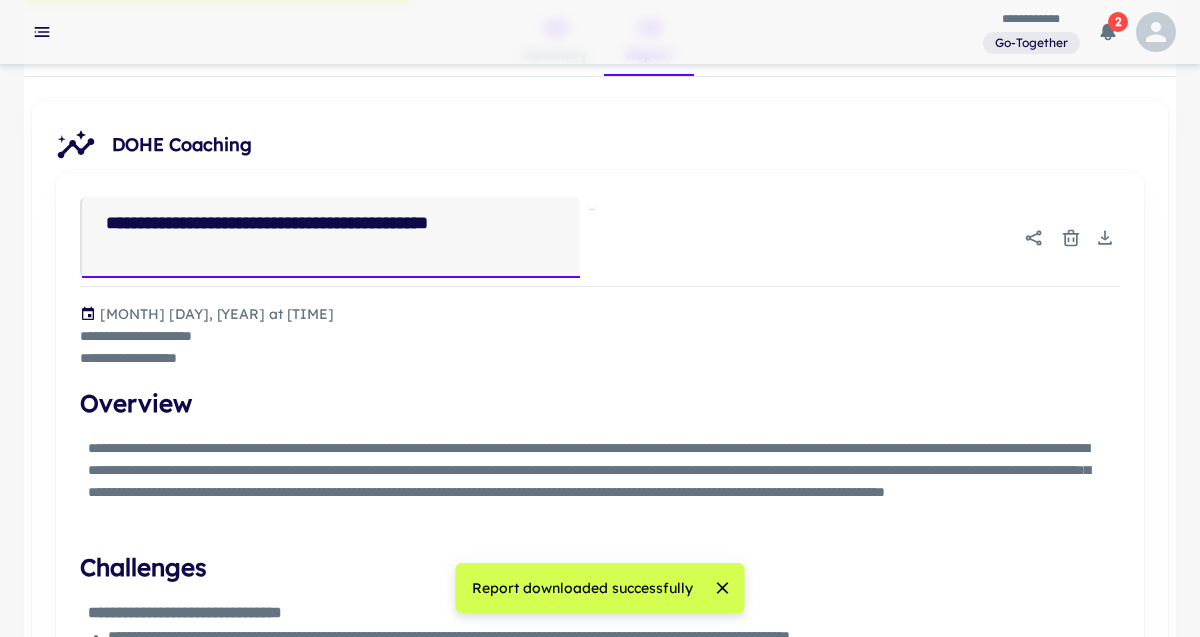 click on "**********" at bounding box center [339, 237] 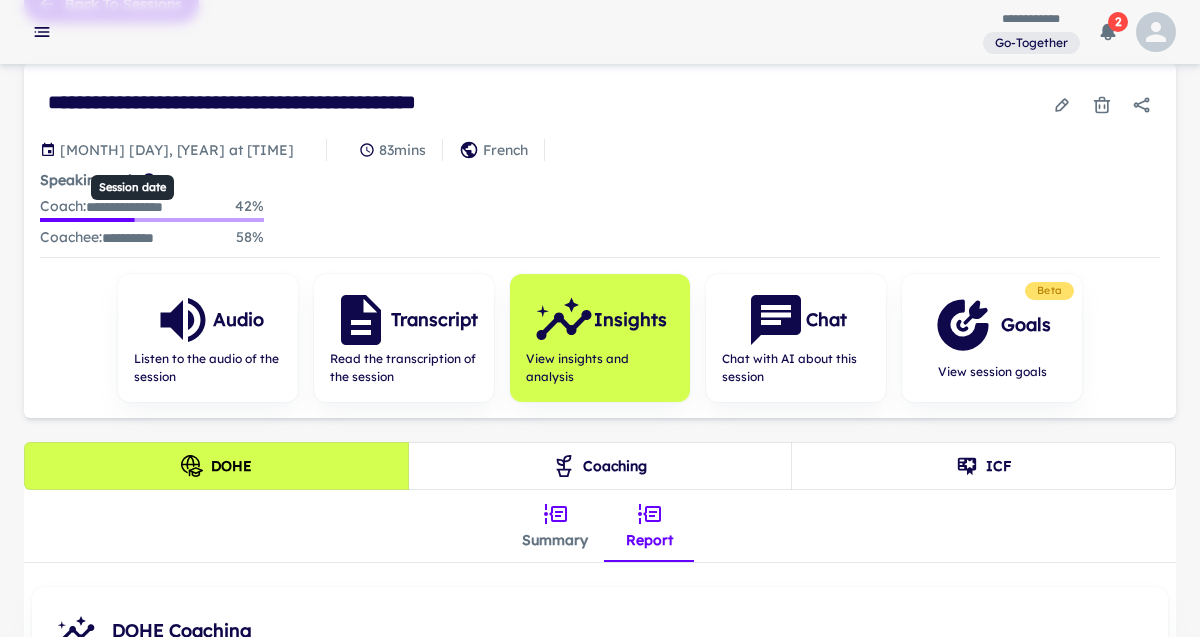 scroll, scrollTop: 0, scrollLeft: 0, axis: both 